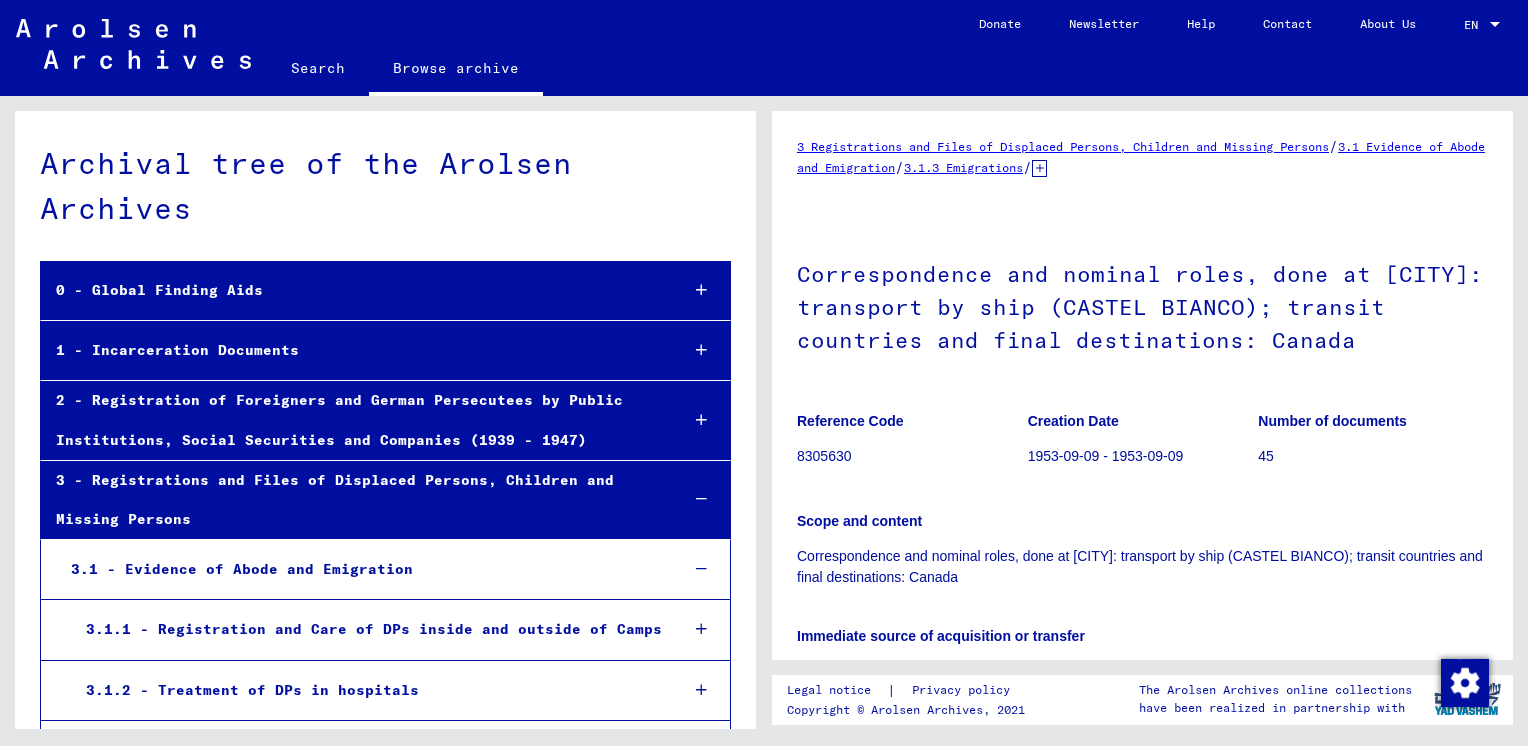 scroll, scrollTop: 0, scrollLeft: 0, axis: both 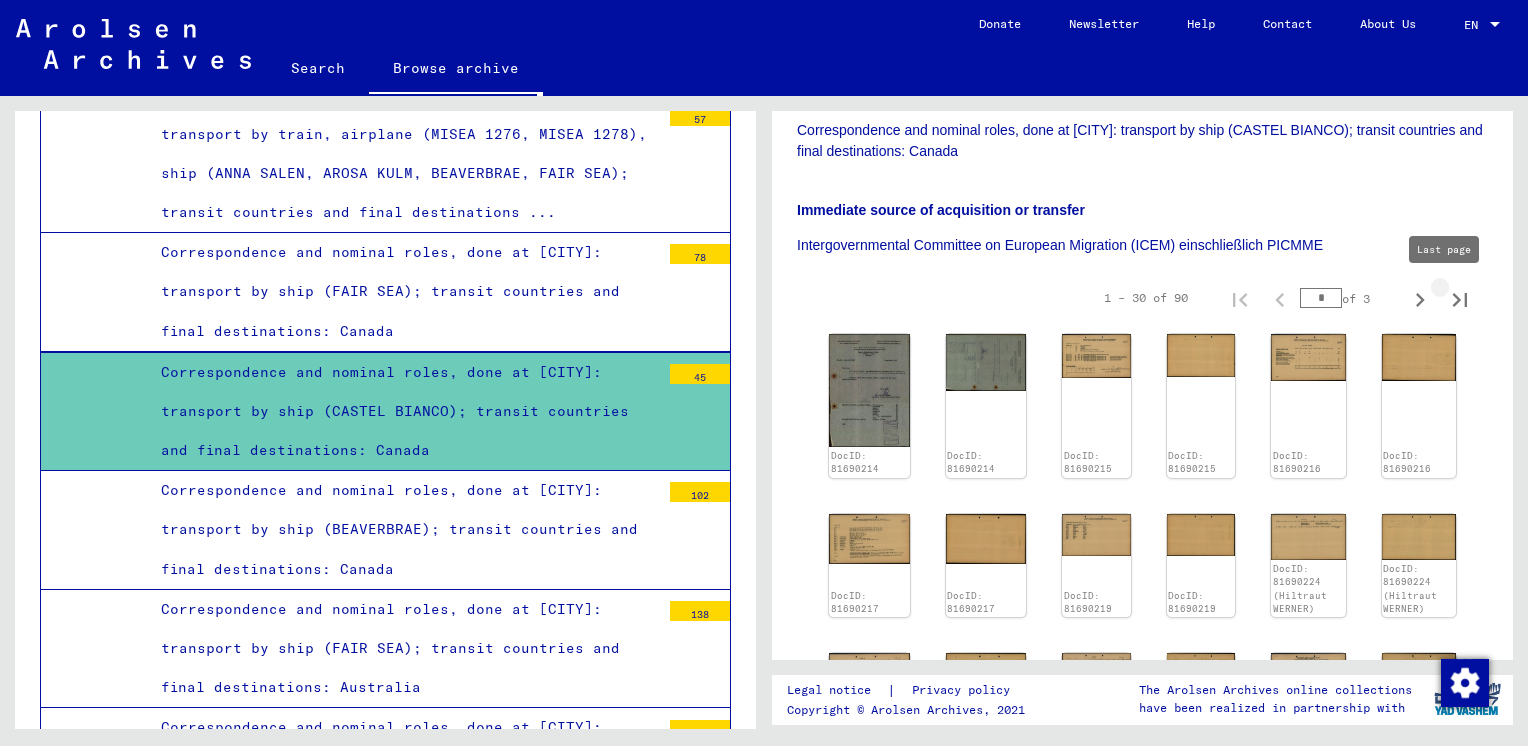 click 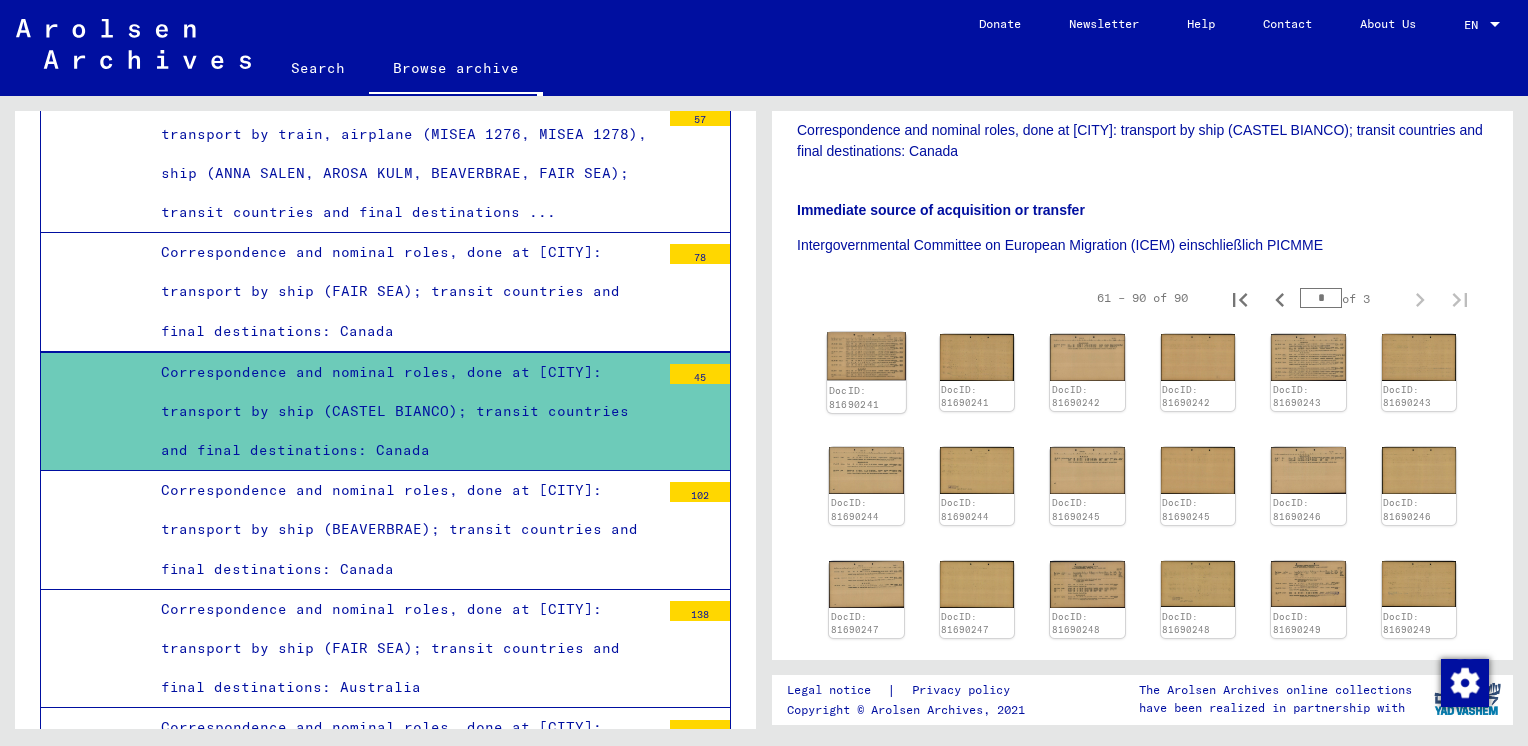 click 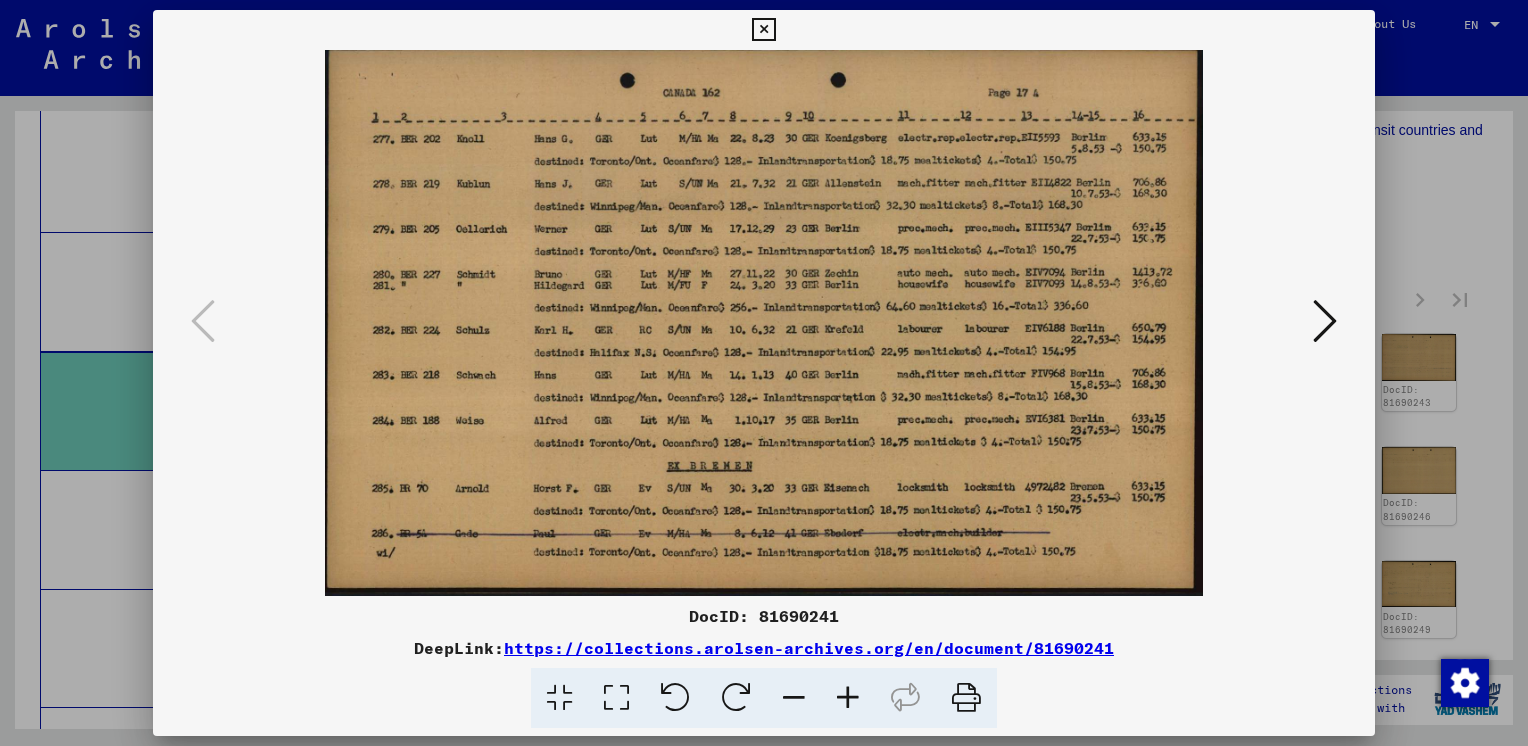 click at bounding box center [1325, 321] 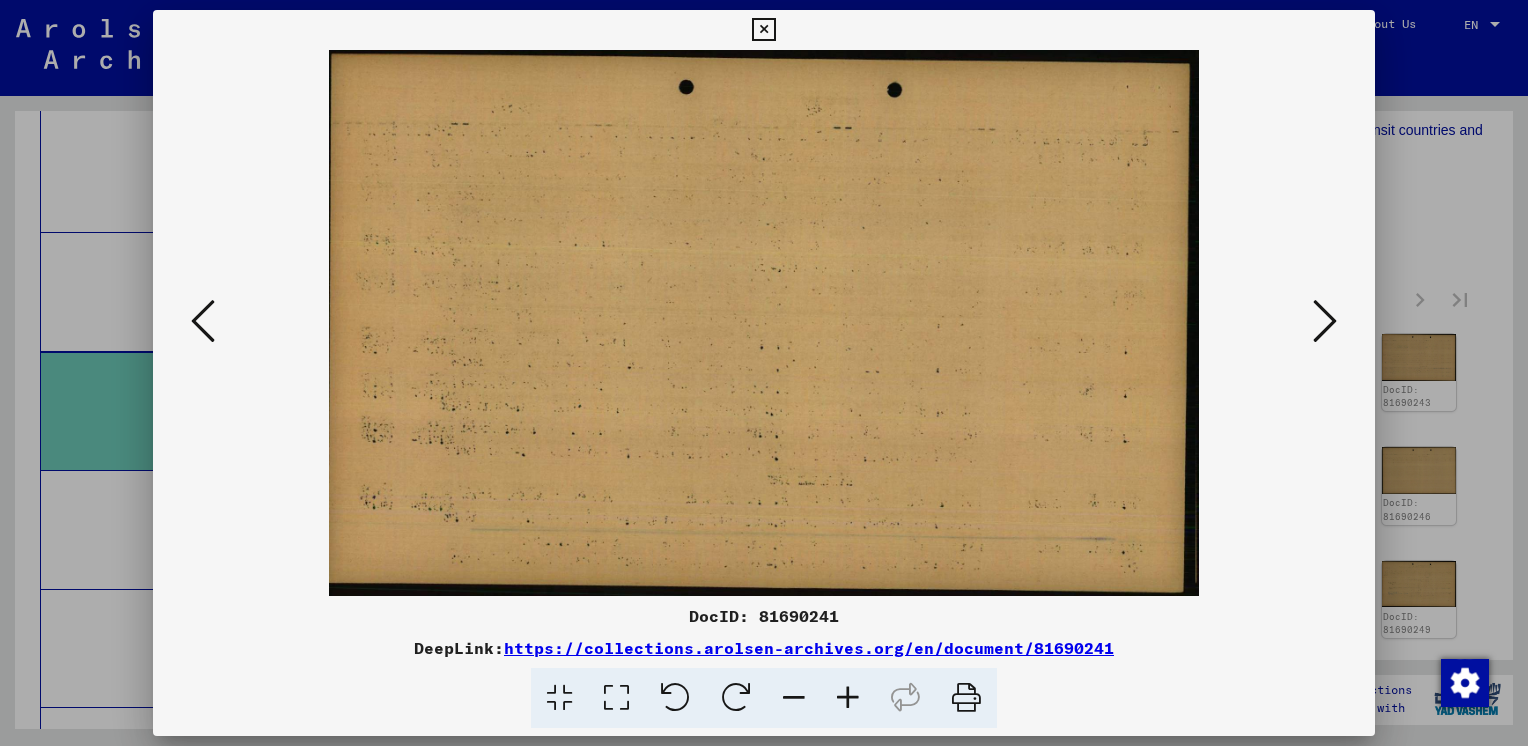click at bounding box center (1325, 321) 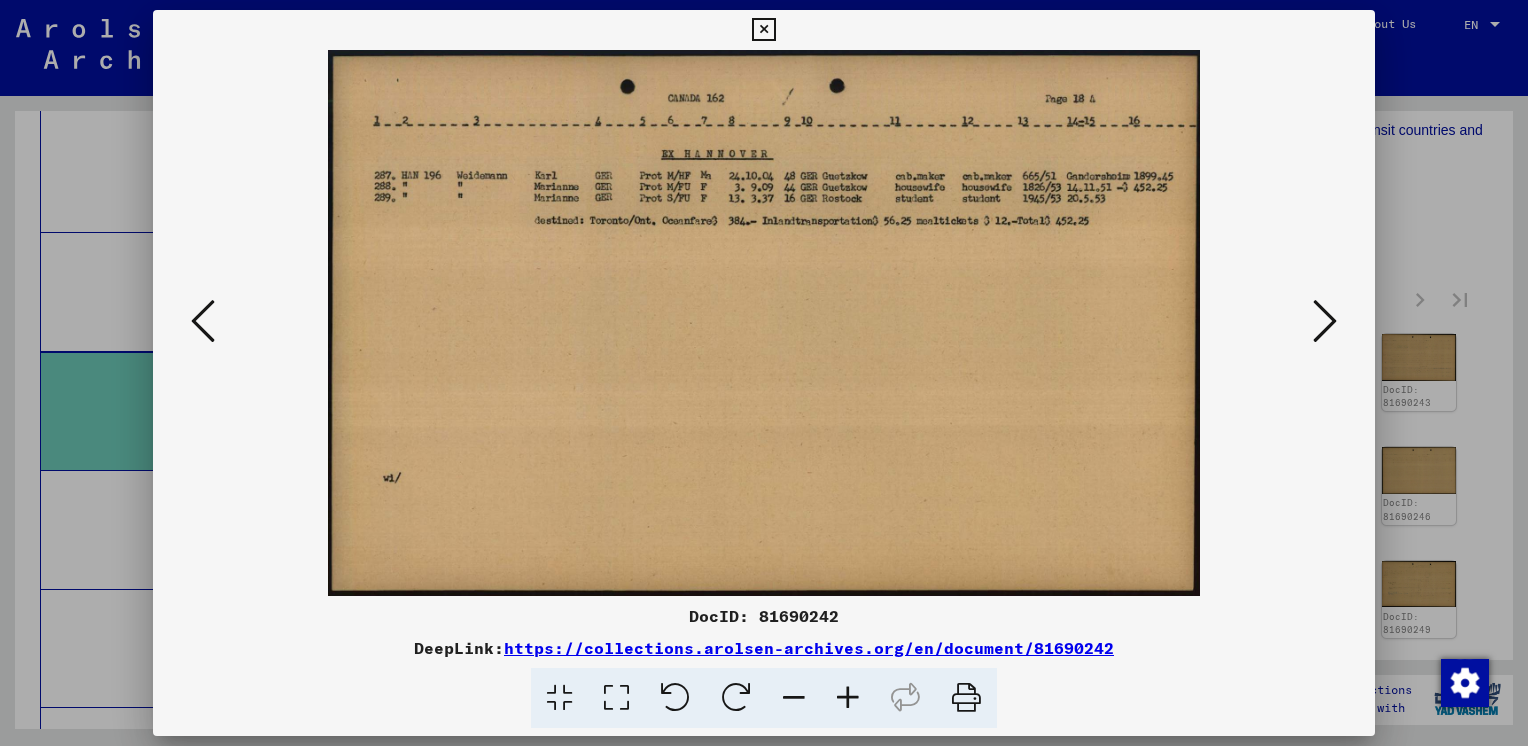 click at bounding box center (1325, 321) 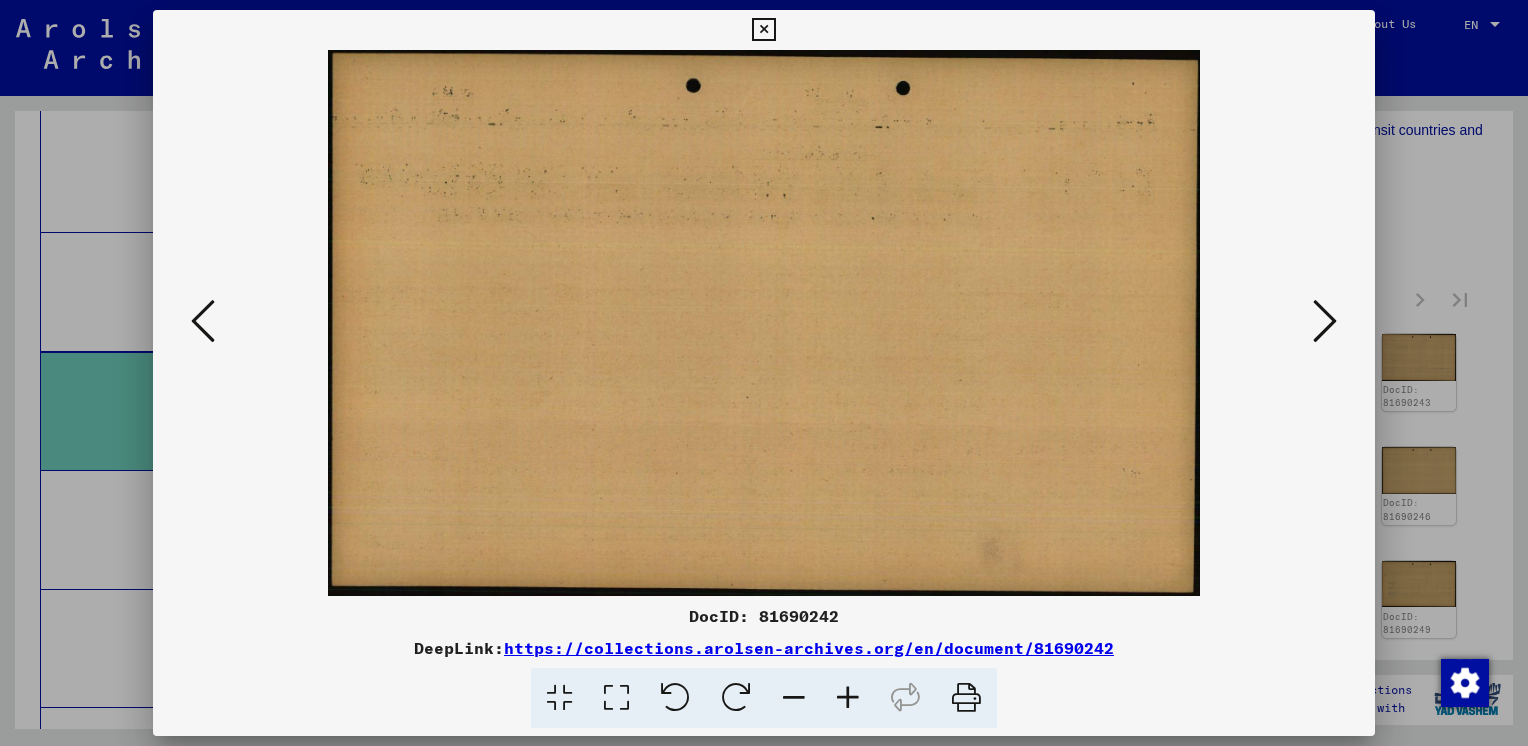 click at bounding box center (1325, 321) 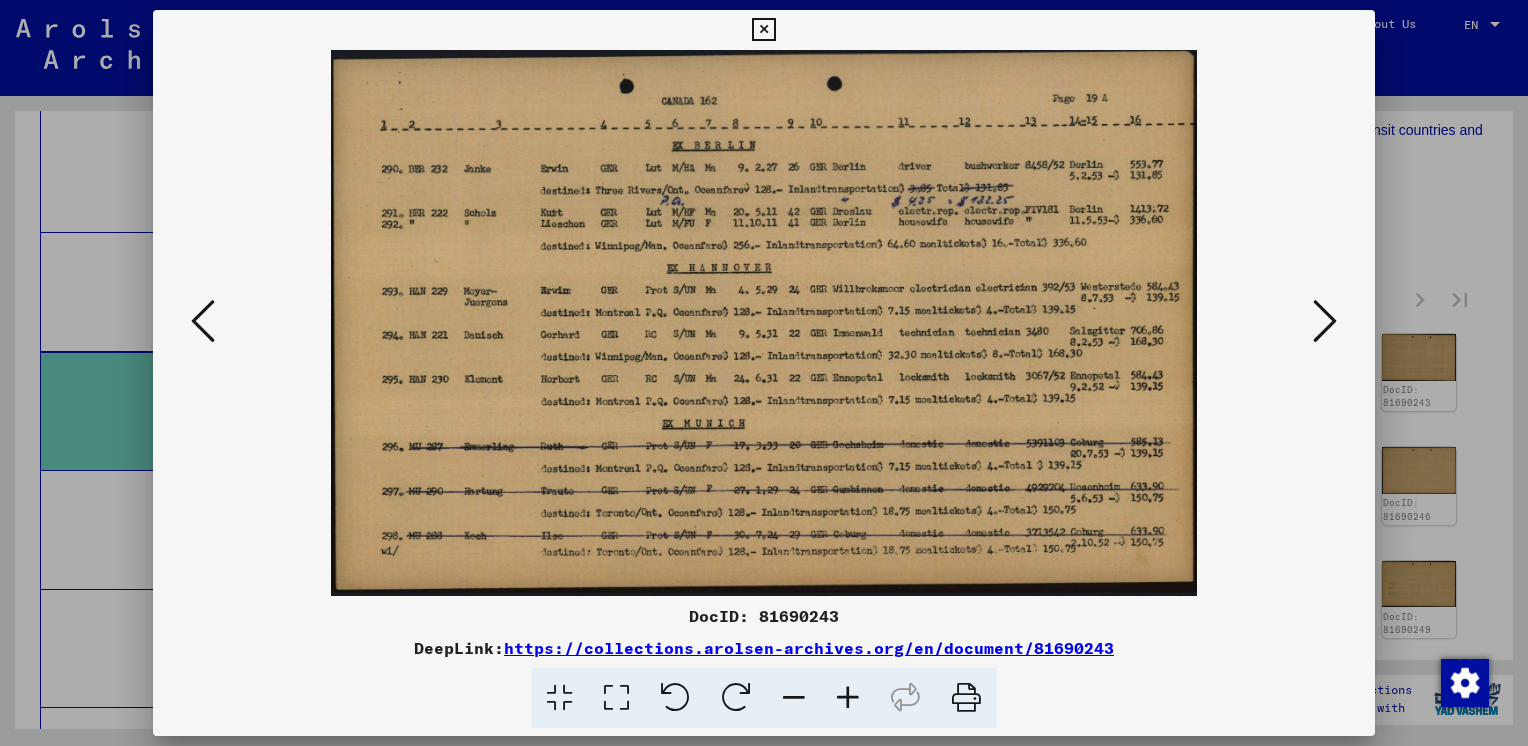 click at bounding box center (1325, 321) 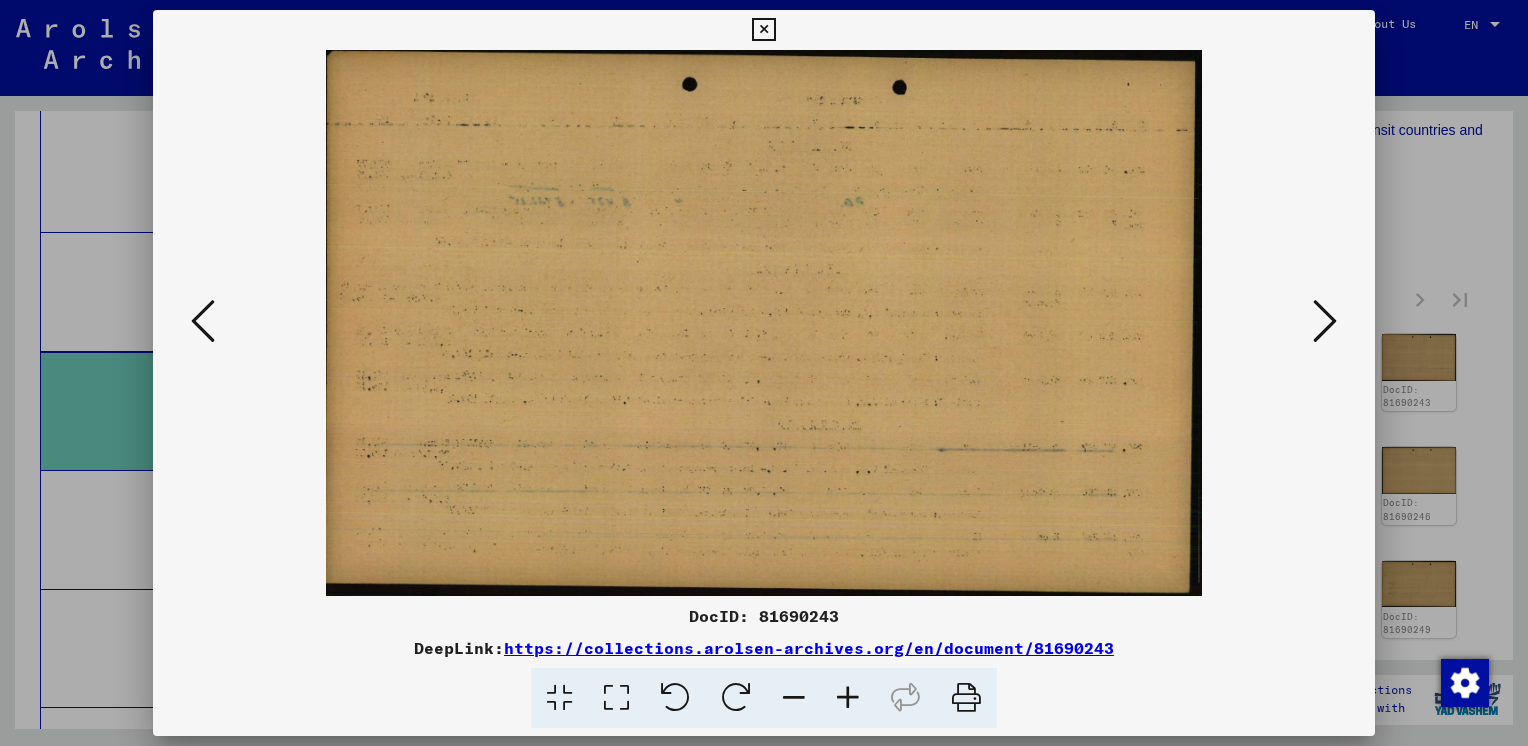 click at bounding box center (1325, 321) 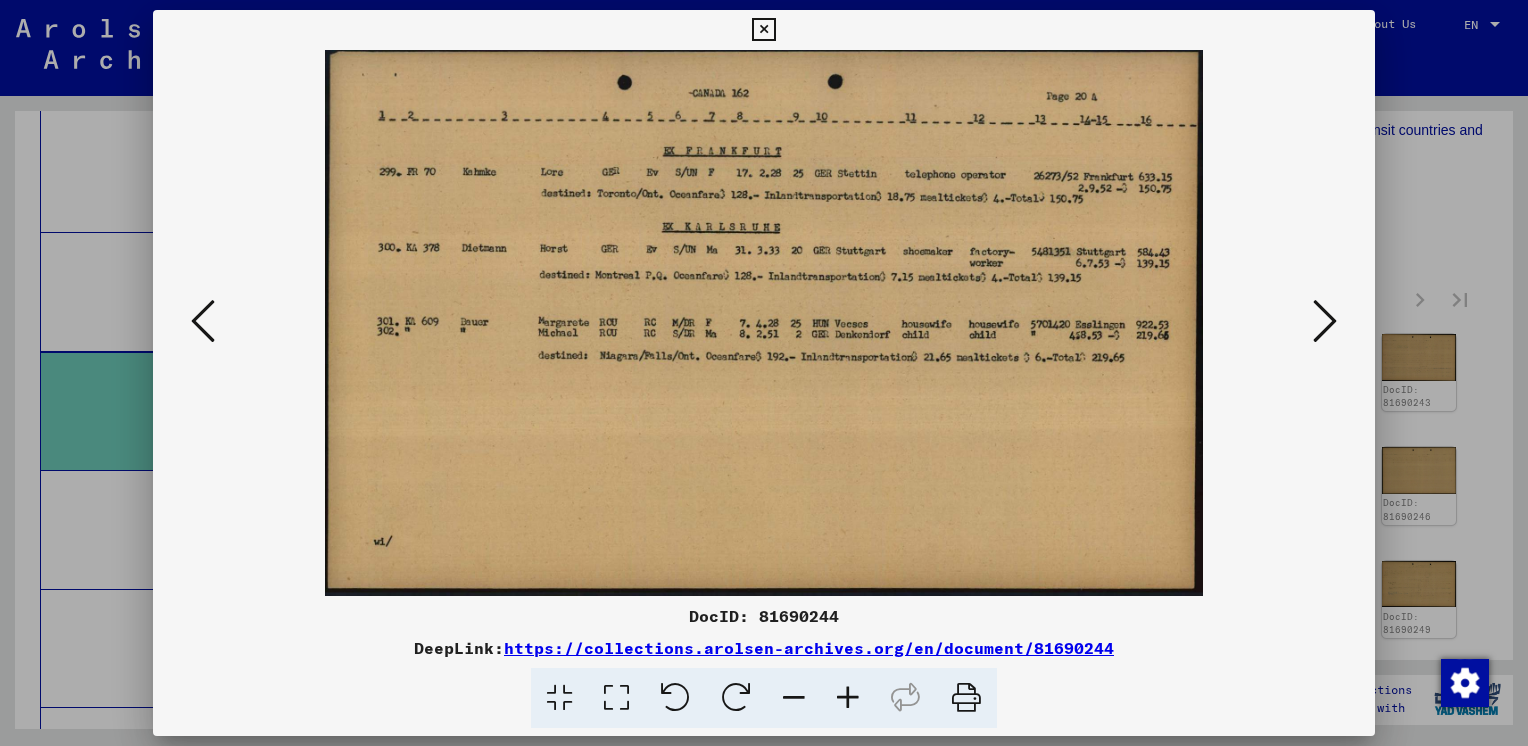 click at bounding box center [1325, 321] 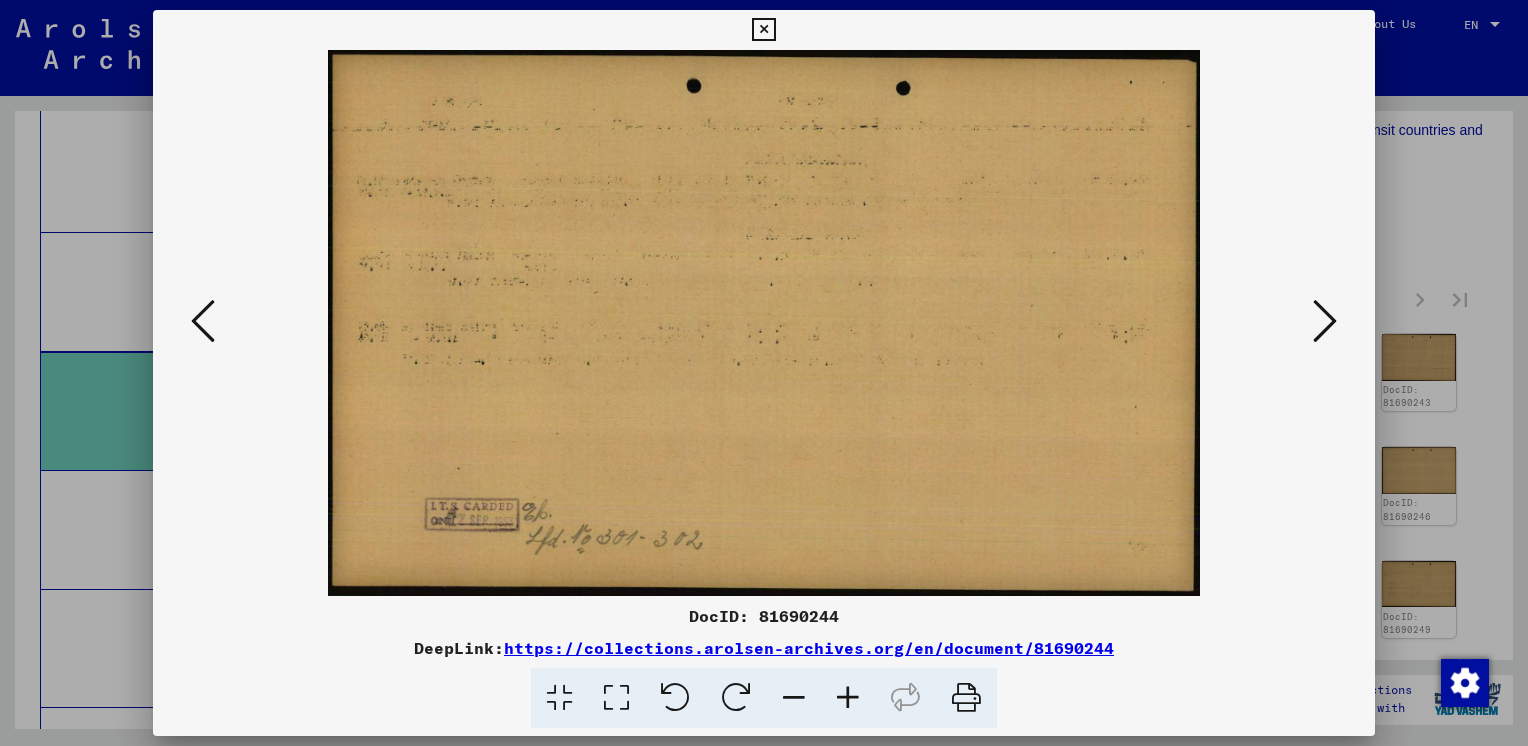 click at bounding box center [1325, 321] 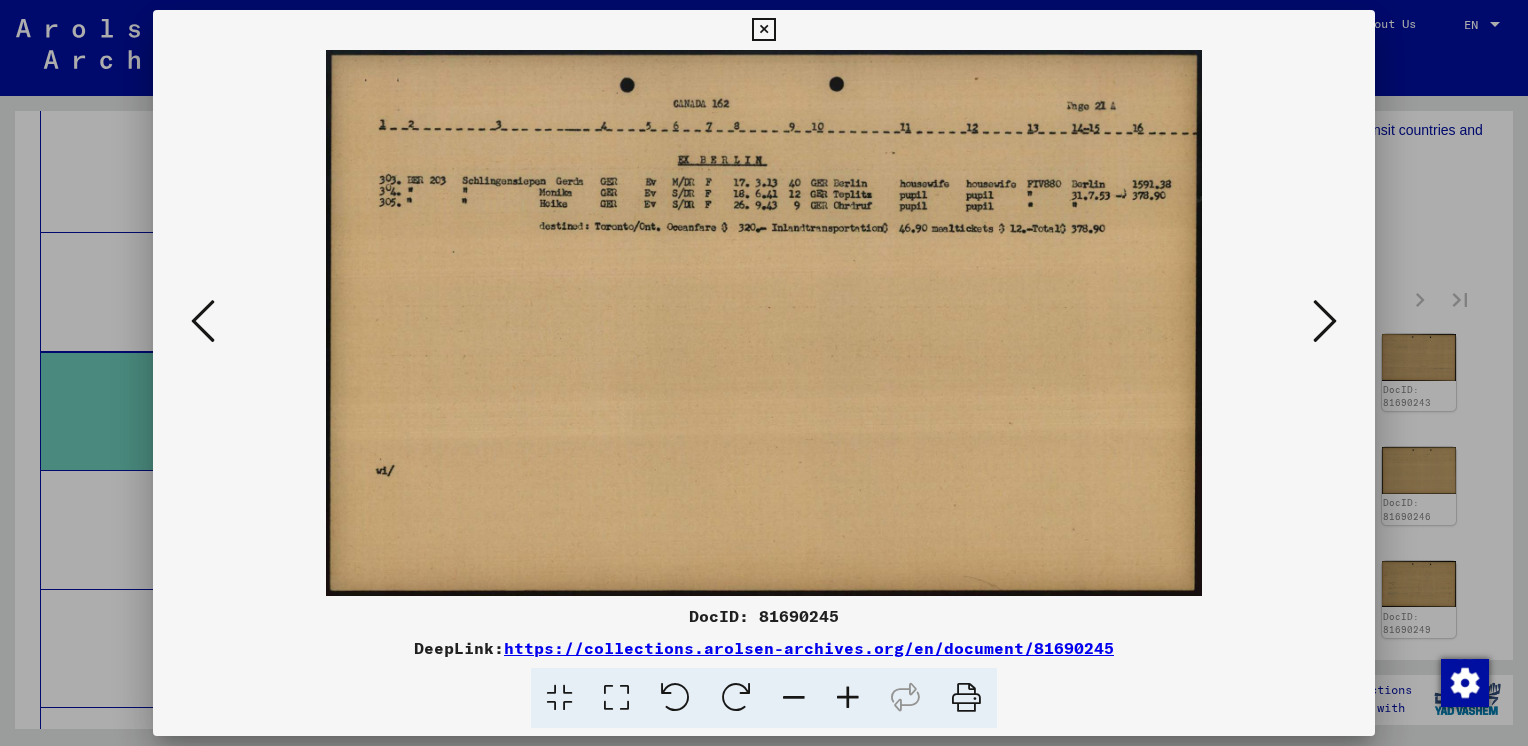 click at bounding box center (1325, 321) 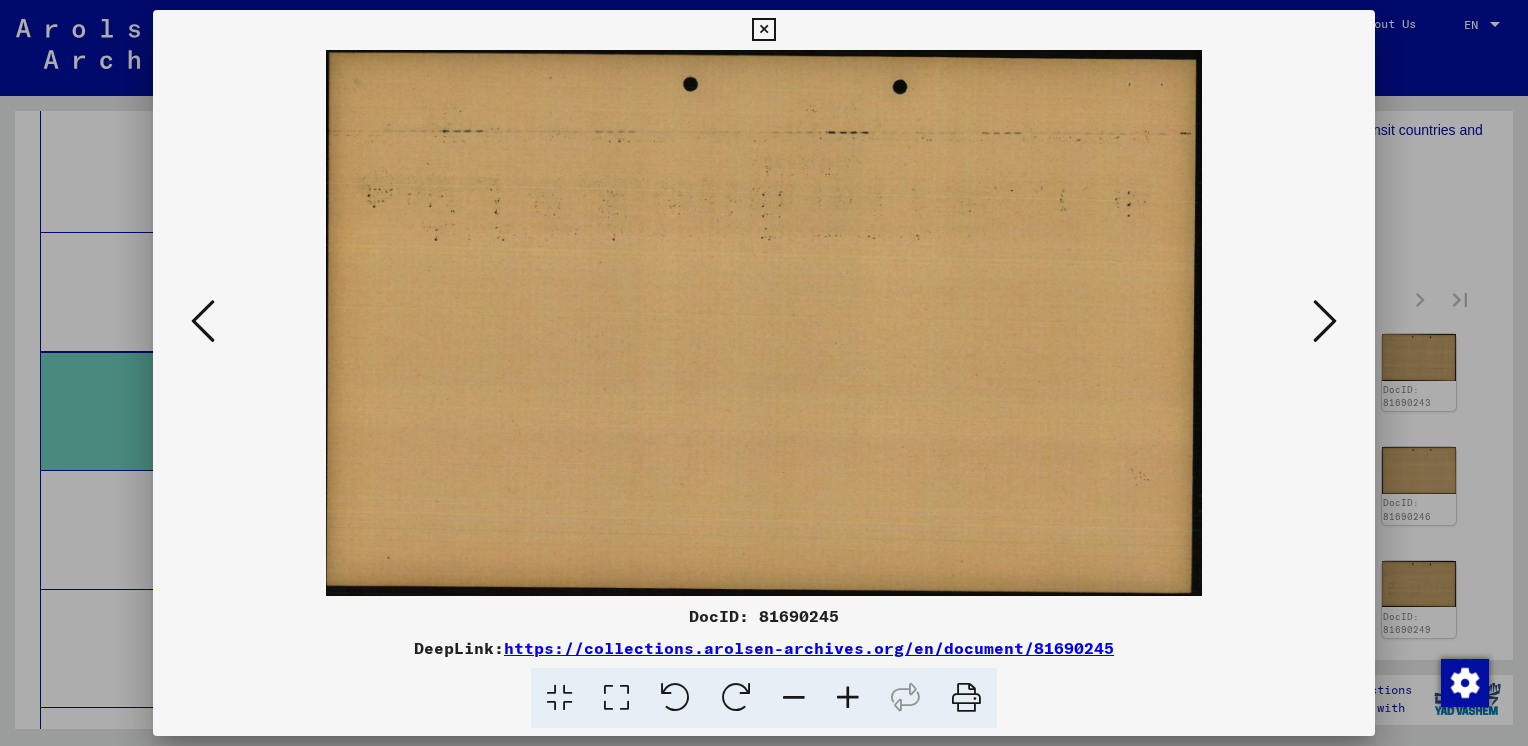 click at bounding box center [1325, 321] 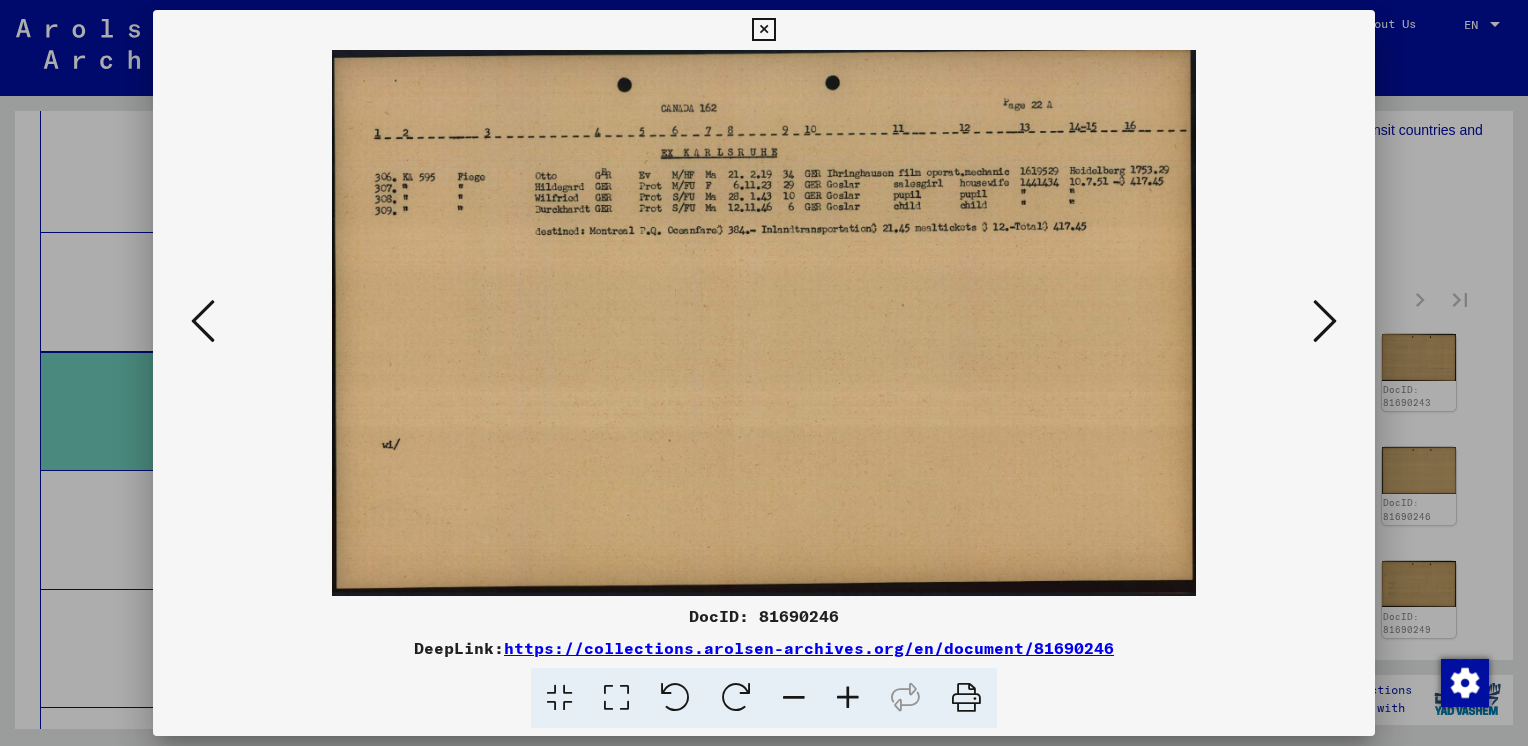 click at bounding box center [1325, 321] 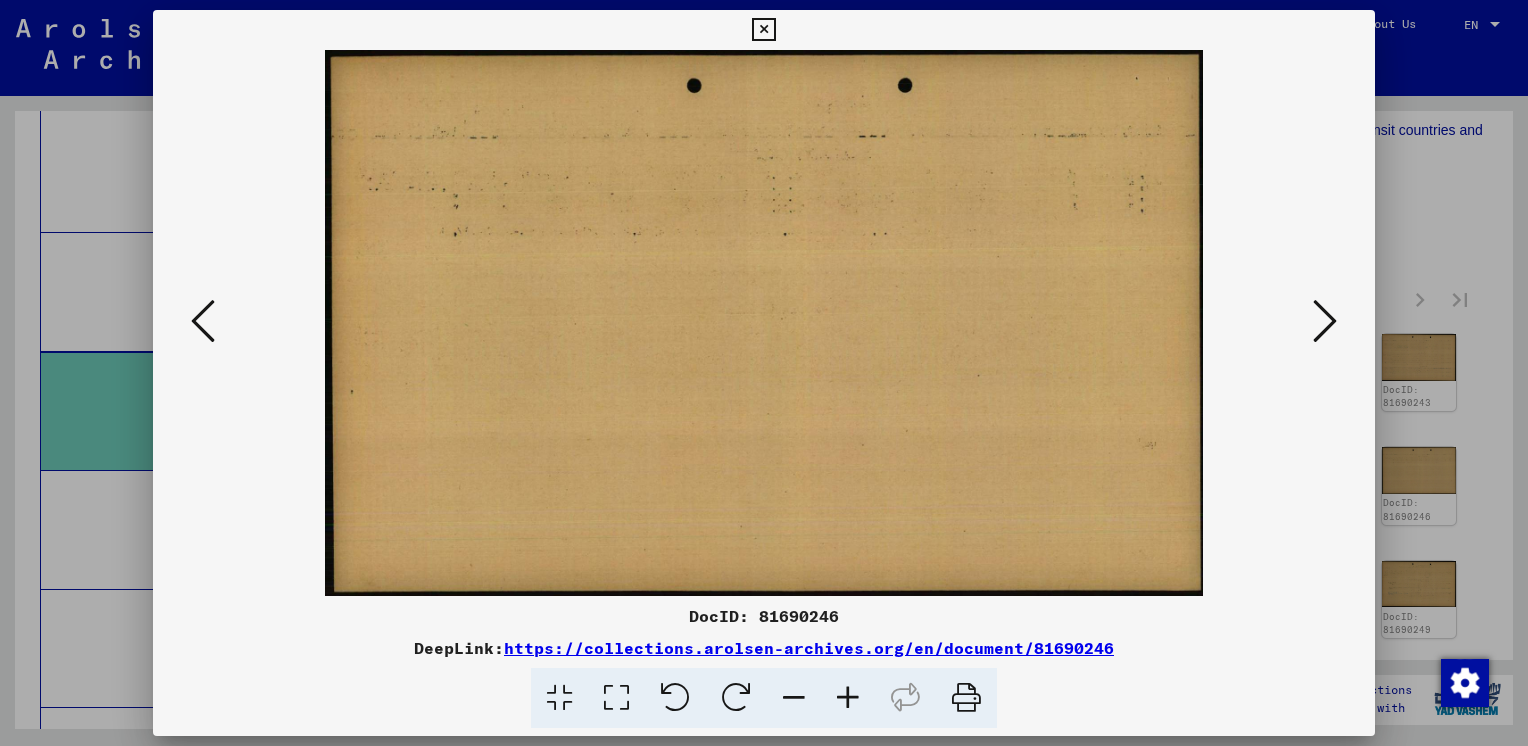 click at bounding box center [1325, 321] 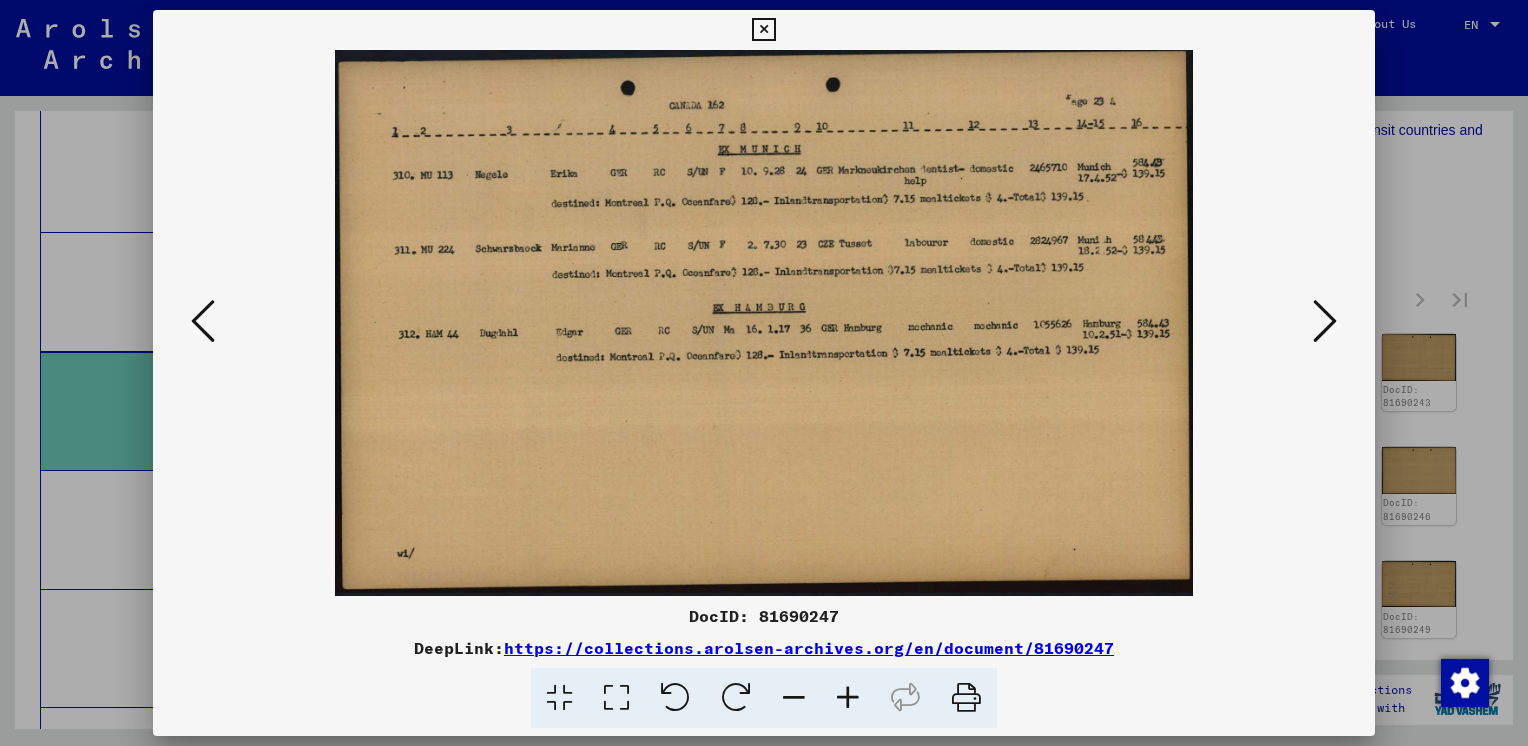 click at bounding box center (1325, 321) 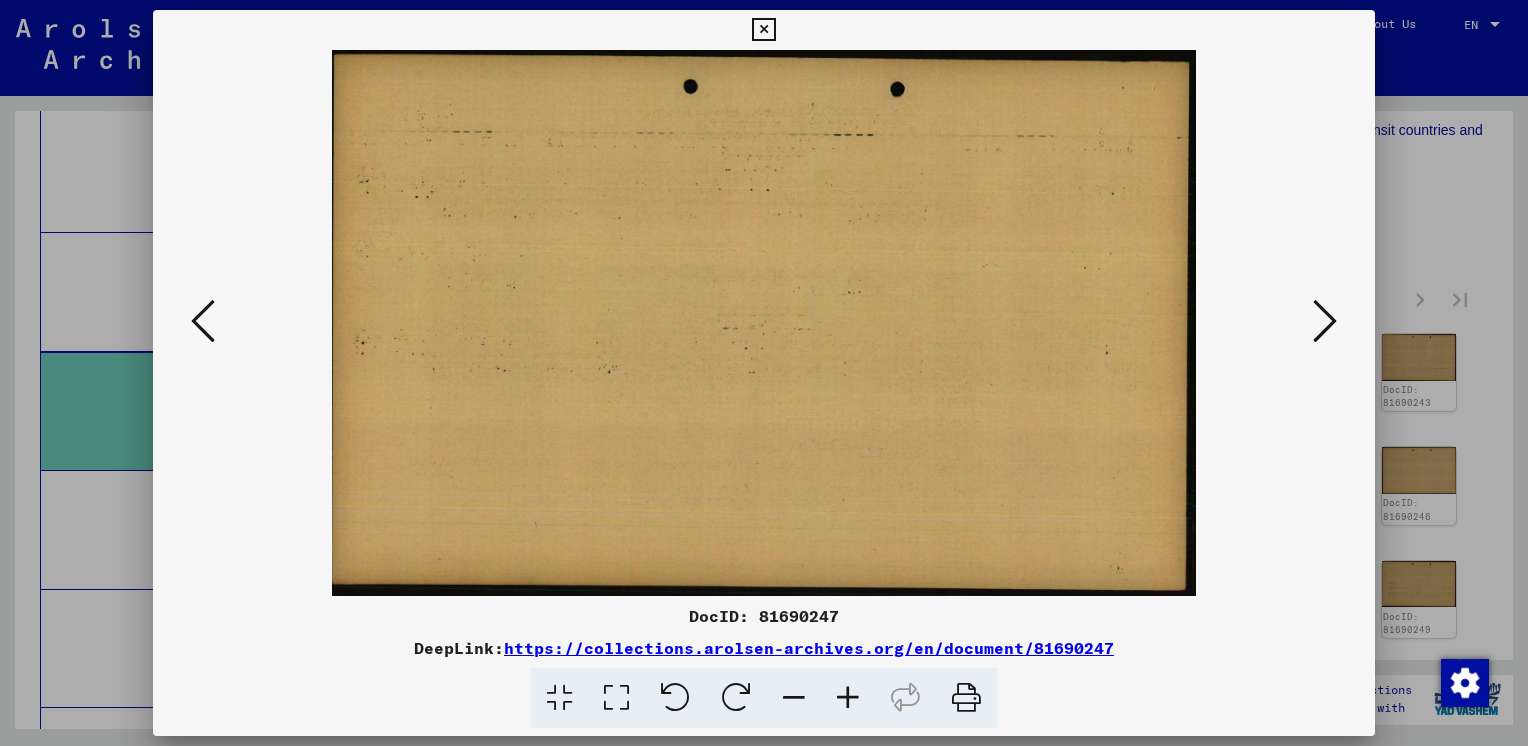 click at bounding box center [1325, 321] 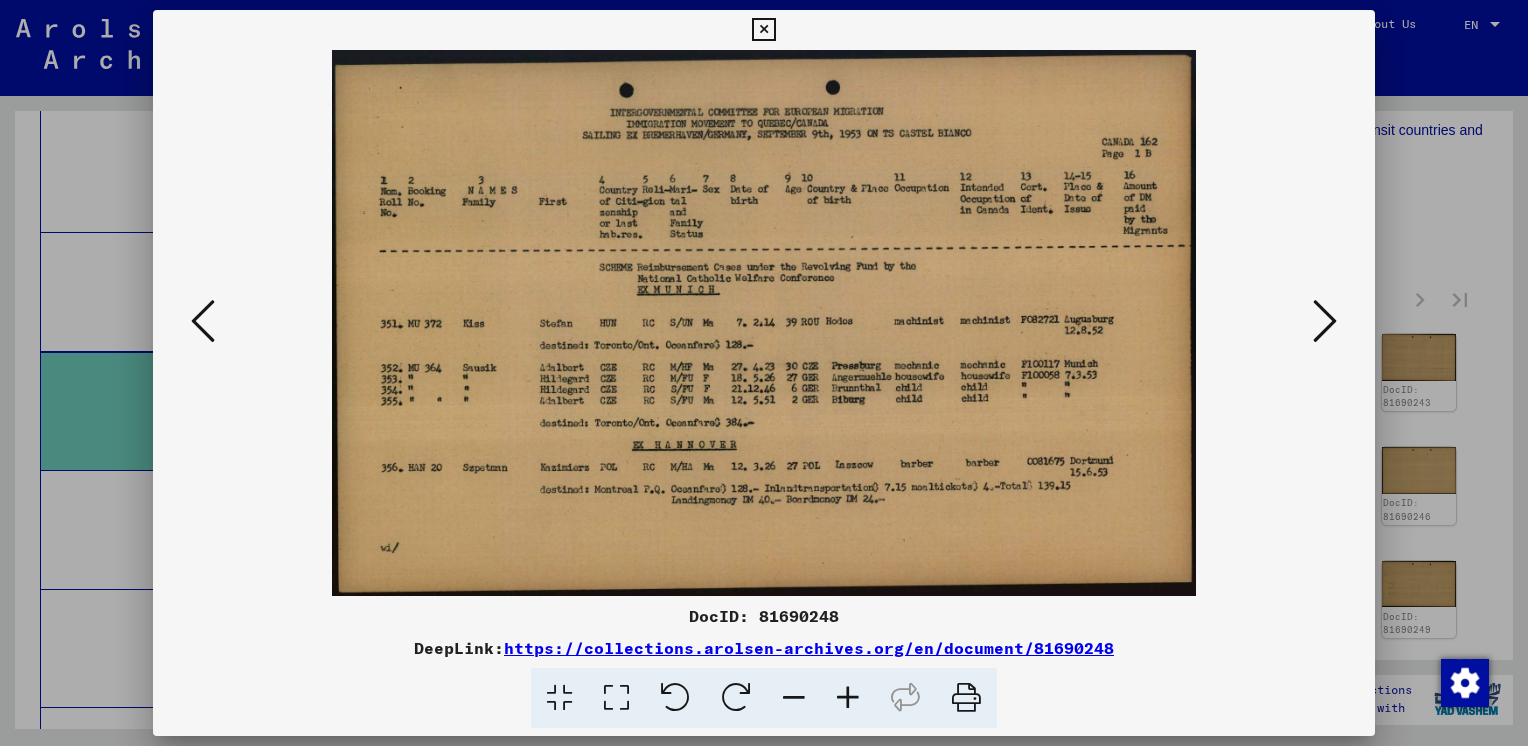 click at bounding box center [1325, 321] 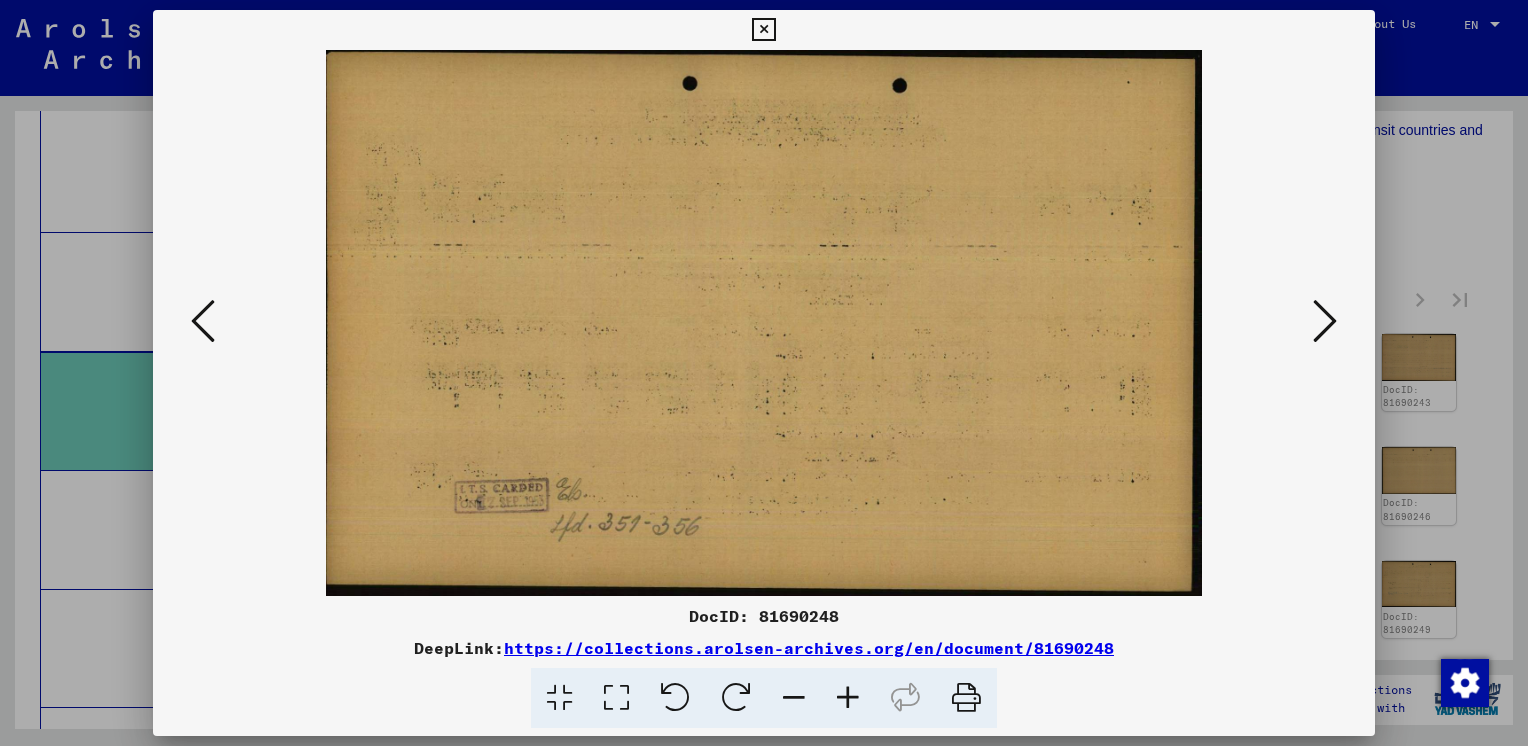 click at bounding box center [1325, 321] 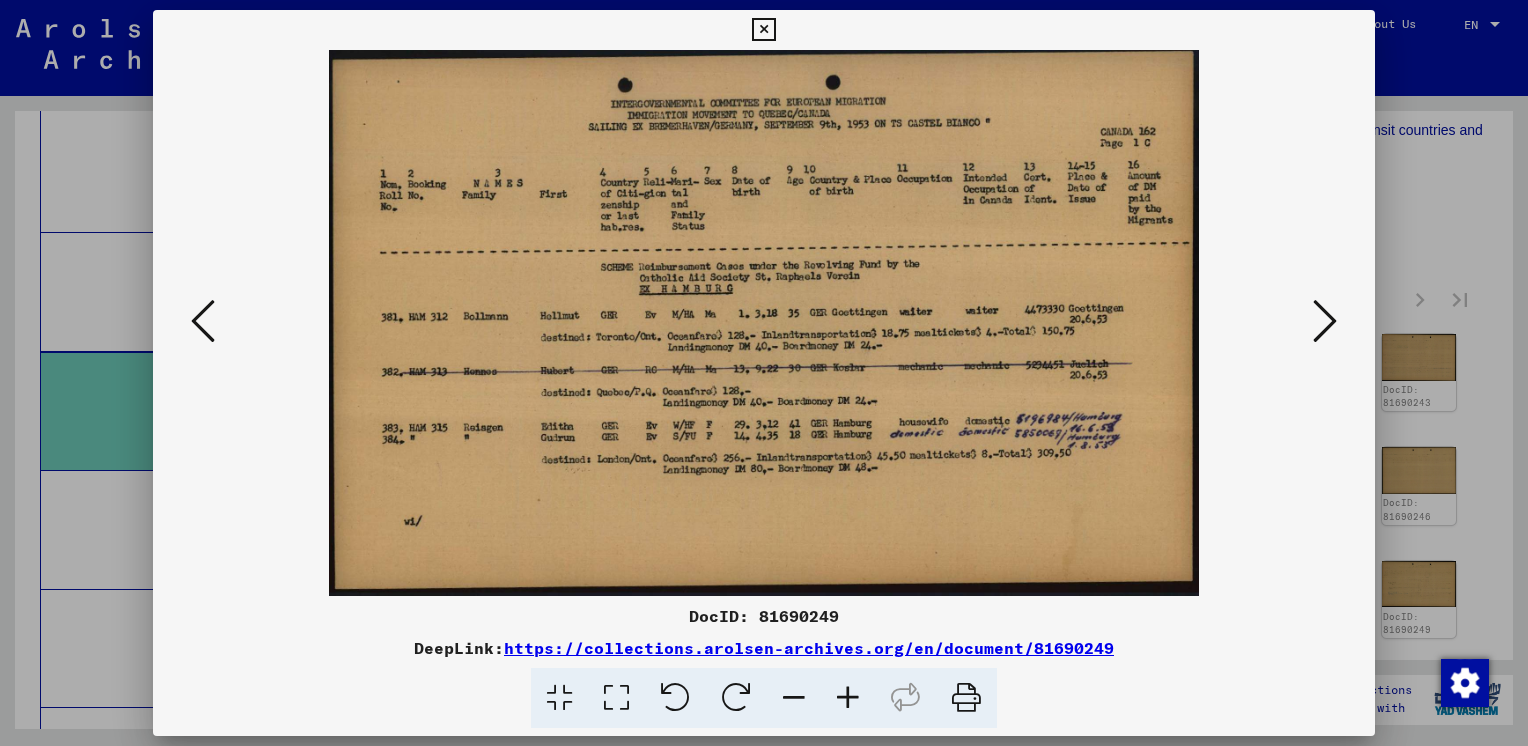 click at bounding box center (1325, 321) 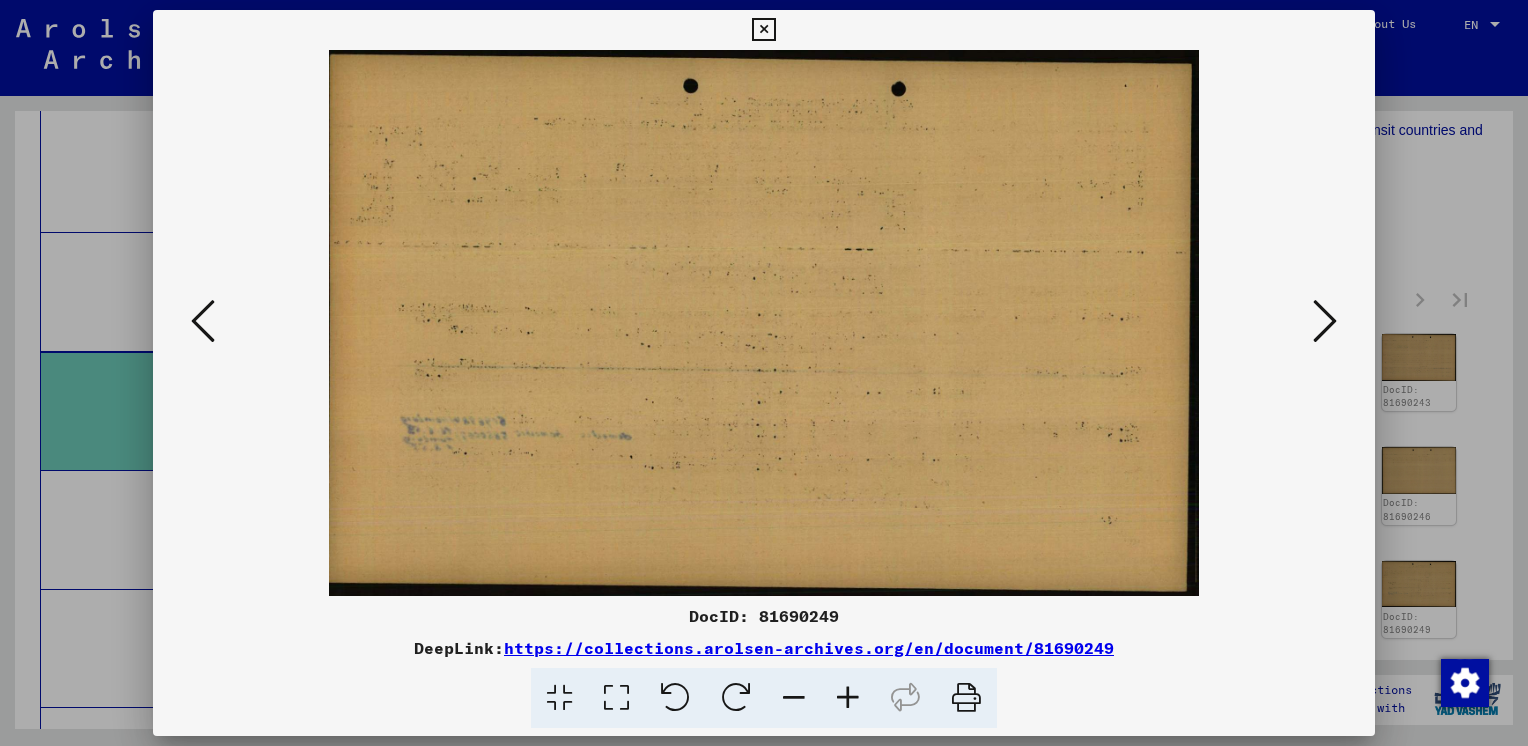 click at bounding box center [1325, 321] 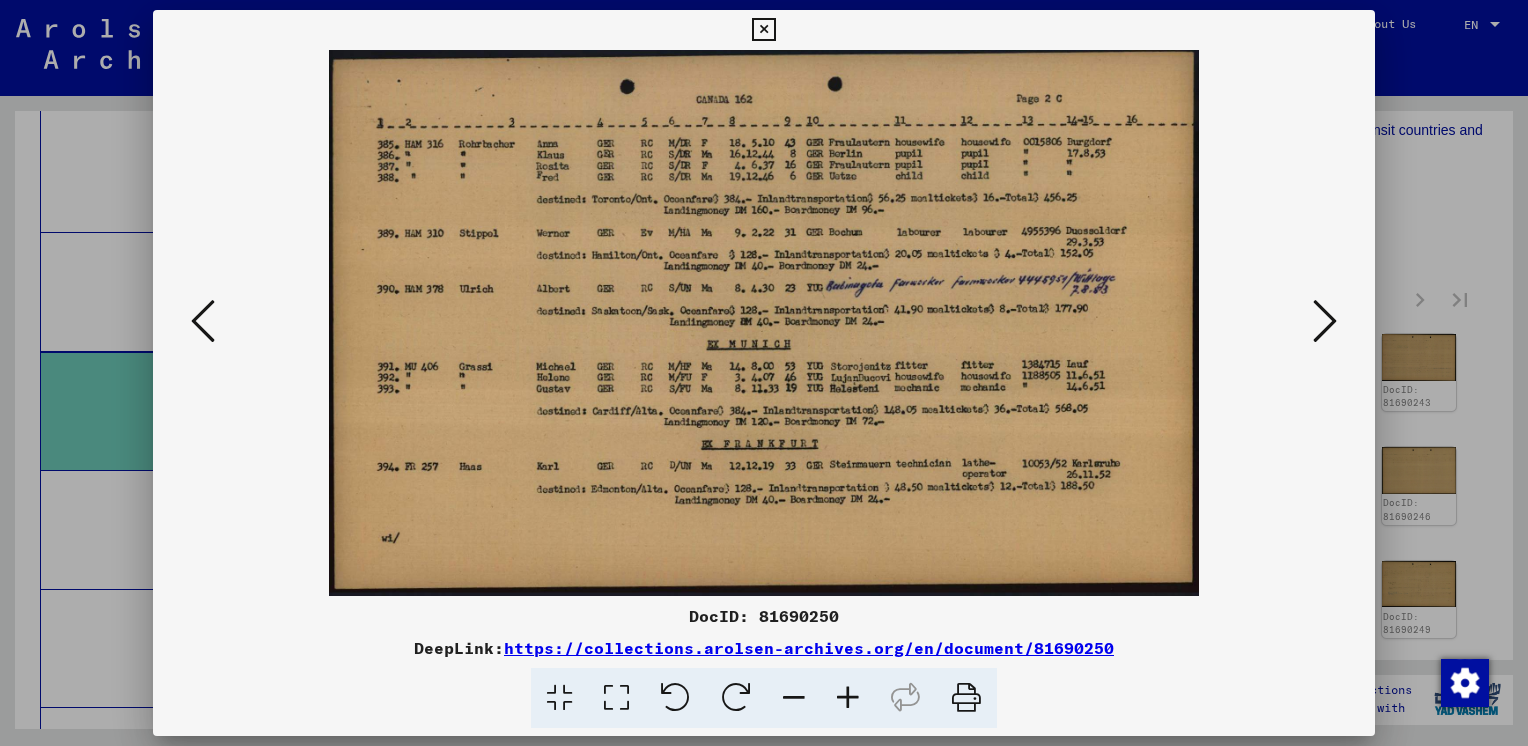click at bounding box center (1325, 321) 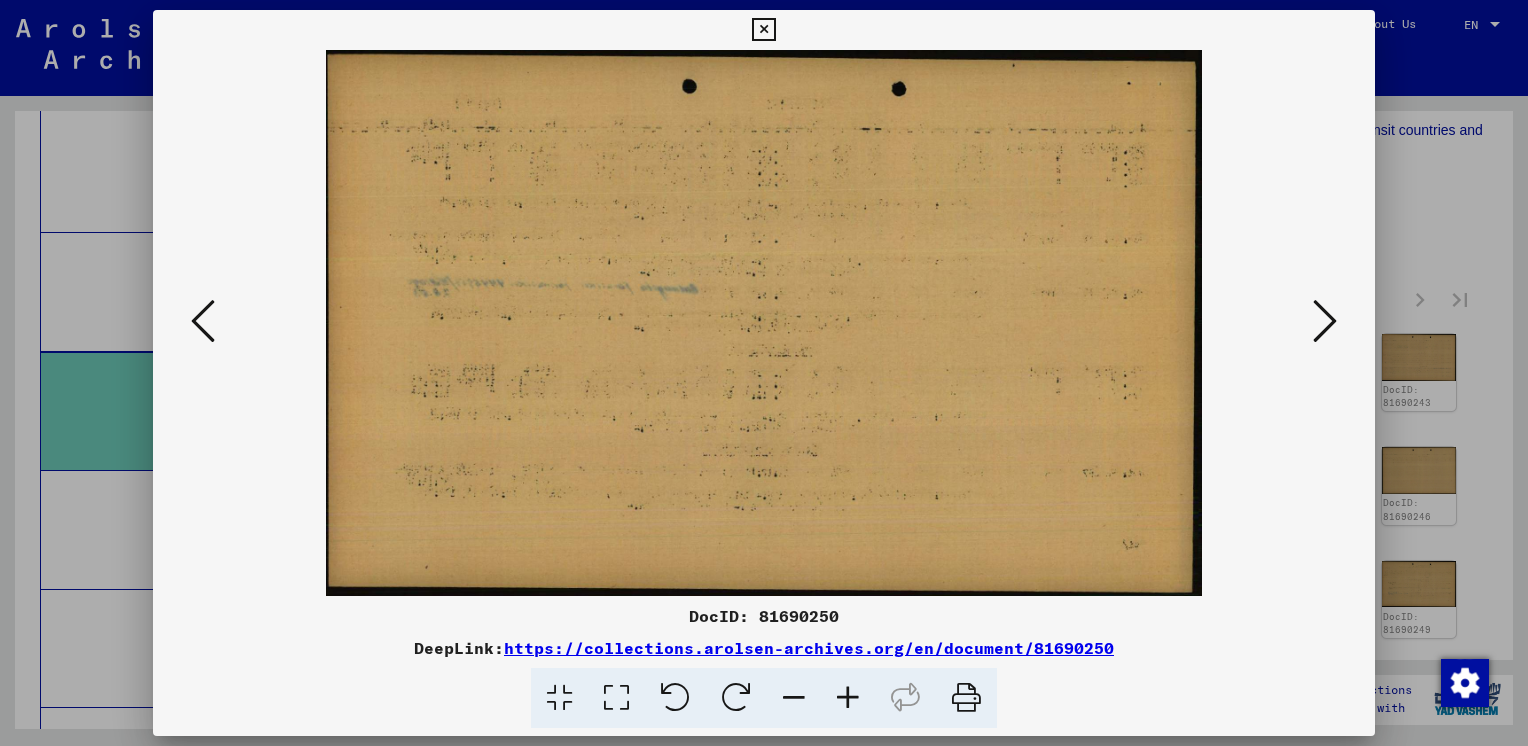 click at bounding box center (1325, 321) 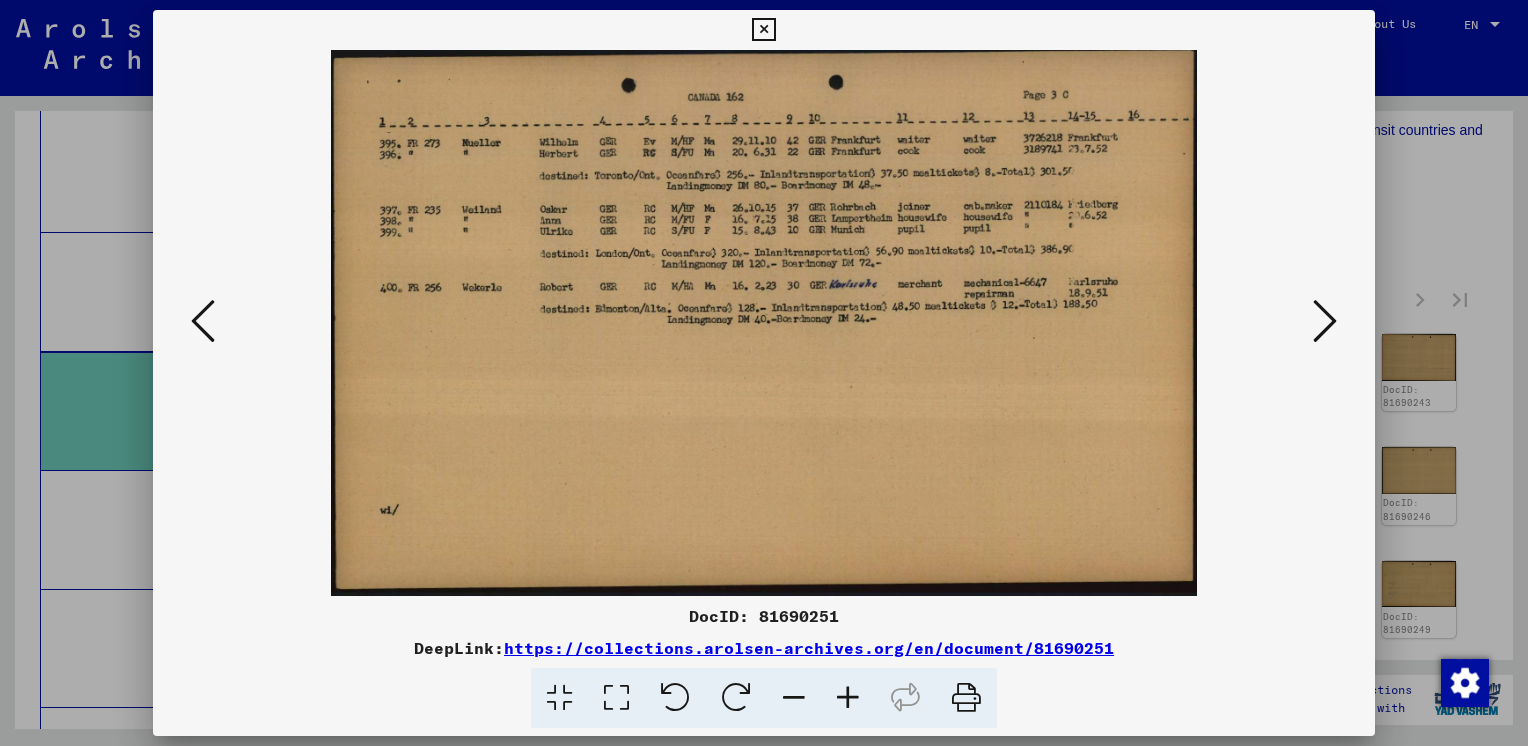 click at bounding box center [1325, 321] 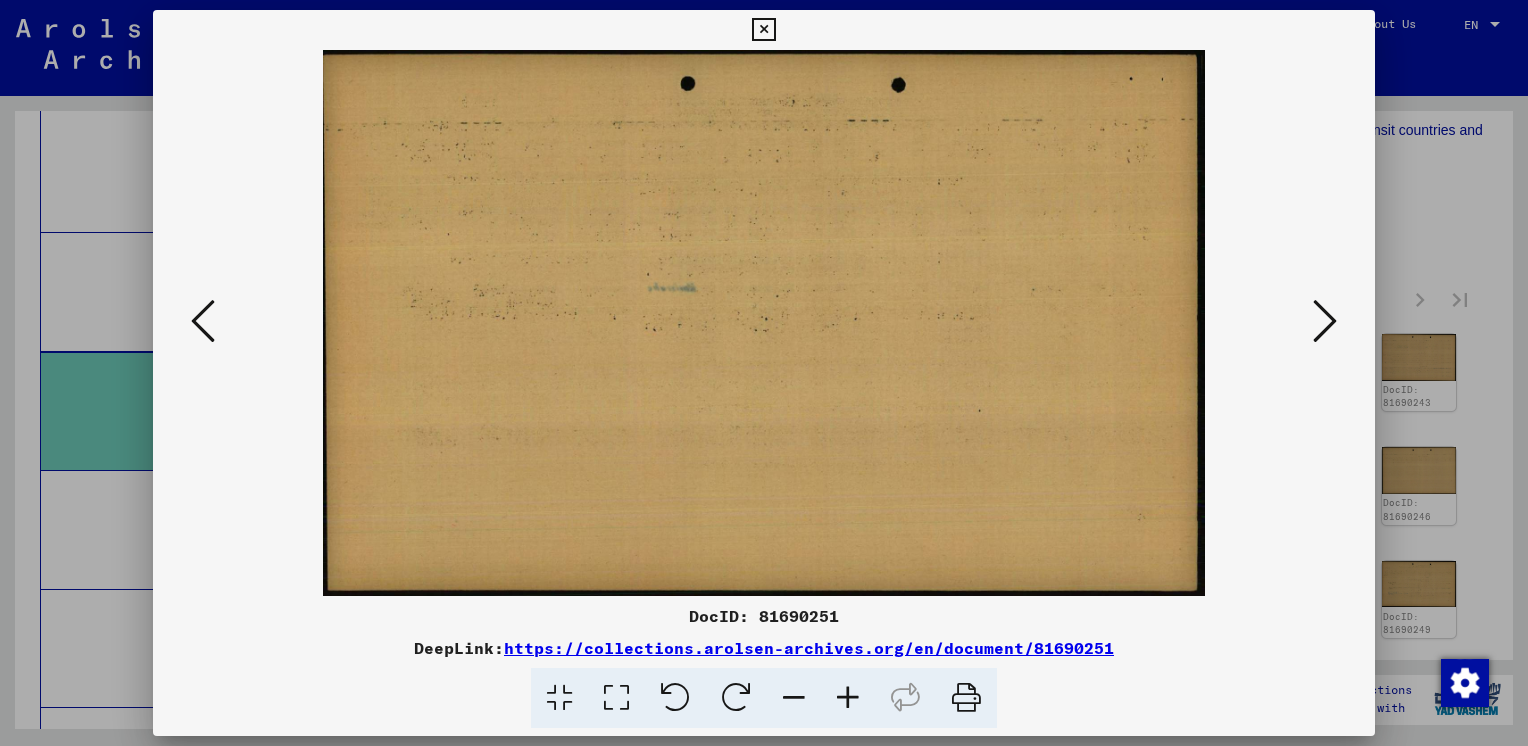 click at bounding box center [1325, 321] 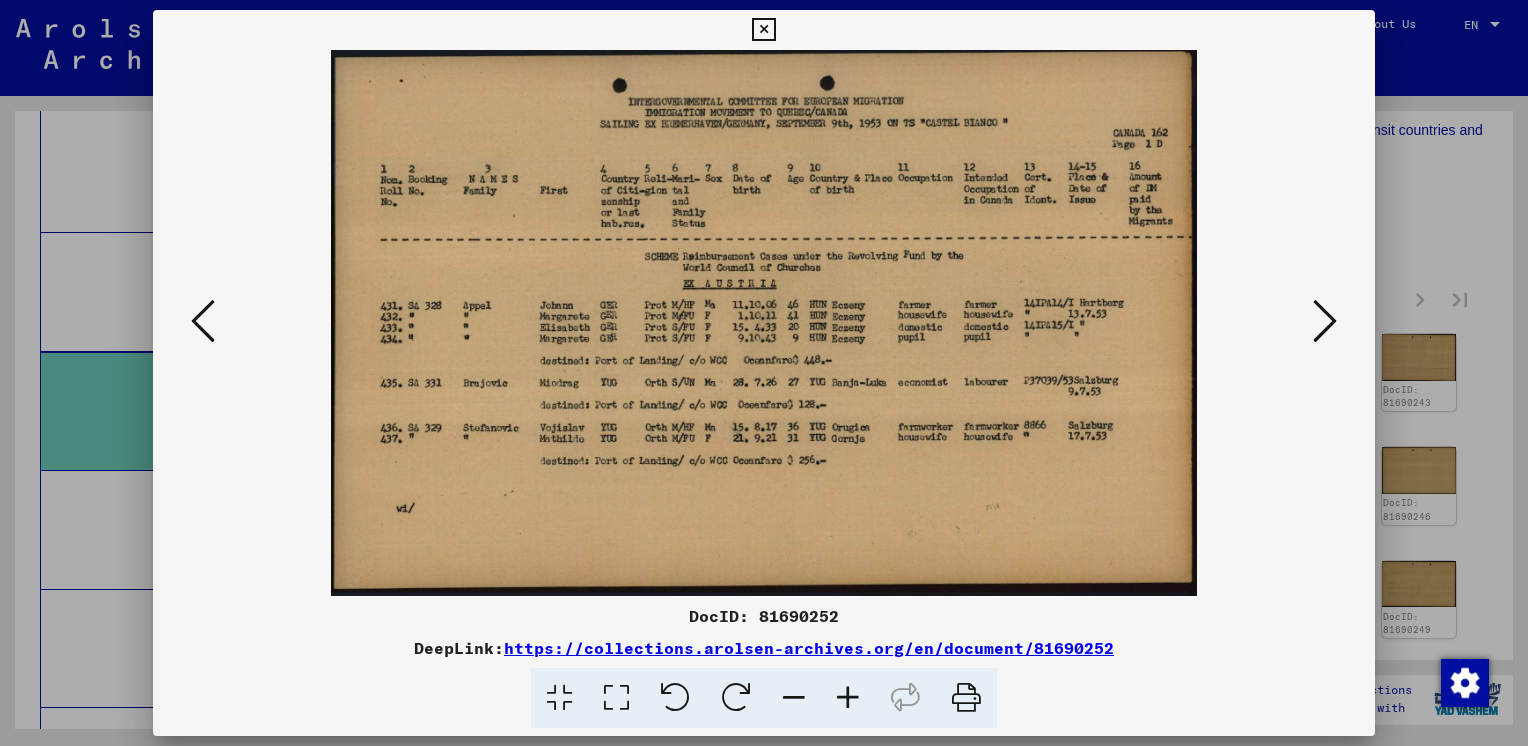click at bounding box center (1325, 321) 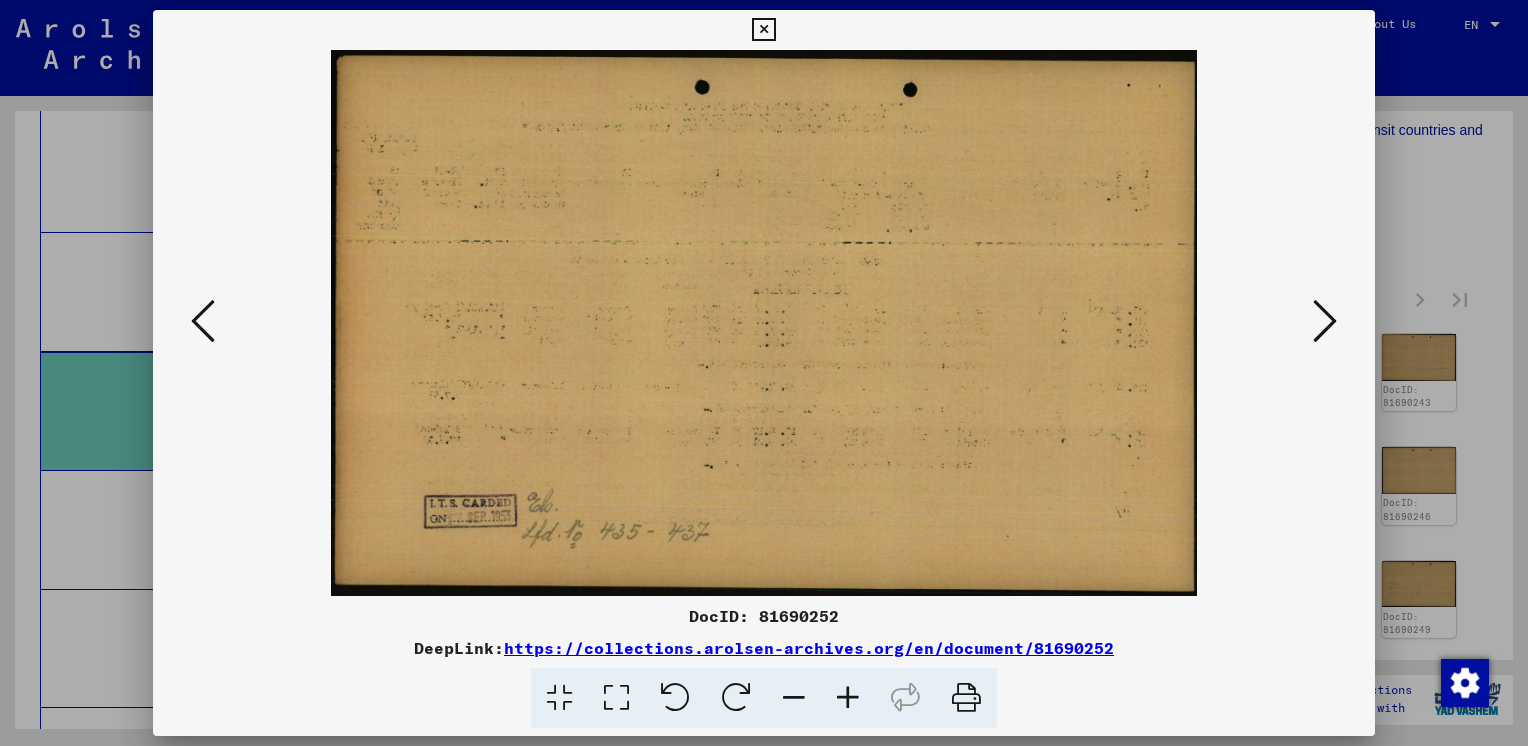click at bounding box center [1325, 321] 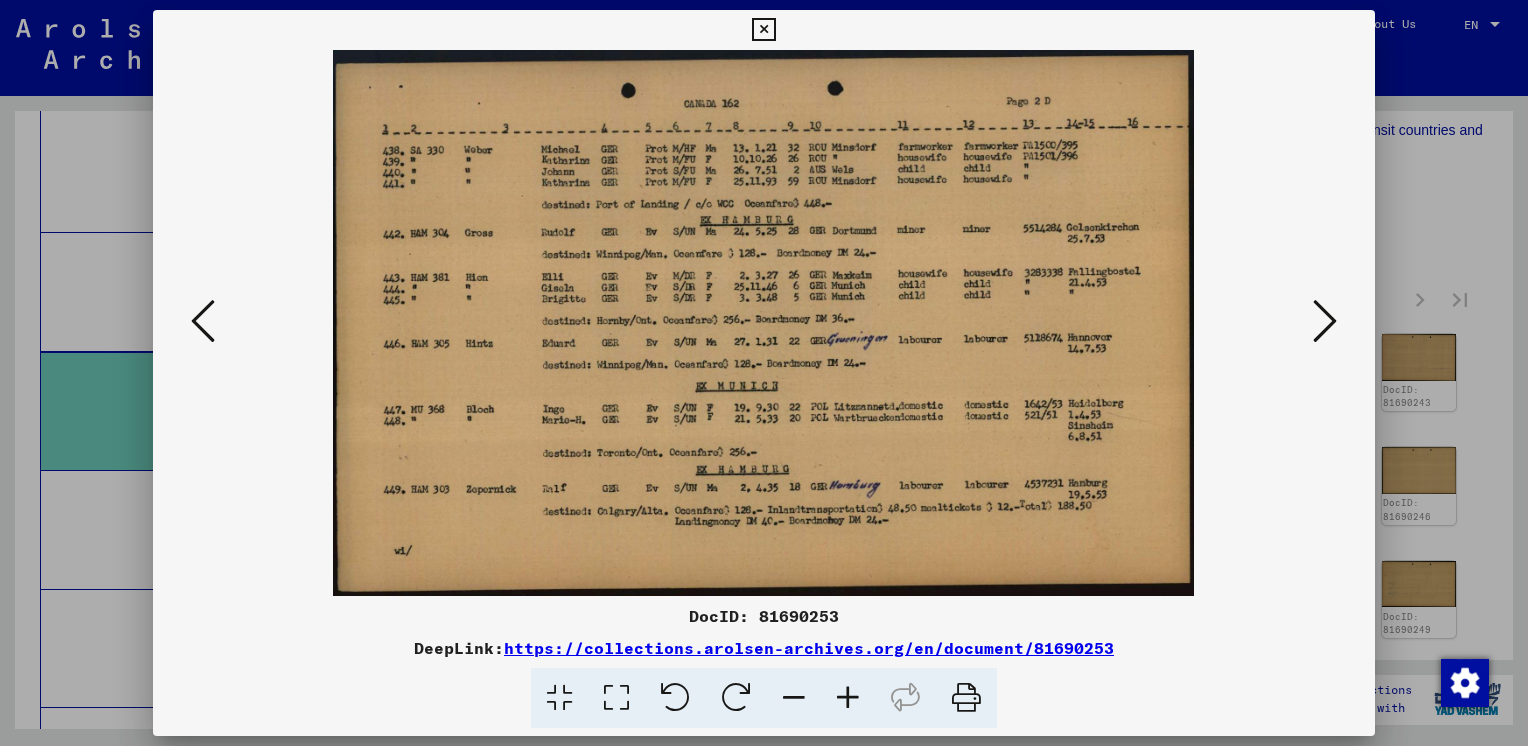 click at bounding box center (1325, 321) 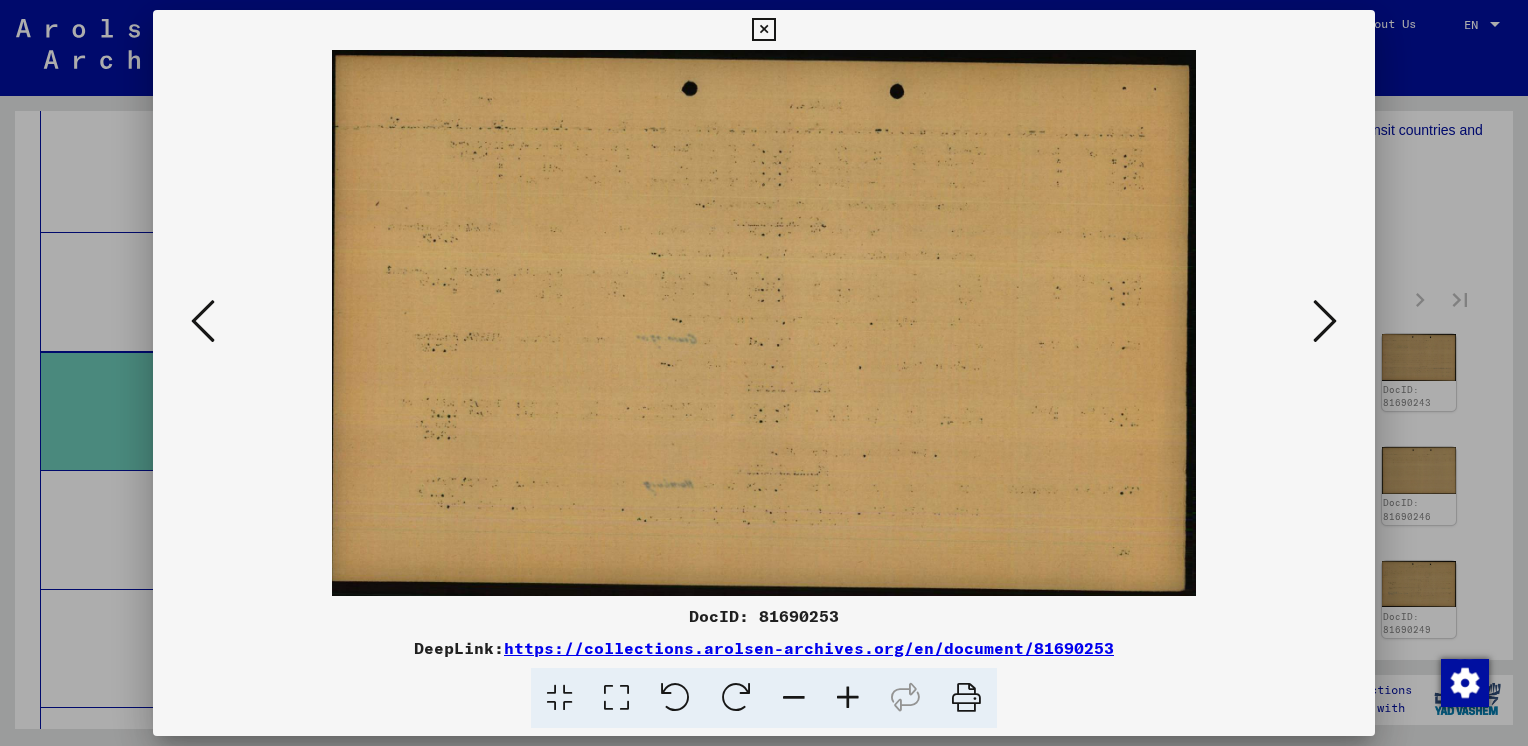 click at bounding box center (1325, 321) 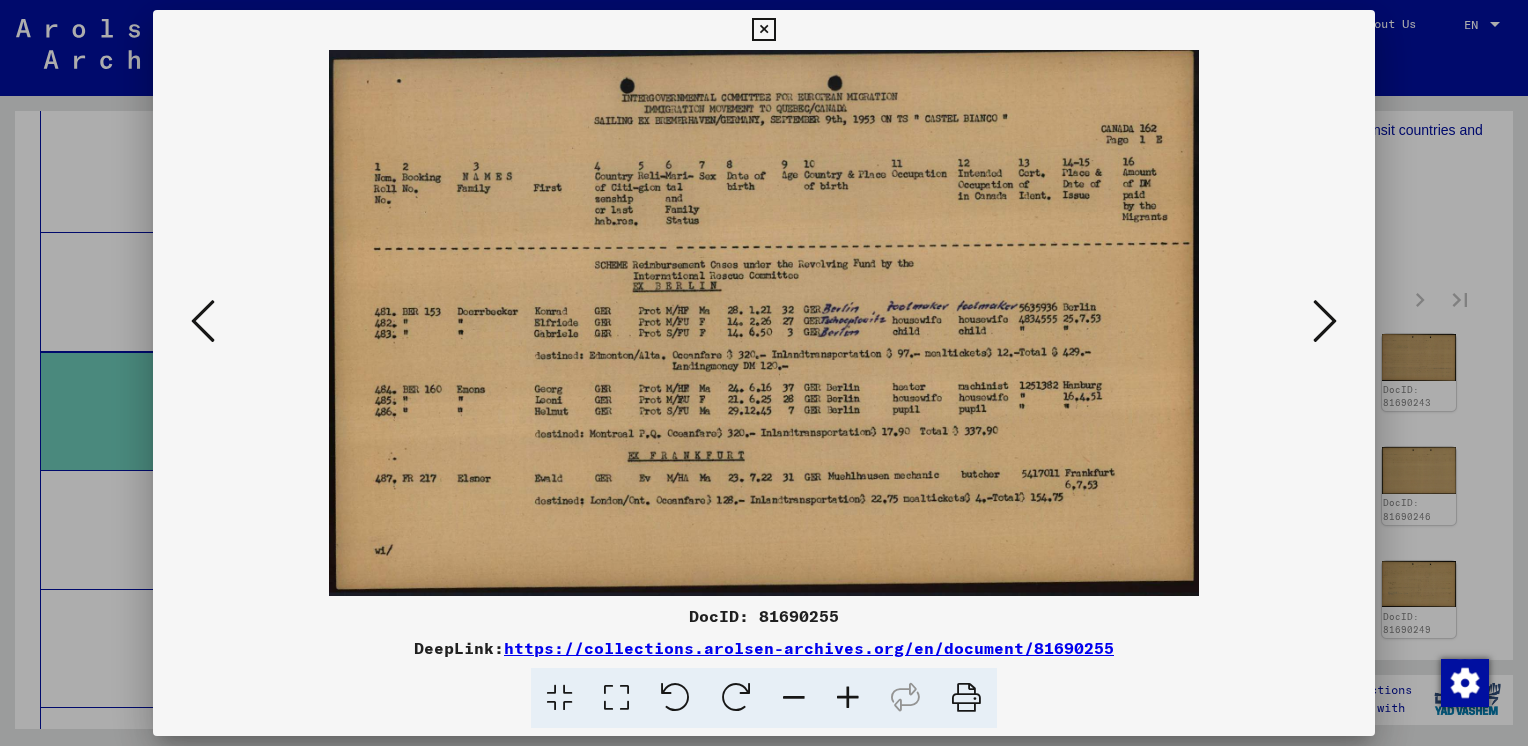 click at bounding box center [1325, 321] 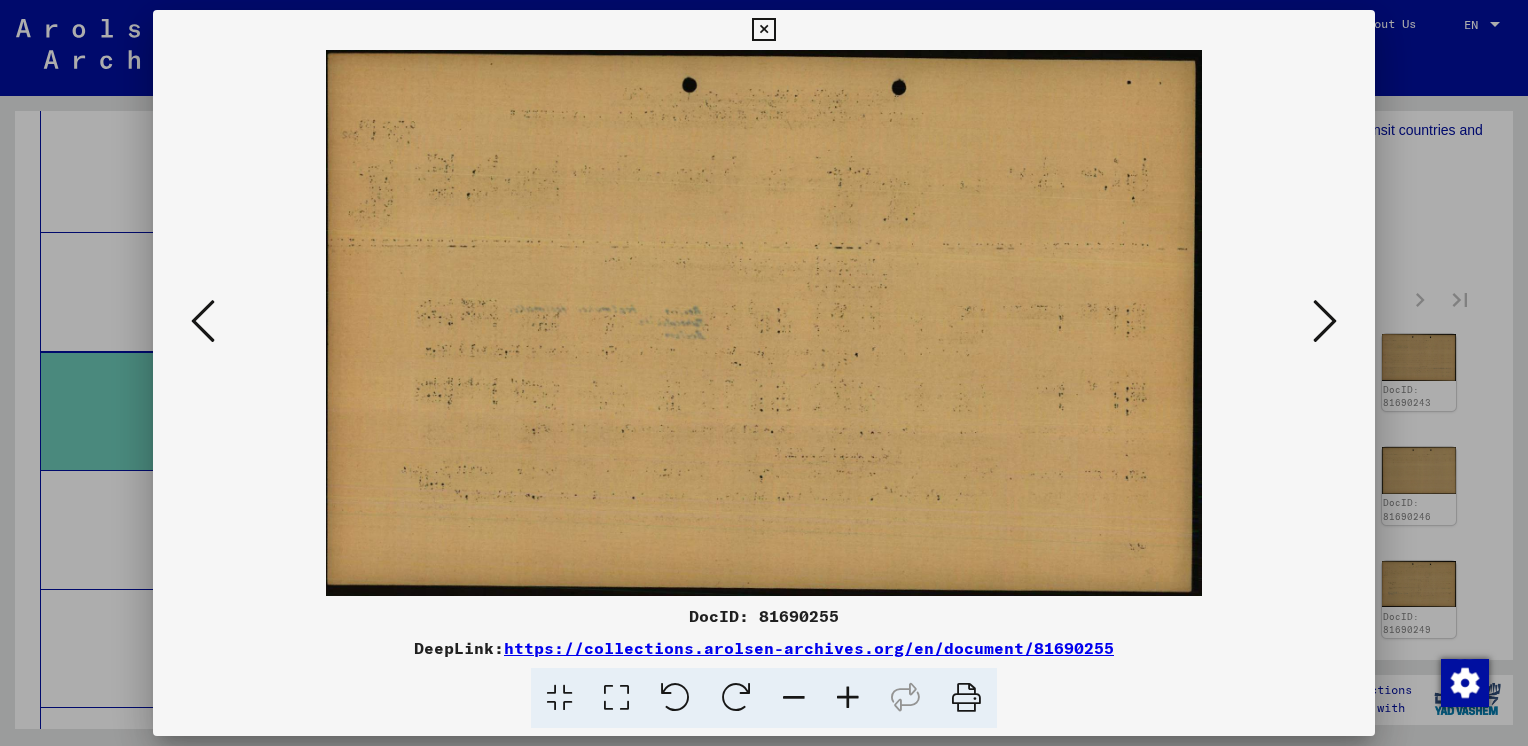 click at bounding box center [1325, 321] 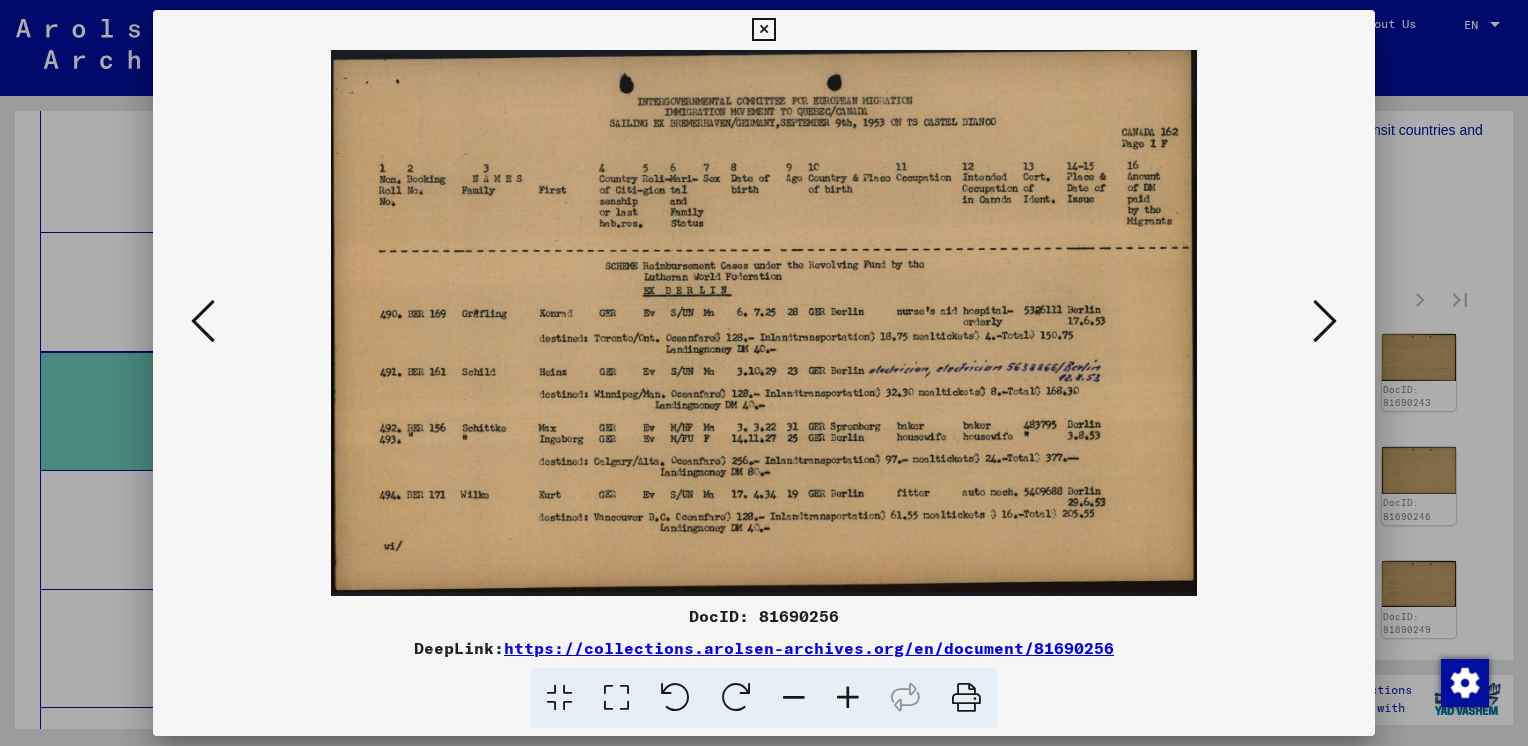 click at bounding box center (1325, 321) 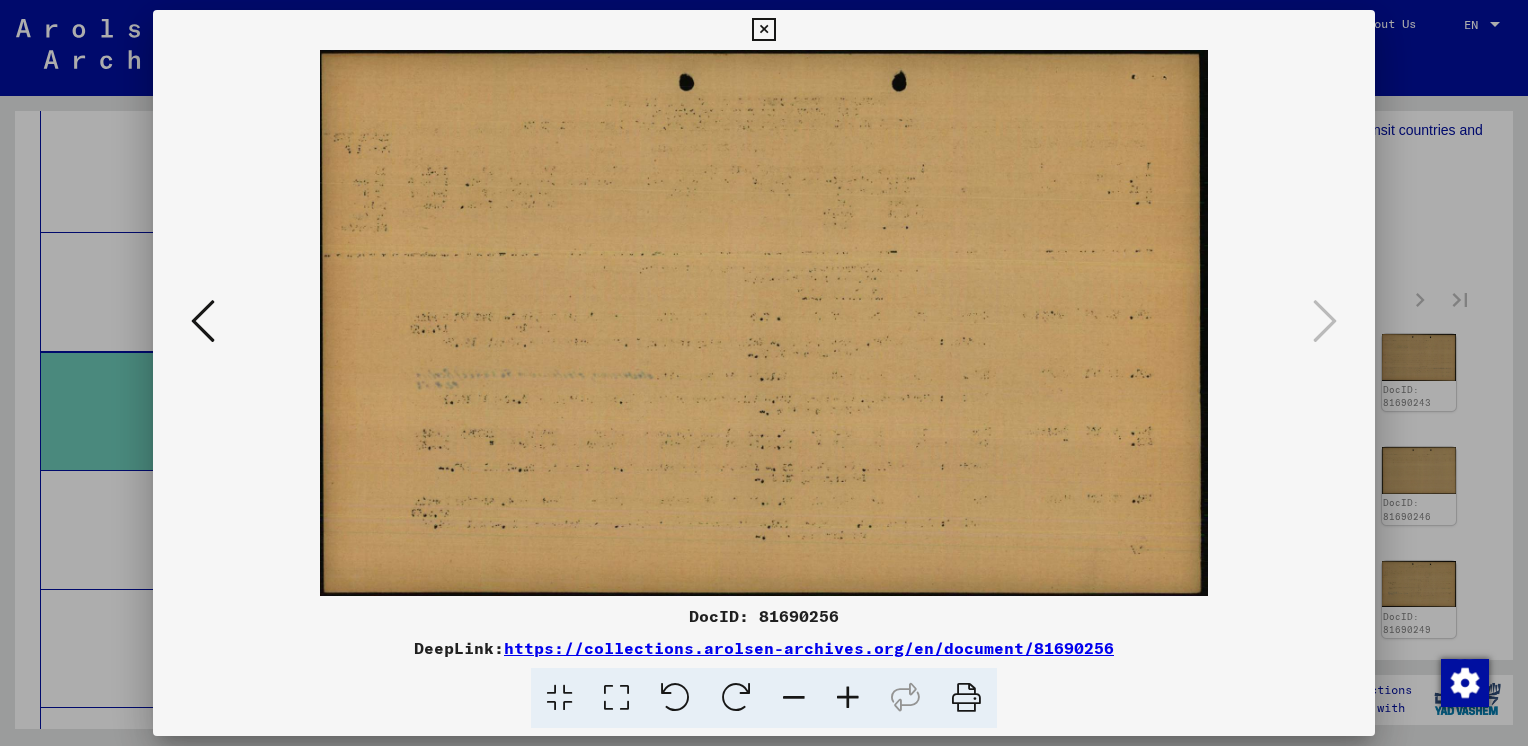 click at bounding box center (763, 30) 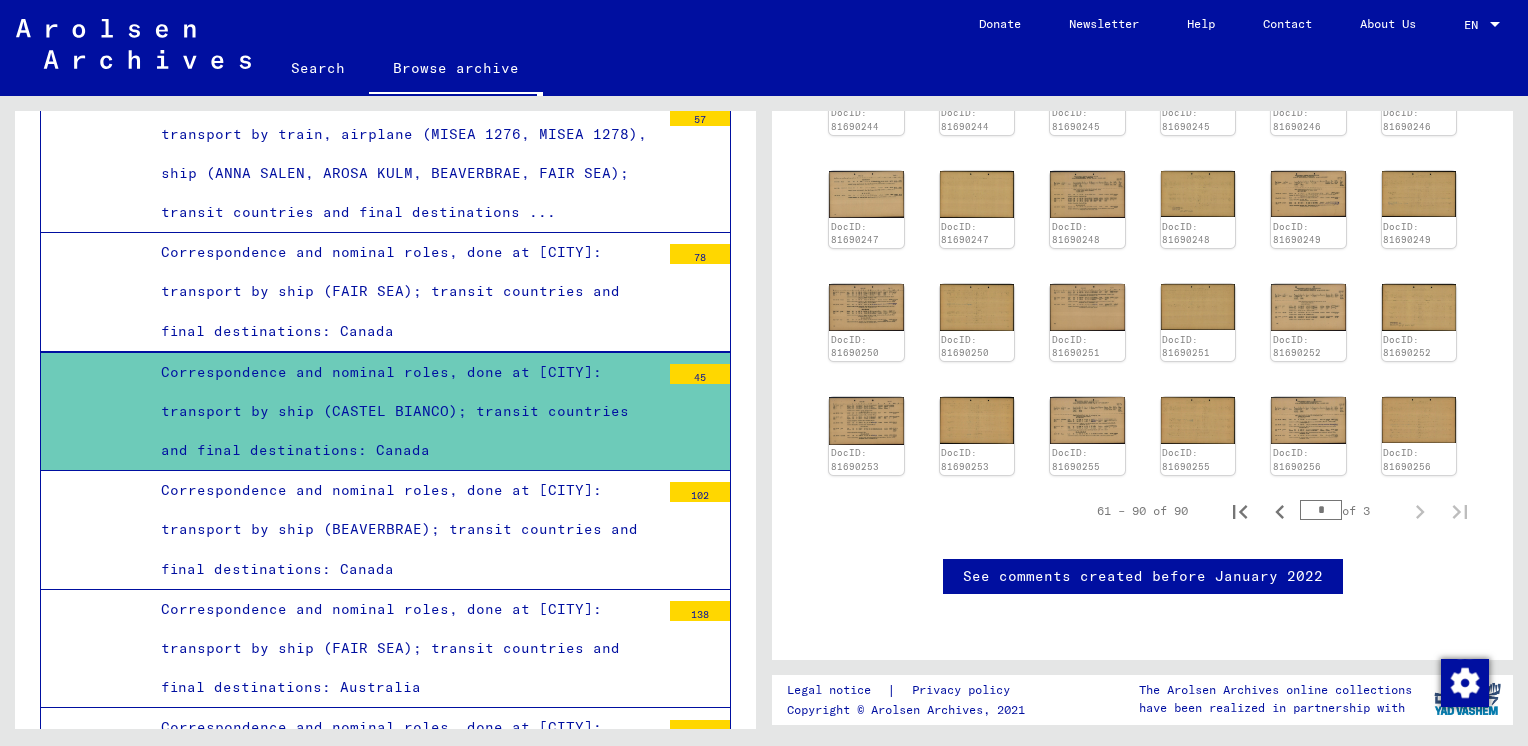 scroll, scrollTop: 935, scrollLeft: 0, axis: vertical 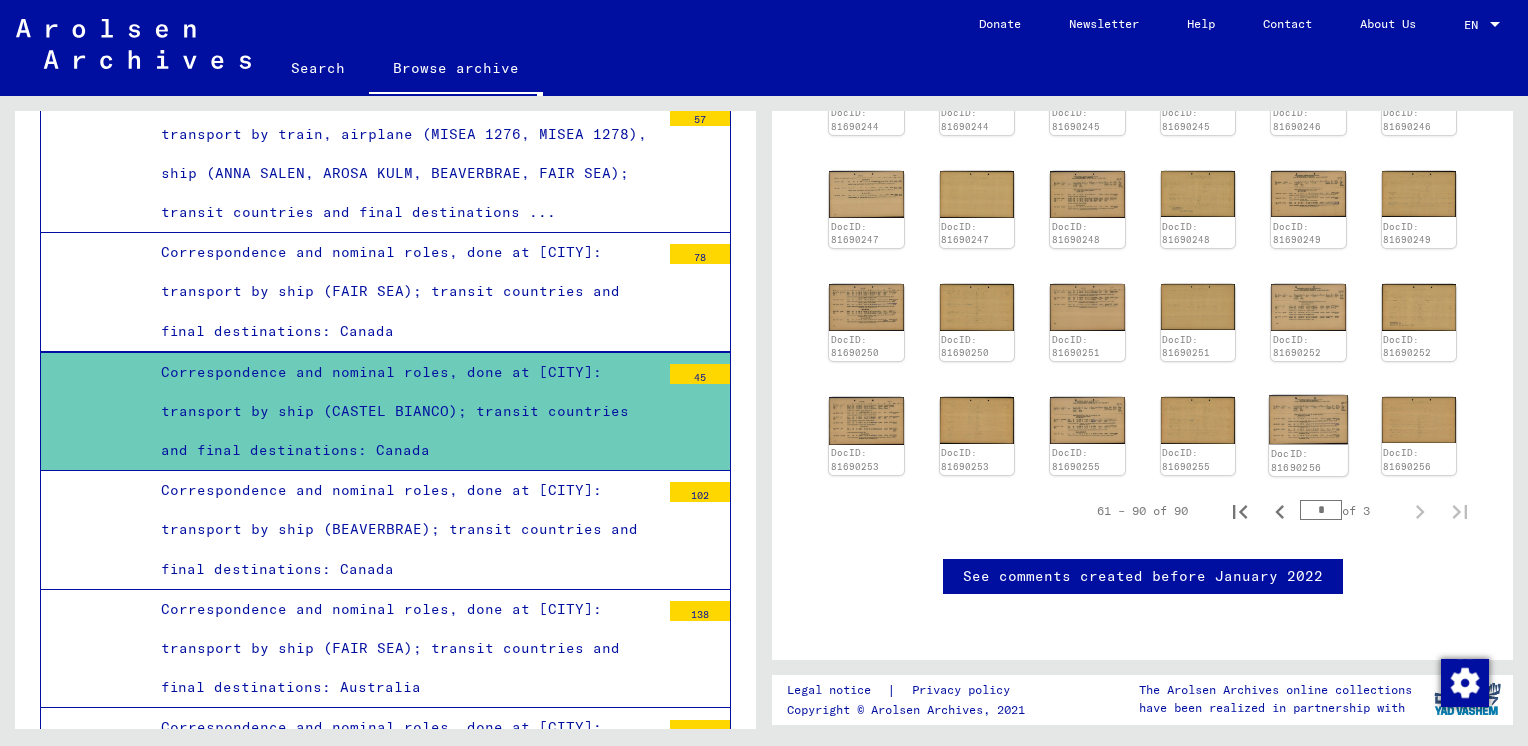 click 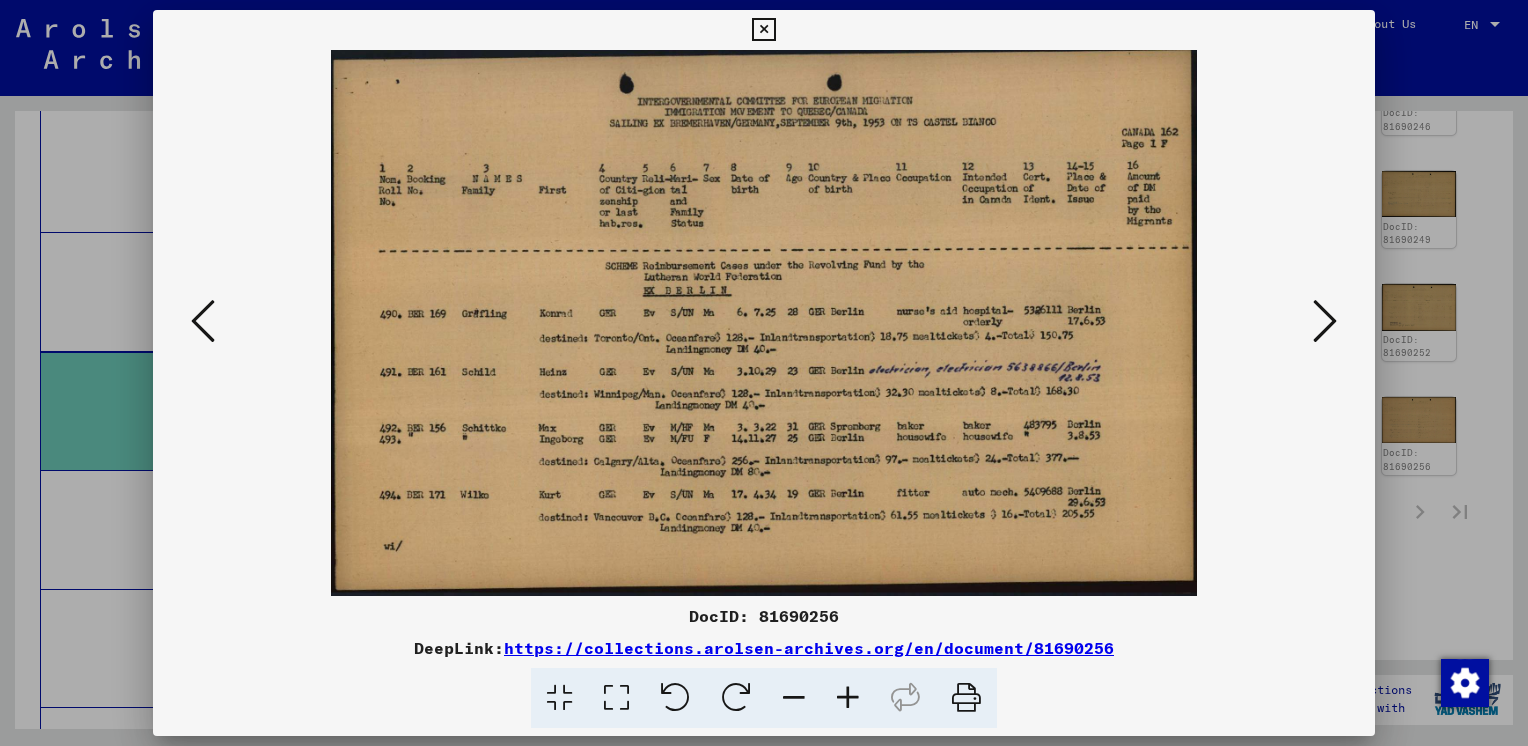 click at bounding box center [763, 30] 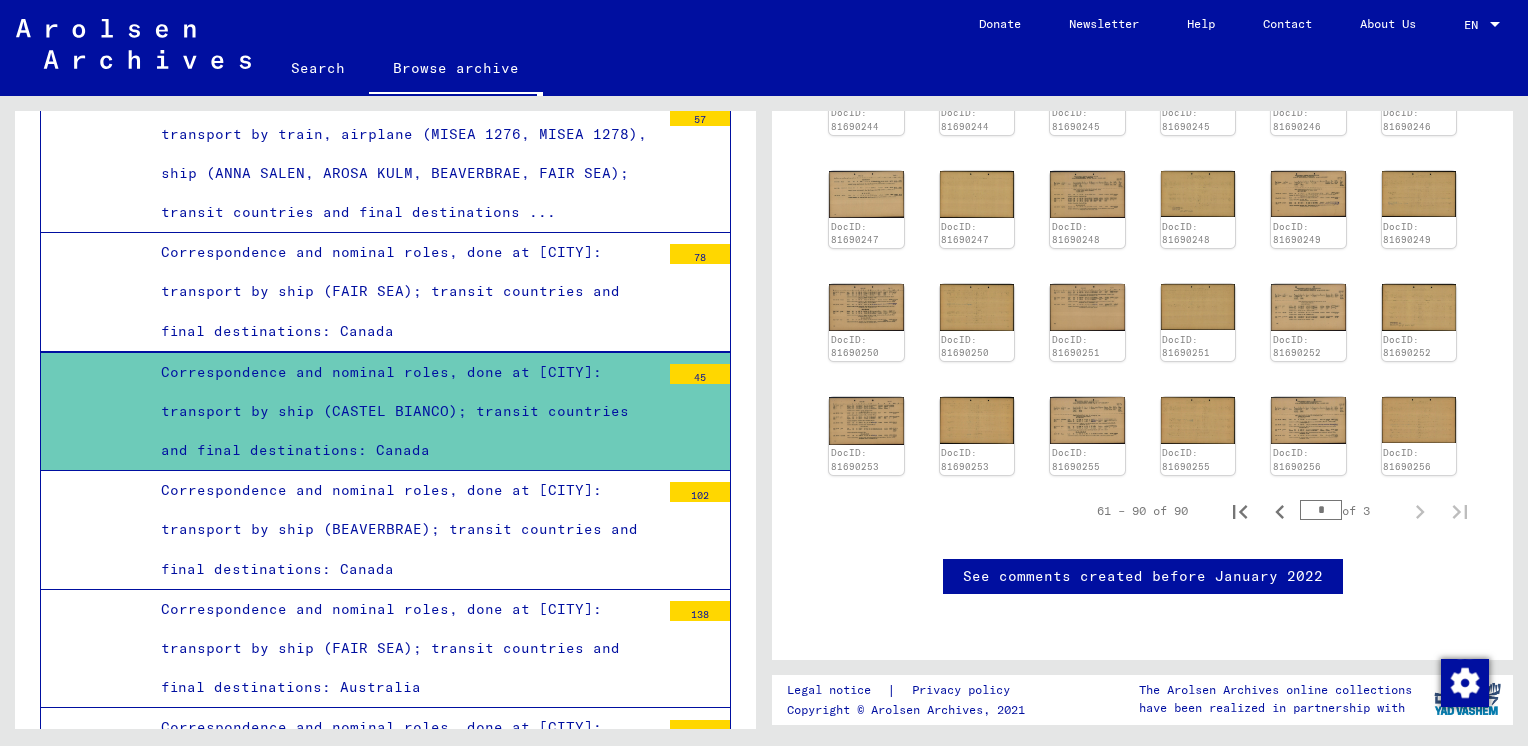 scroll, scrollTop: 894, scrollLeft: 0, axis: vertical 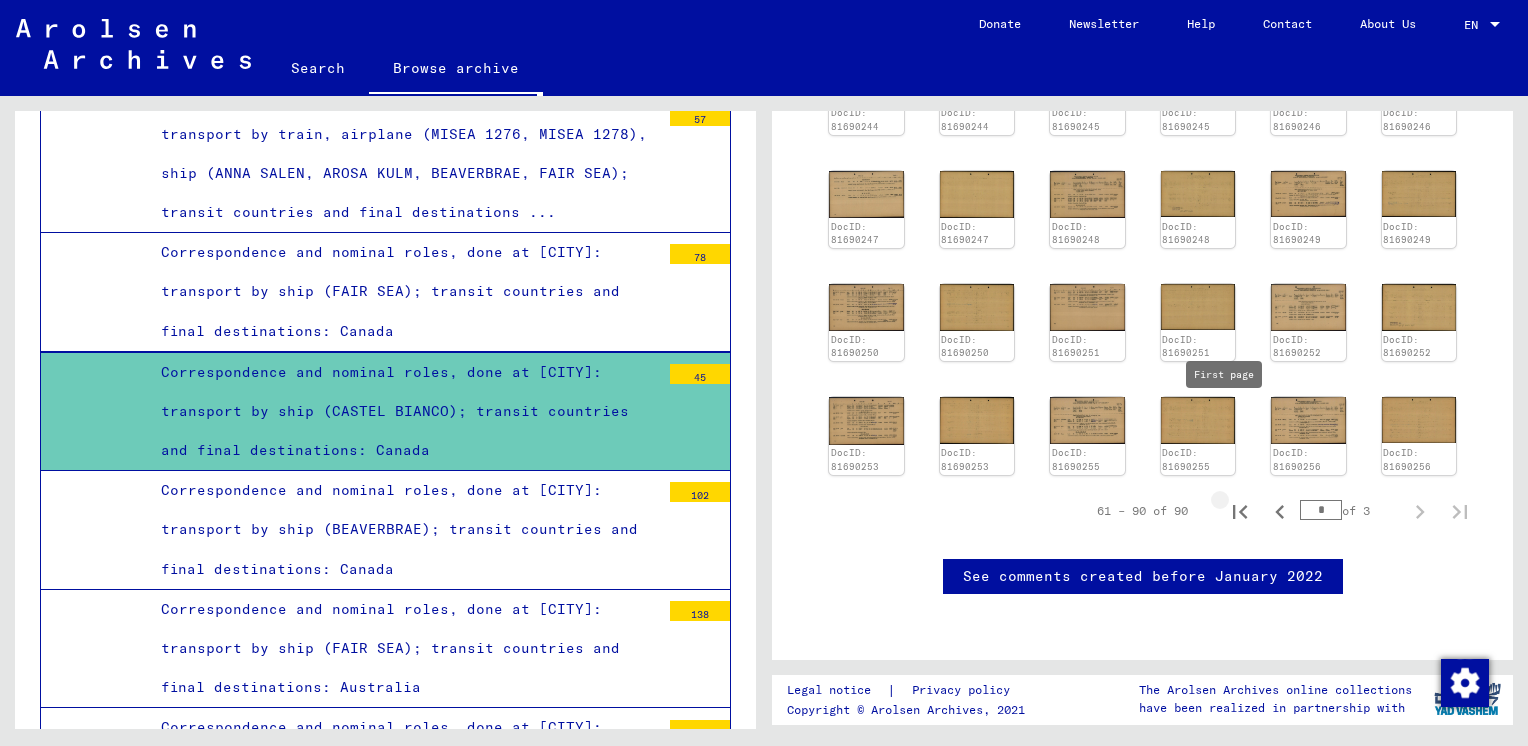click 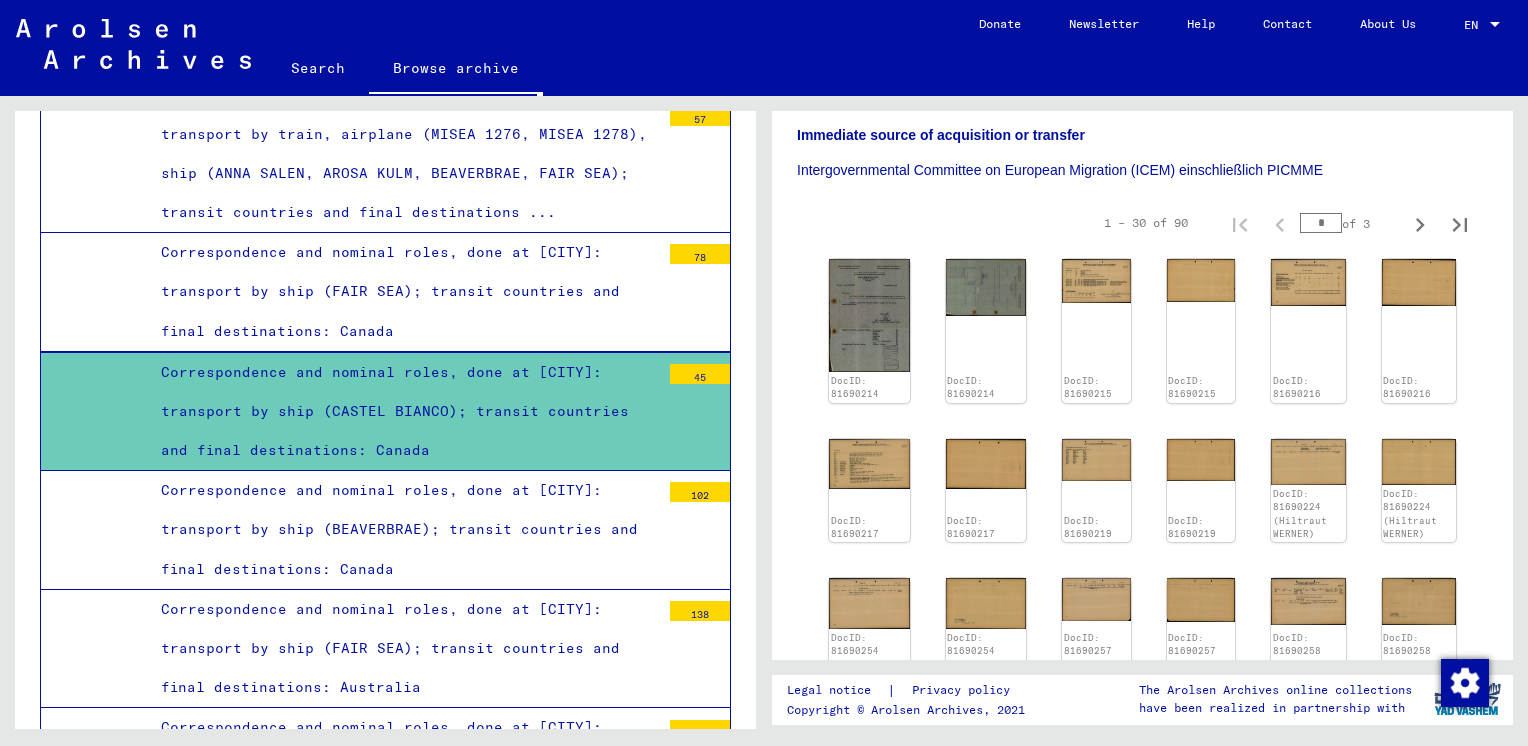 scroll, scrollTop: 496, scrollLeft: 0, axis: vertical 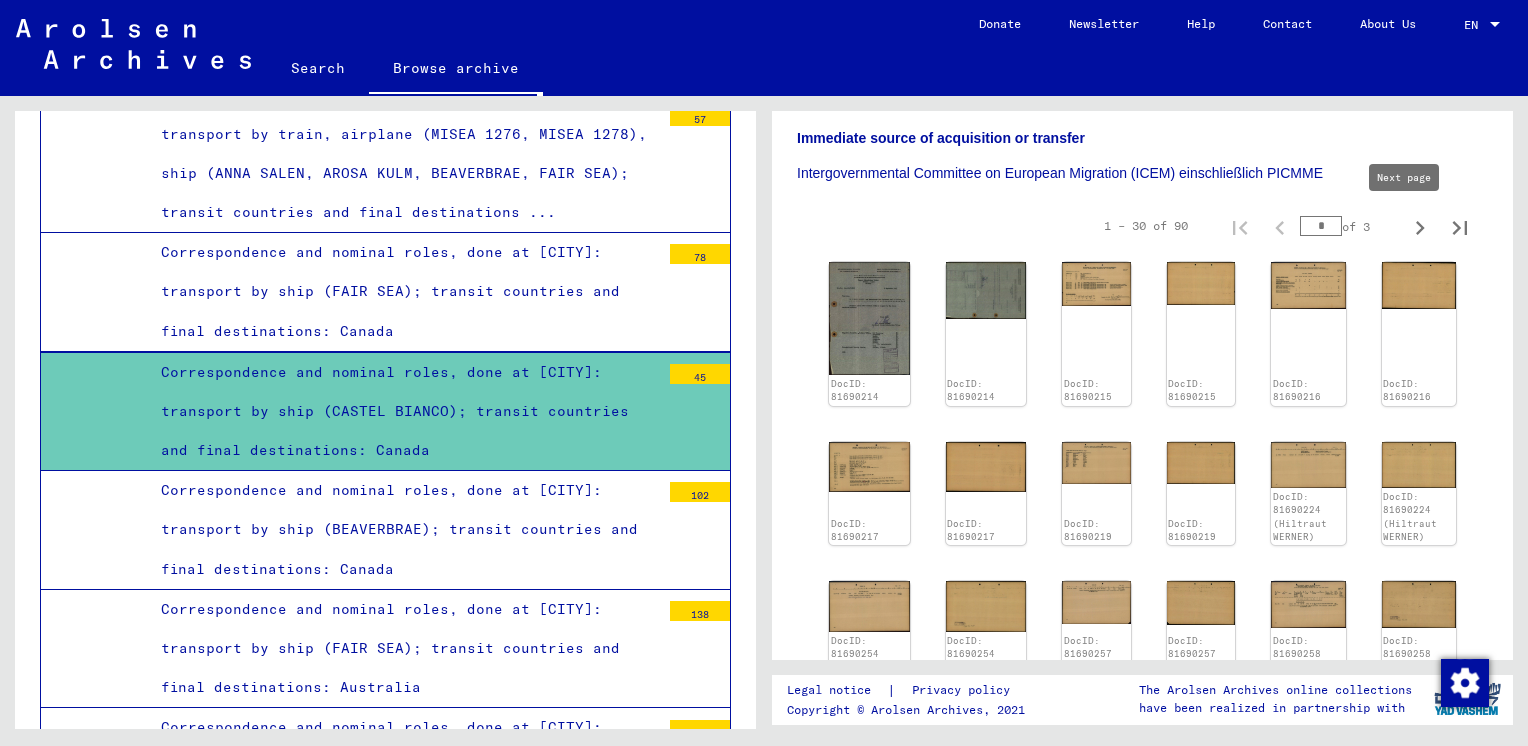 click 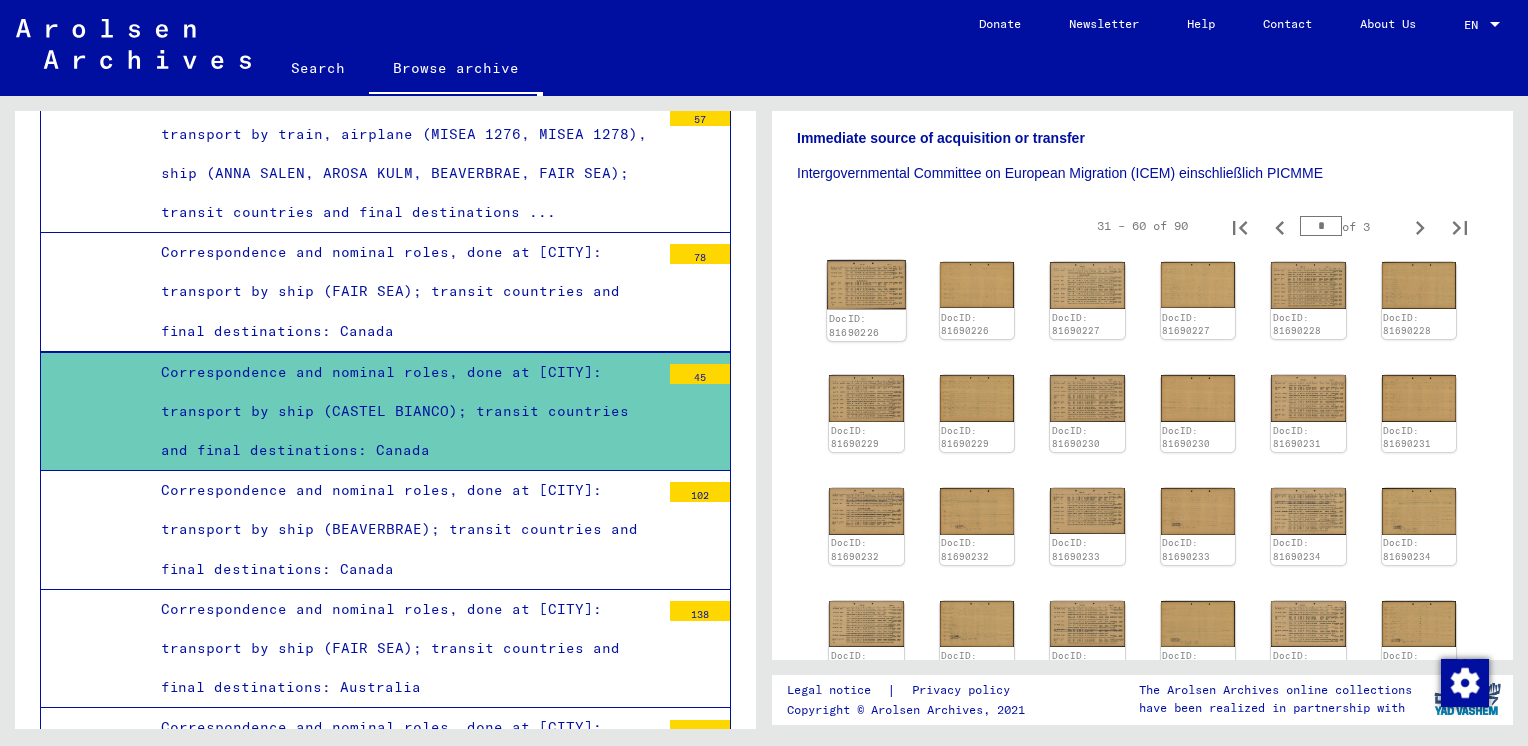 click 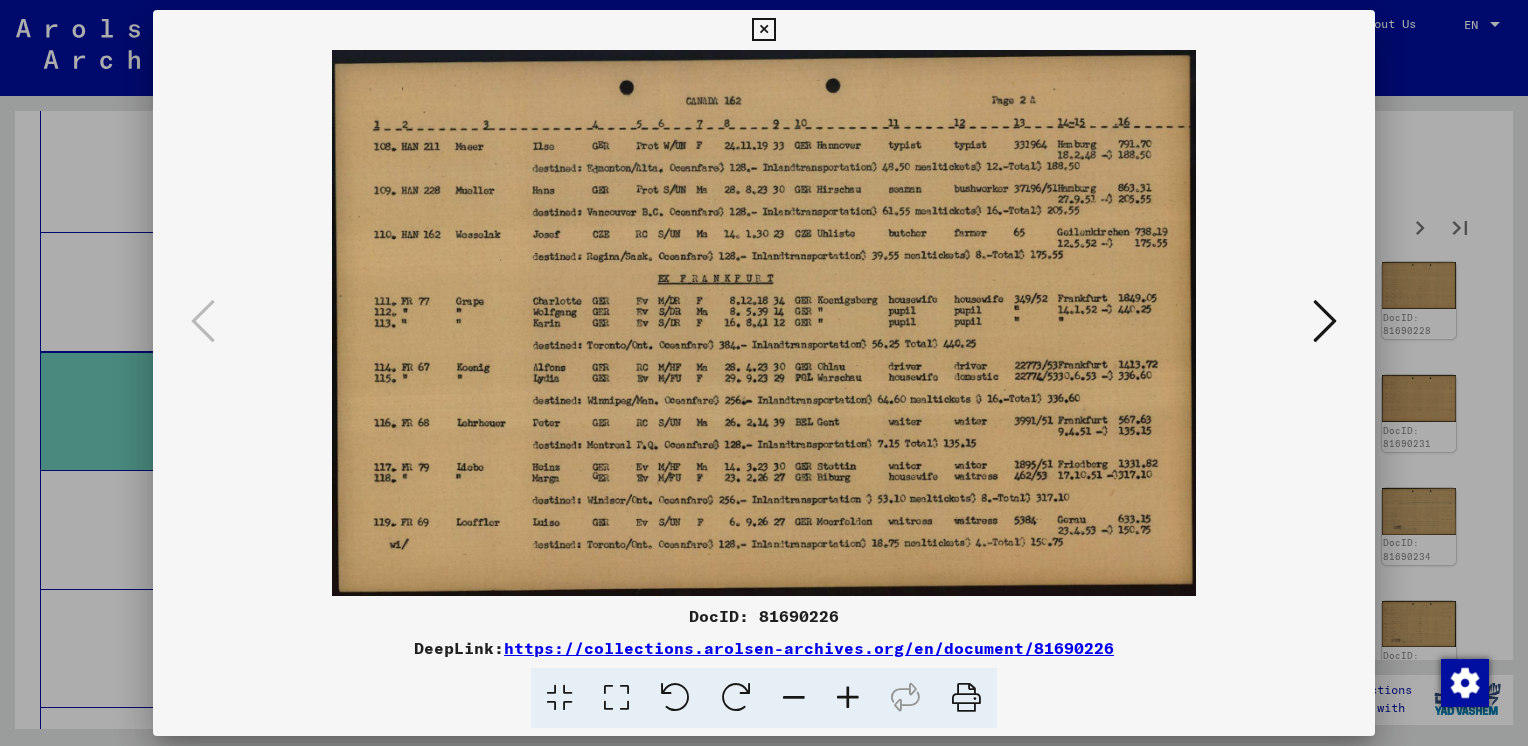 click at bounding box center [848, 698] 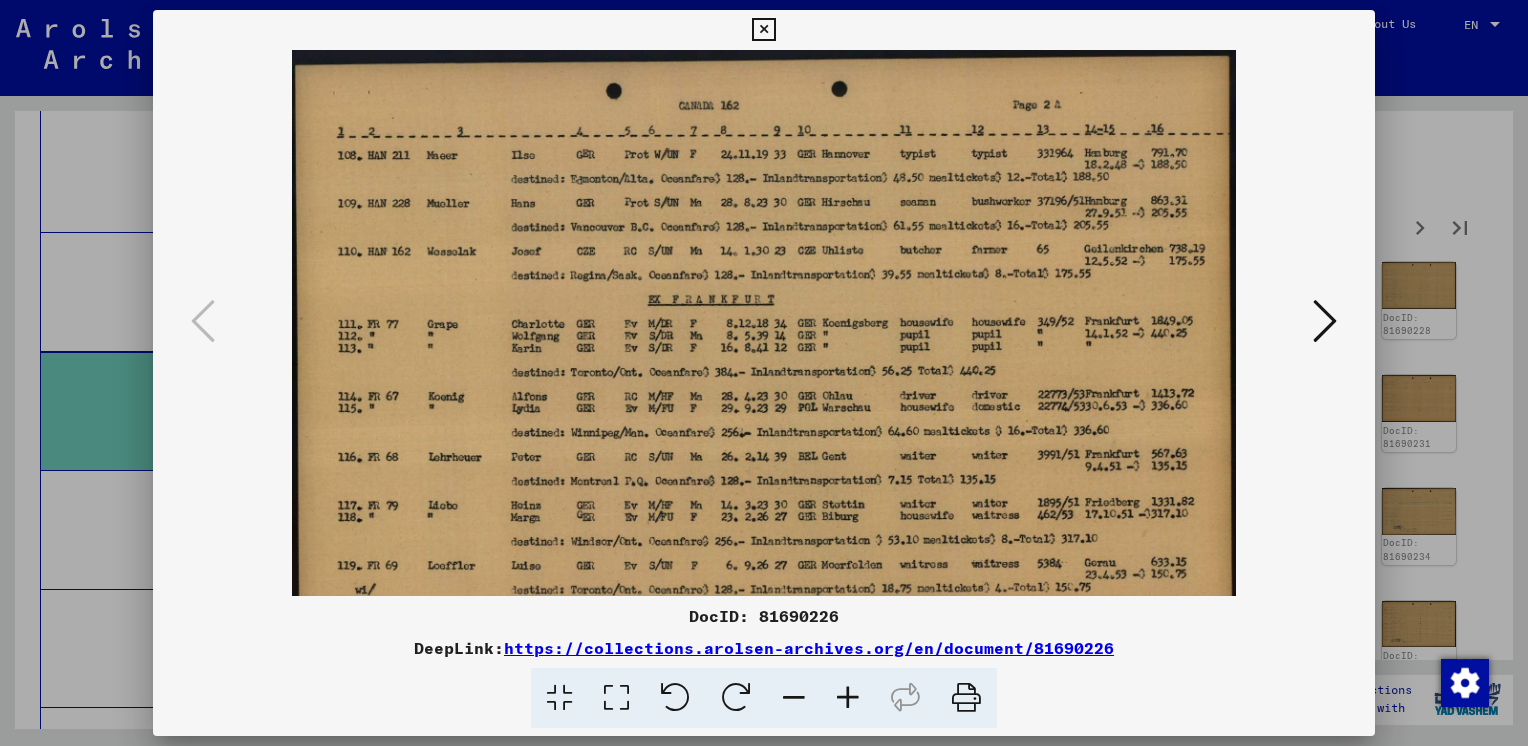 click at bounding box center (848, 698) 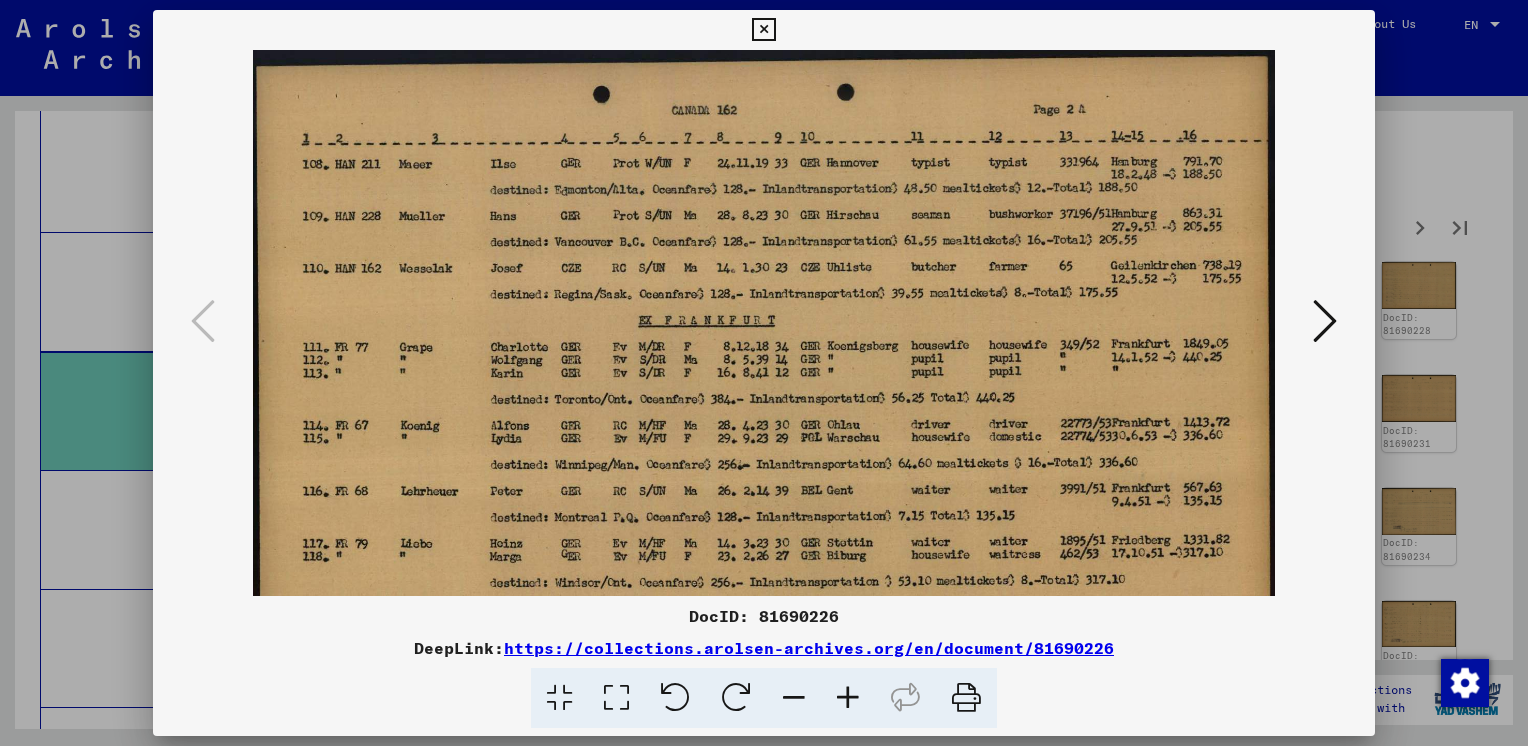 click at bounding box center (848, 698) 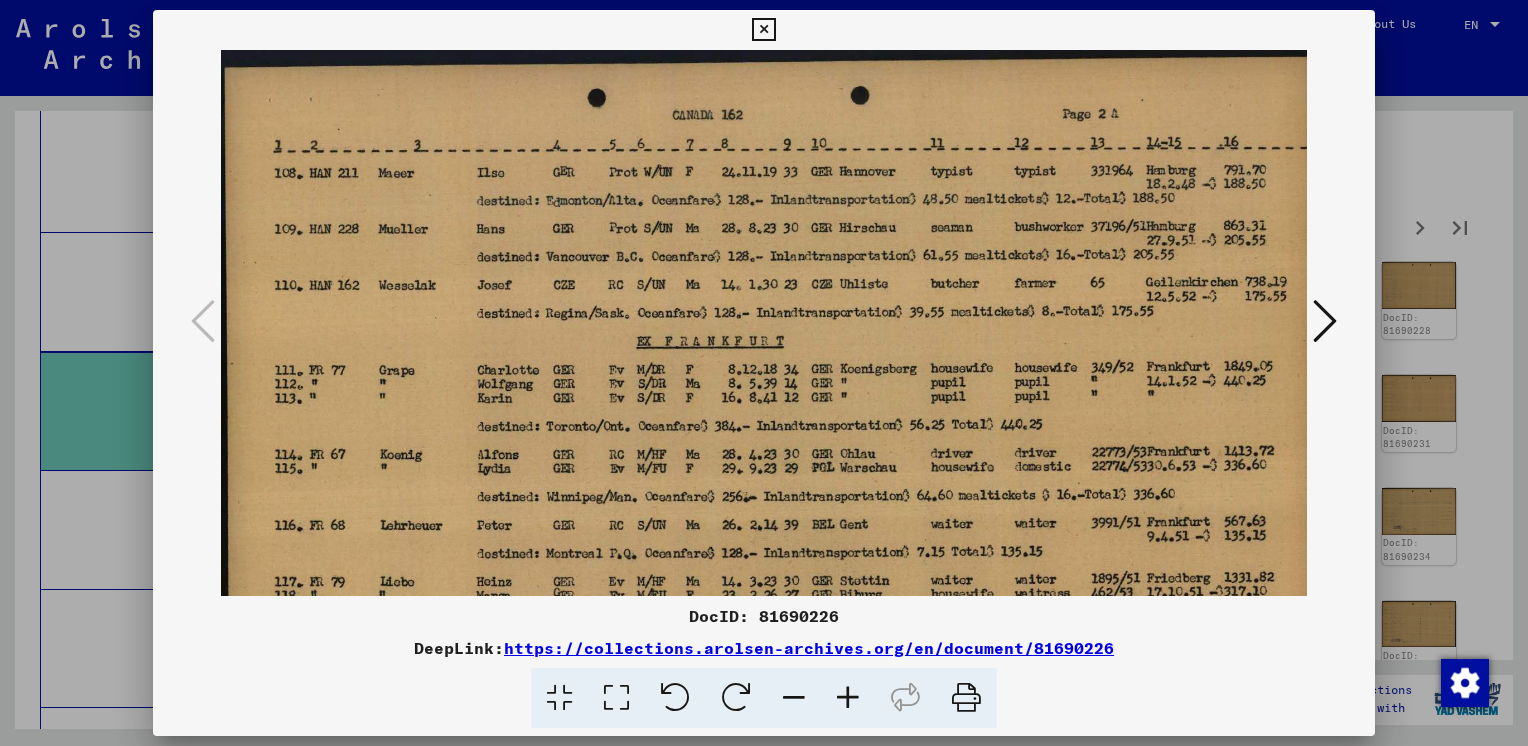scroll, scrollTop: 149, scrollLeft: 0, axis: vertical 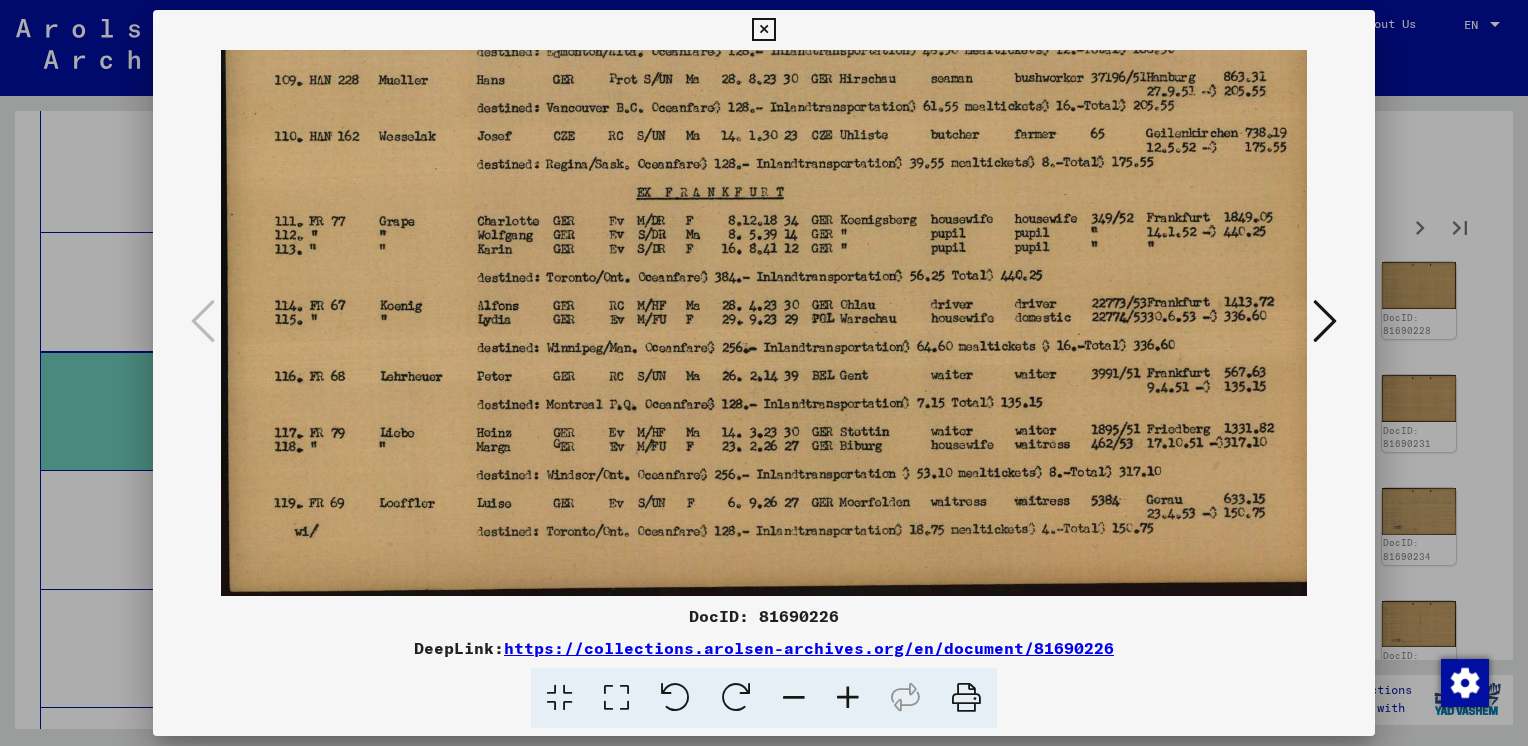 drag, startPoint x: 799, startPoint y: 374, endPoint x: 804, endPoint y: 134, distance: 240.05208 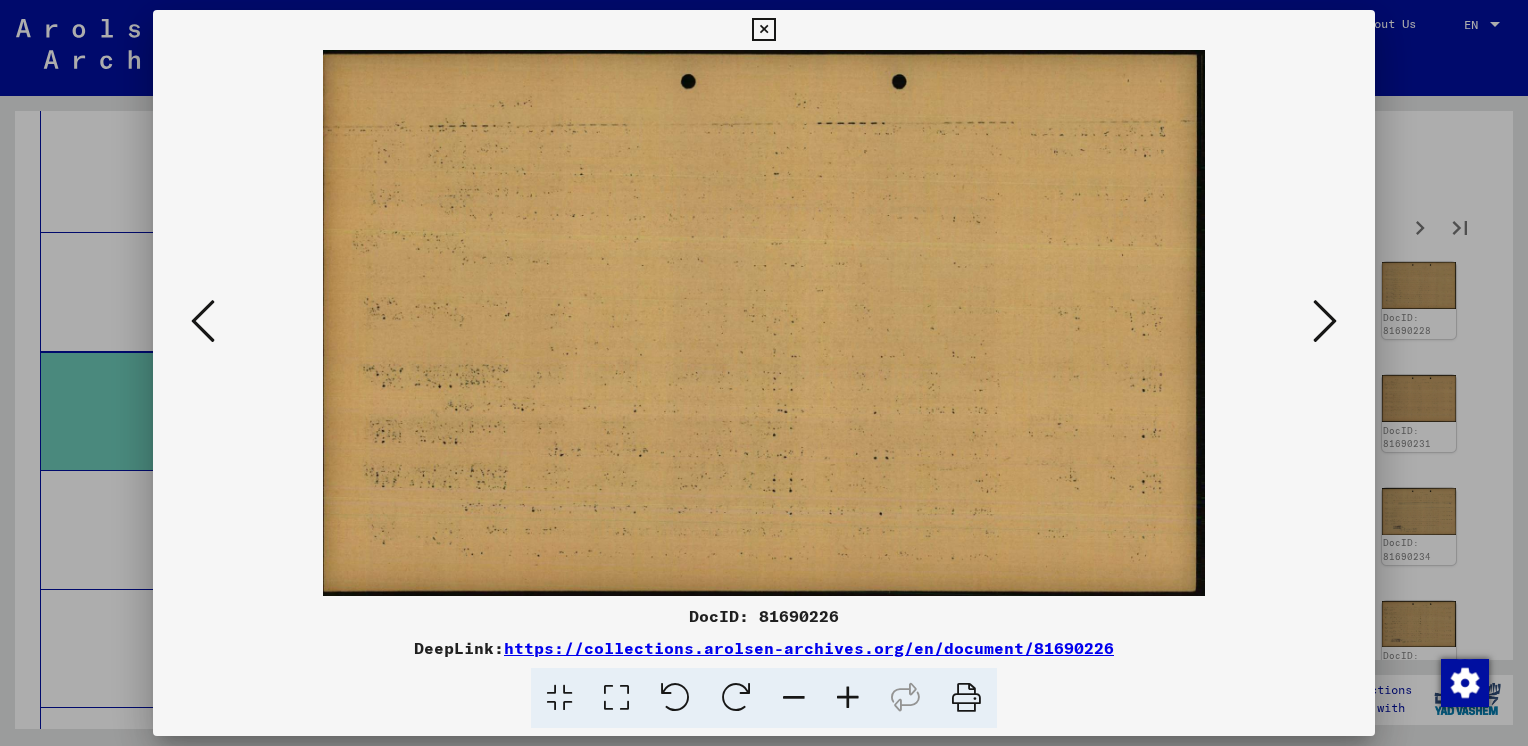 scroll, scrollTop: 0, scrollLeft: 0, axis: both 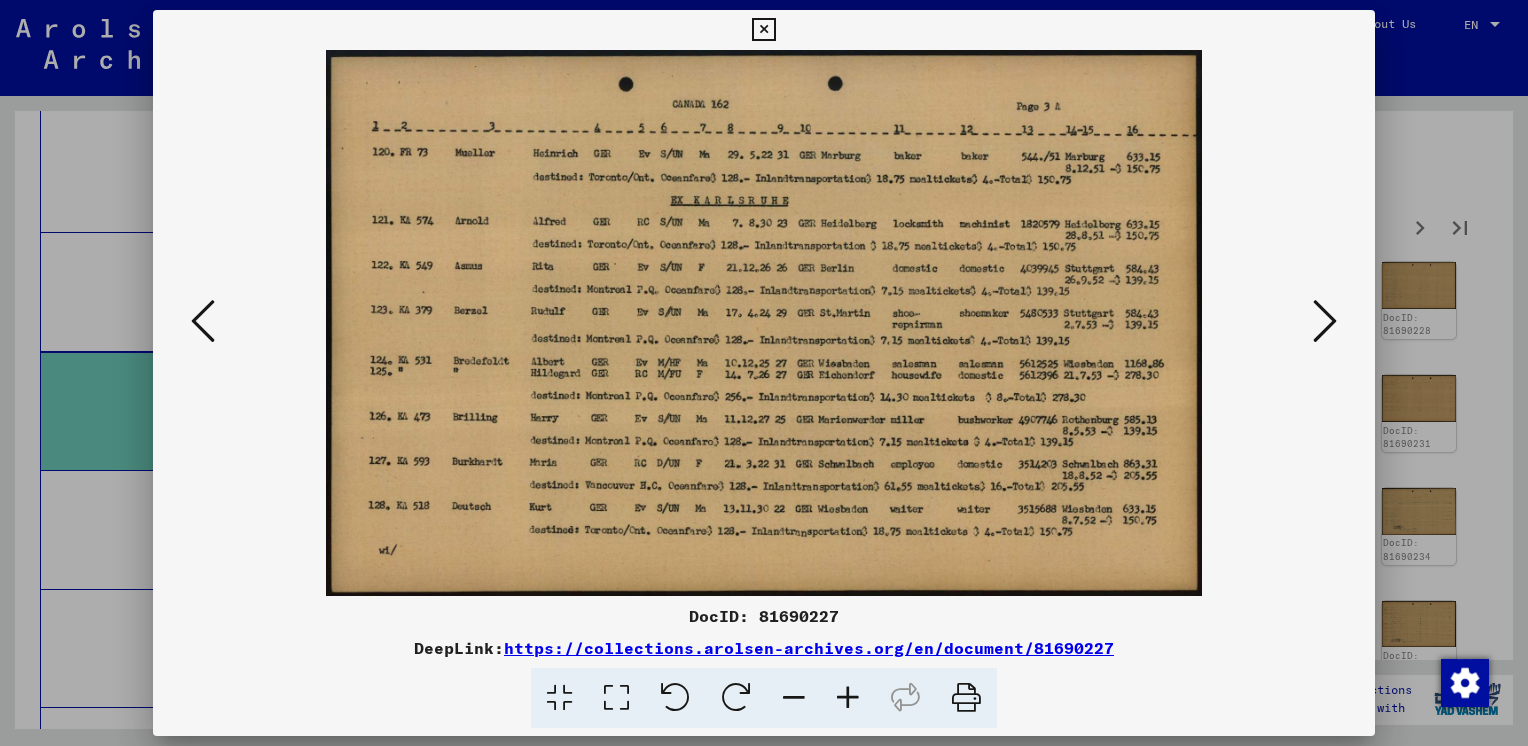 click at bounding box center [1325, 321] 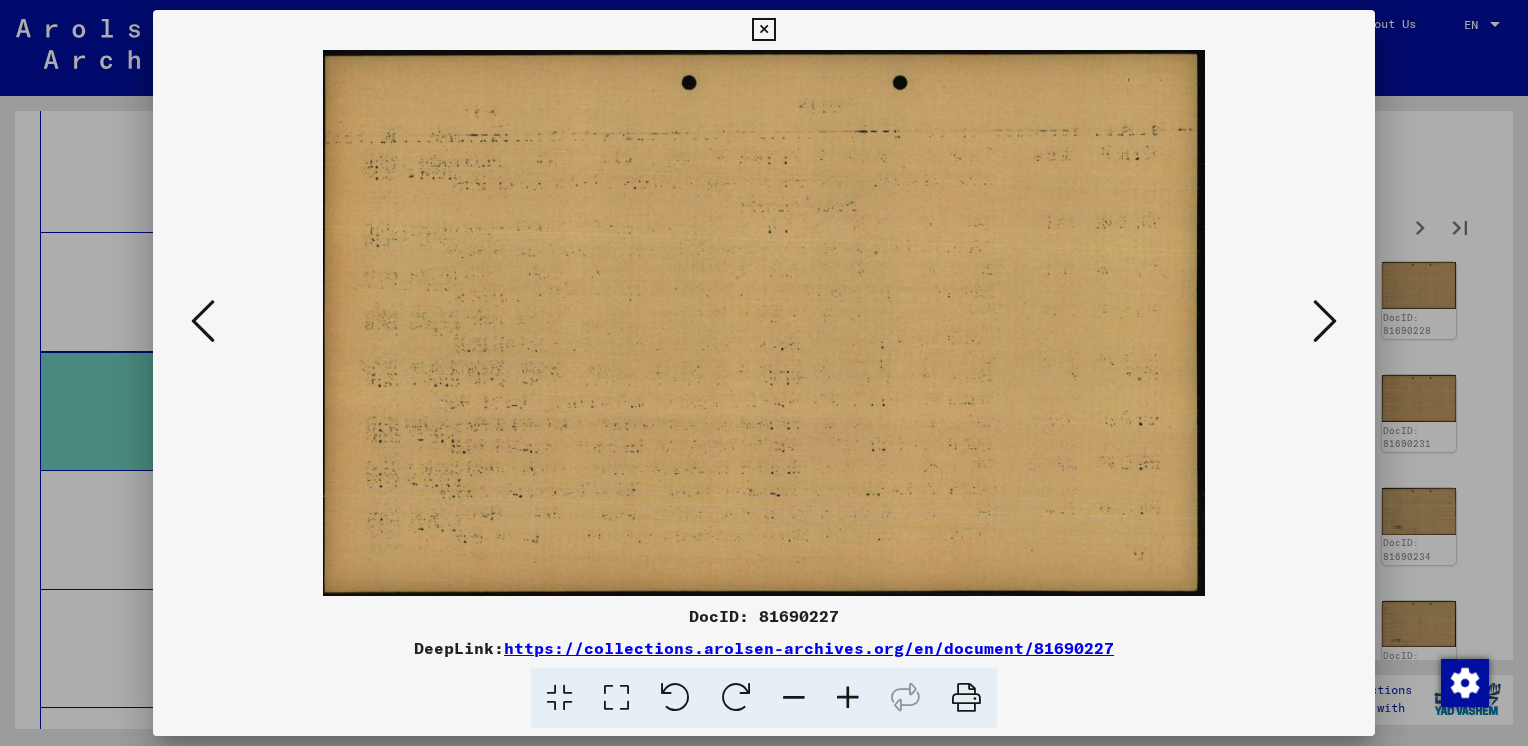click at bounding box center [1325, 321] 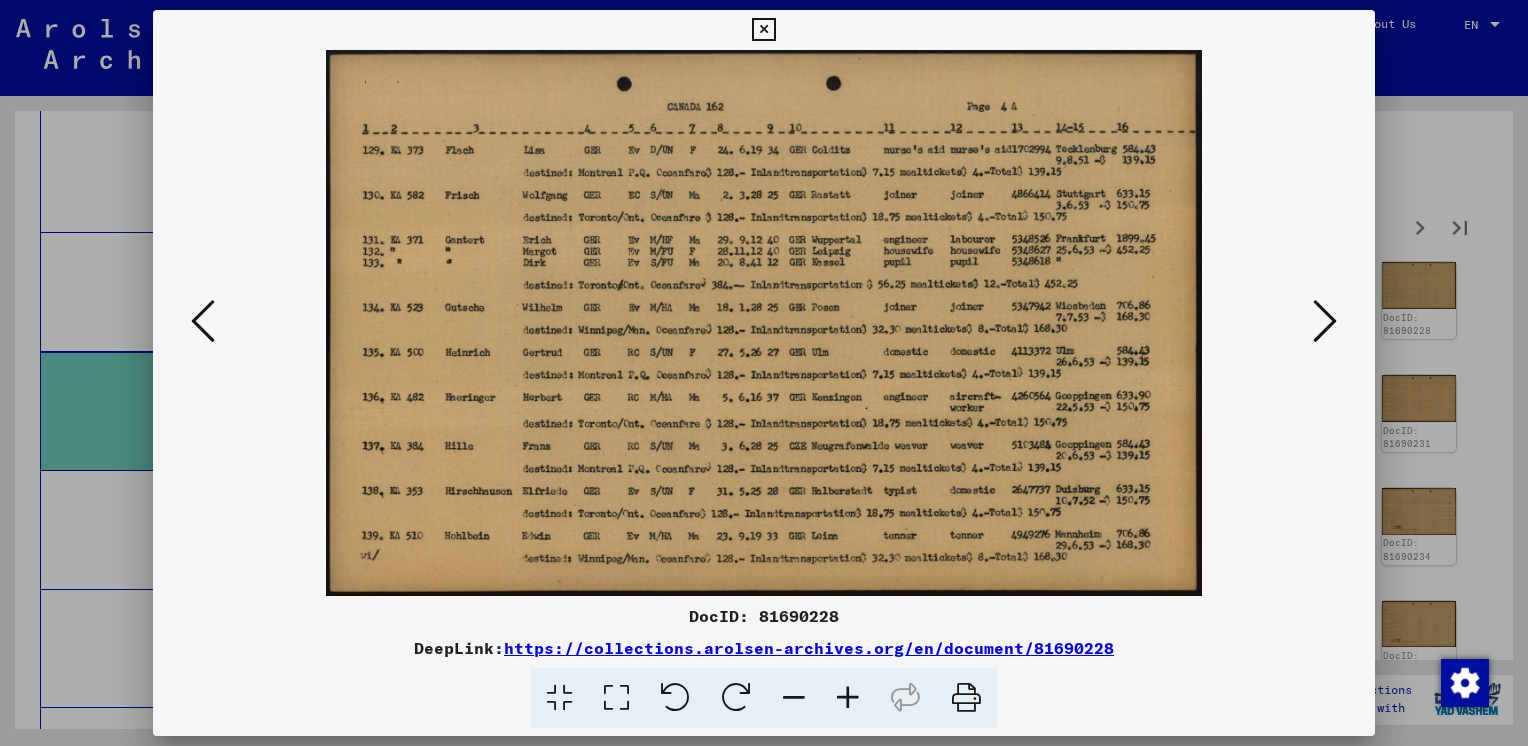 click at bounding box center [1325, 321] 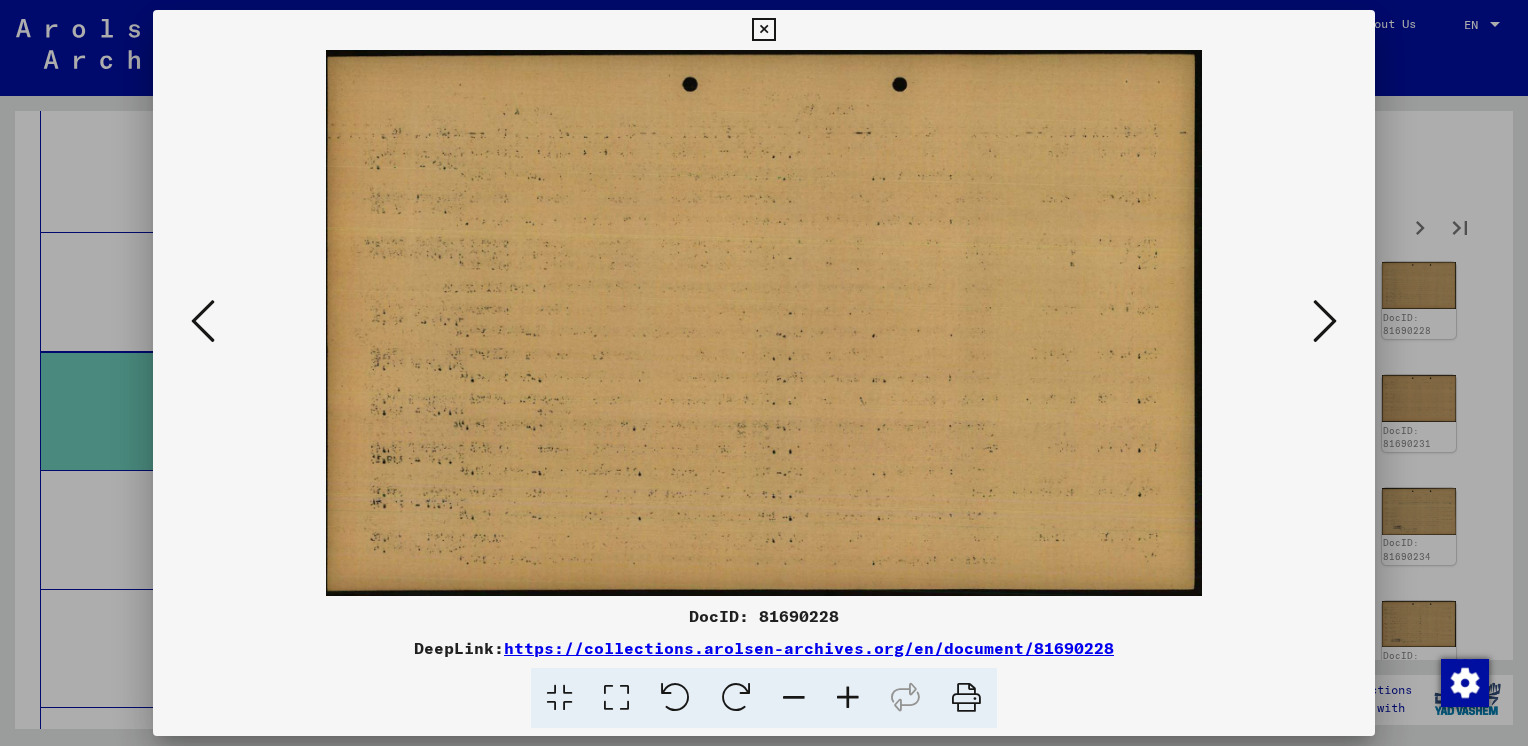 click at bounding box center (1325, 321) 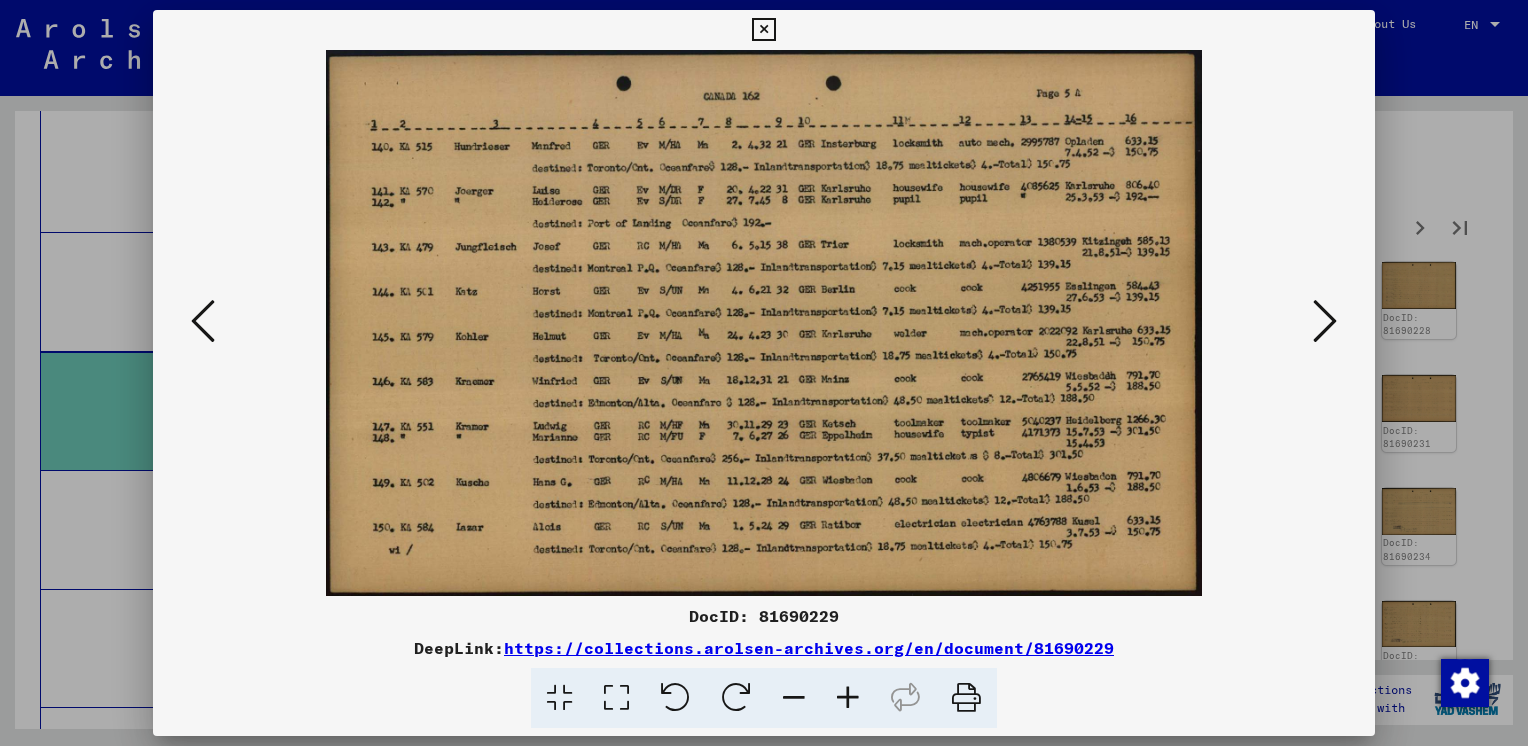 click at bounding box center [1325, 321] 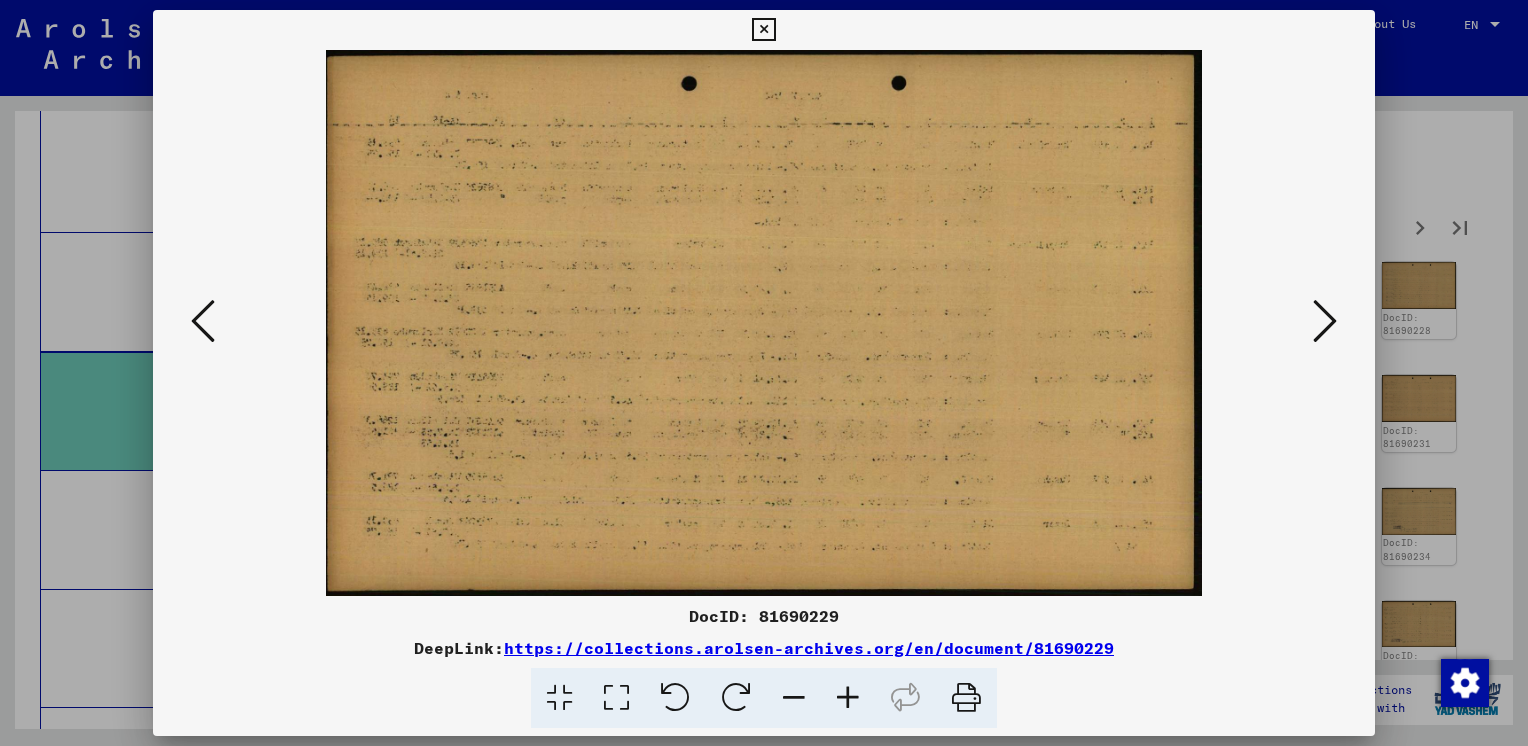 click at bounding box center [1325, 321] 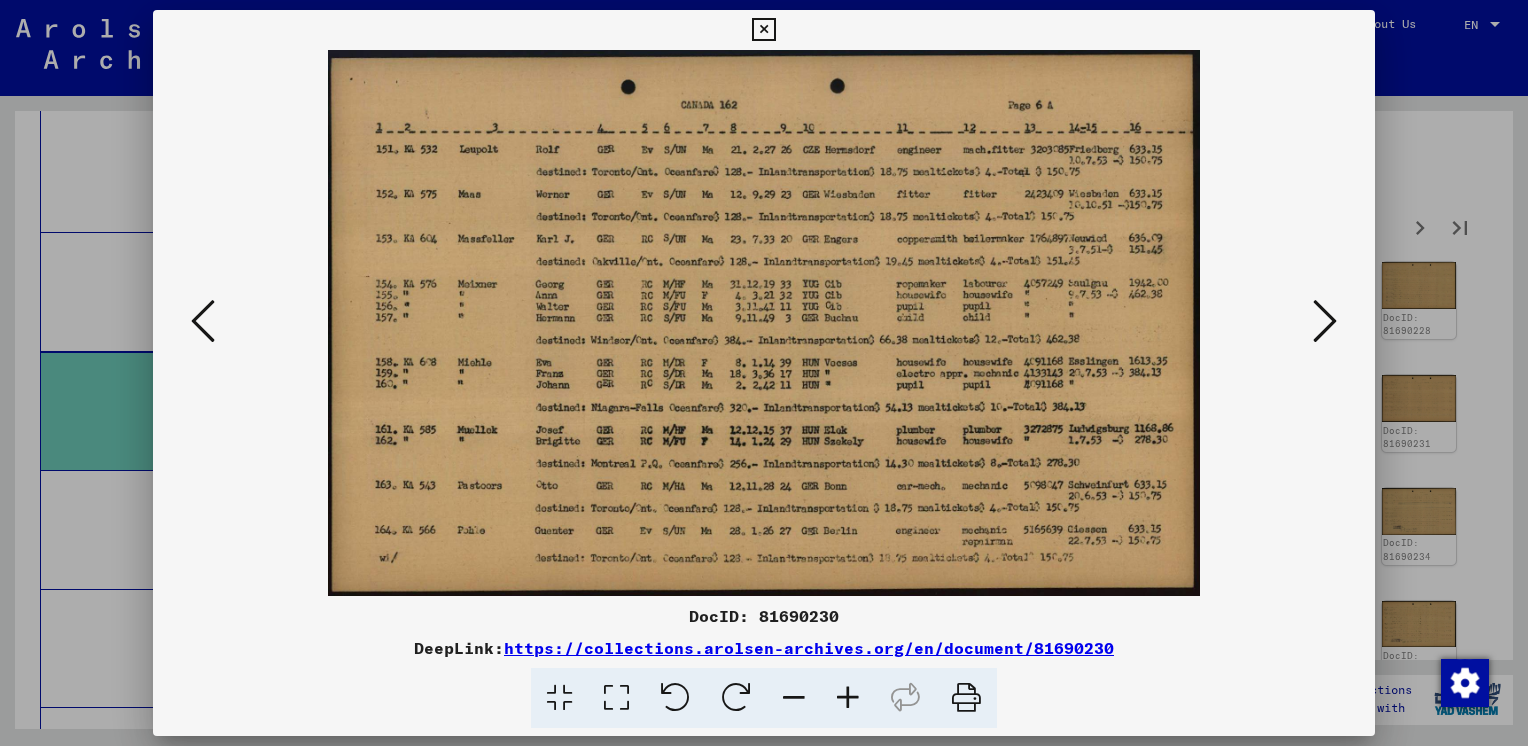 click at bounding box center (1325, 321) 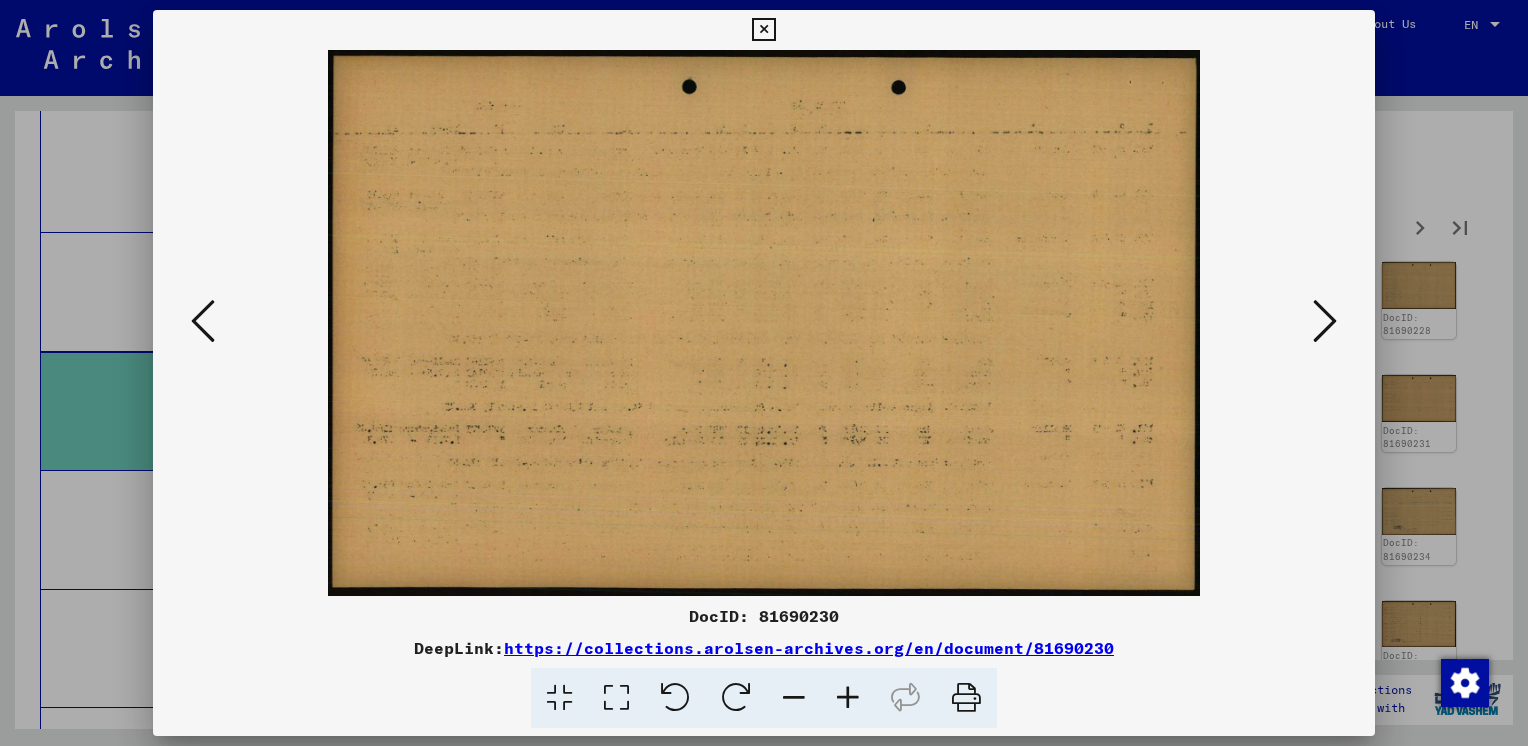click at bounding box center [1325, 321] 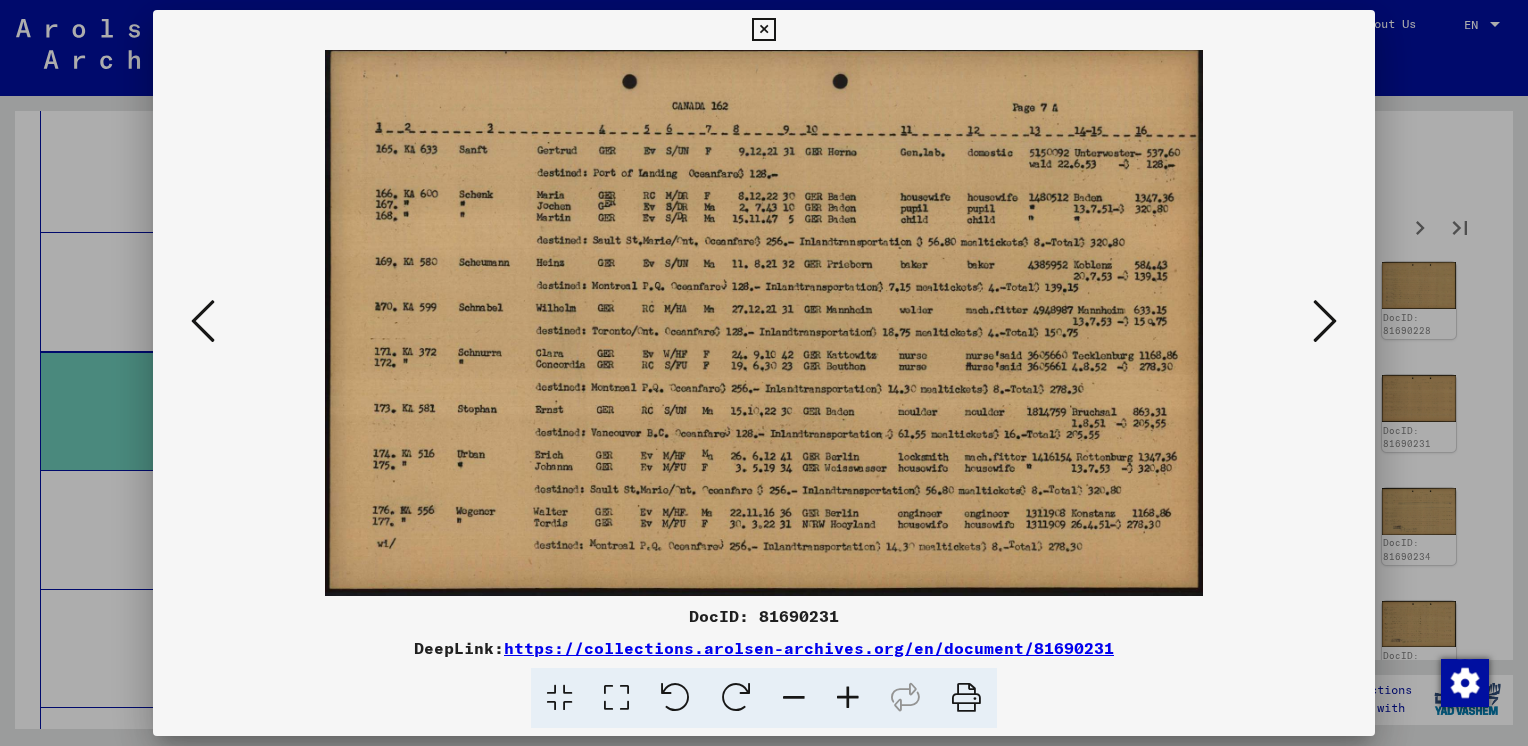 click at bounding box center [1325, 321] 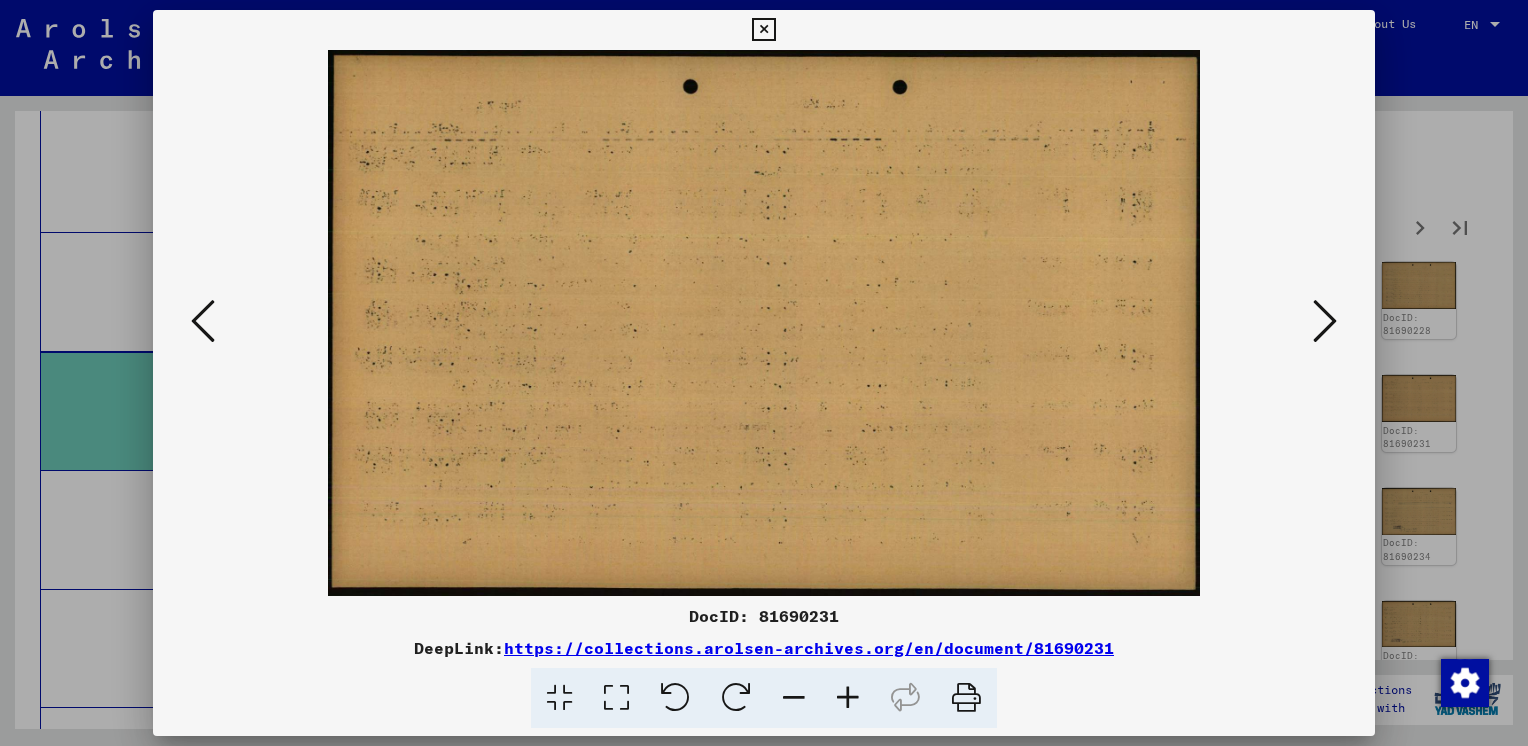 click at bounding box center (1325, 321) 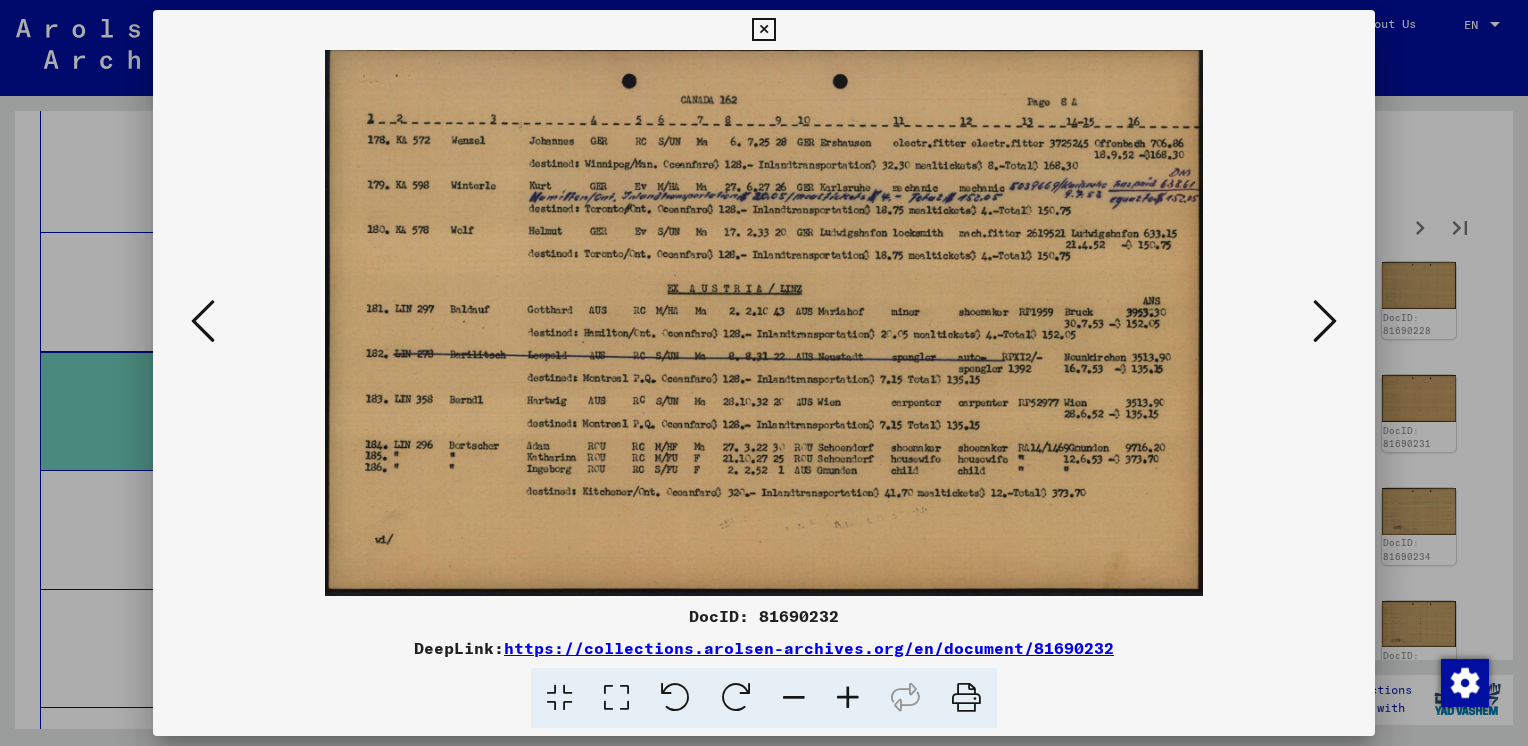 click at bounding box center (1325, 321) 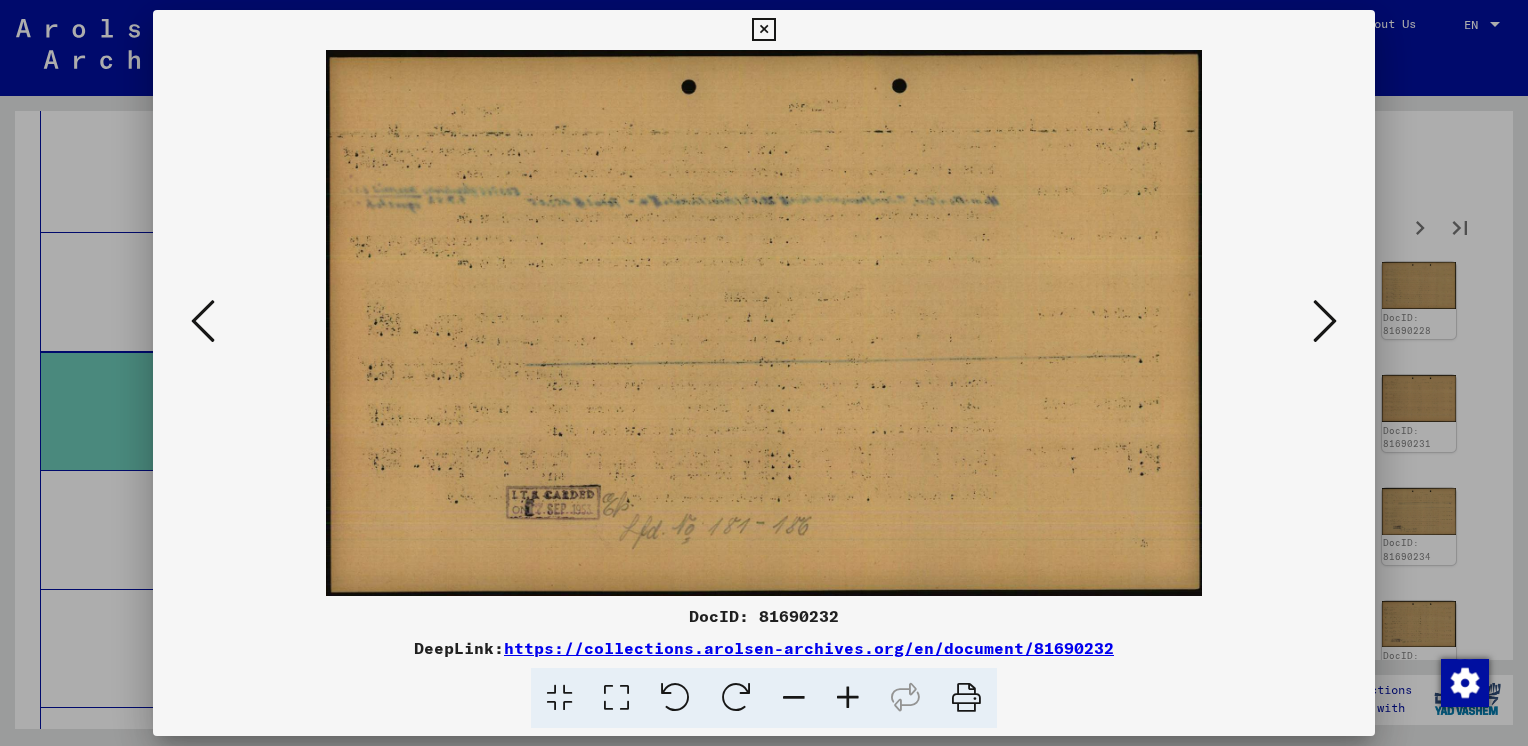 click at bounding box center [1325, 321] 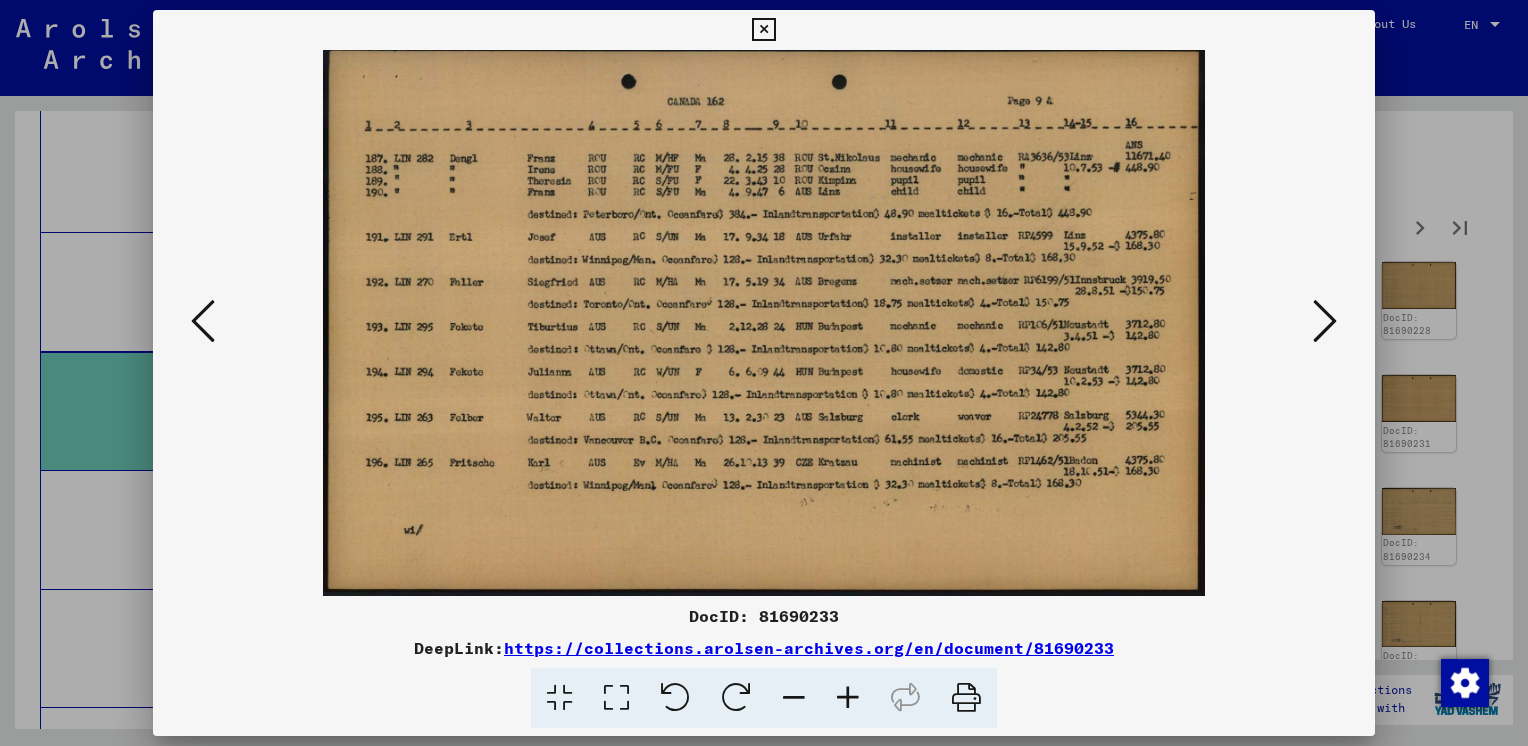 click at bounding box center [1325, 321] 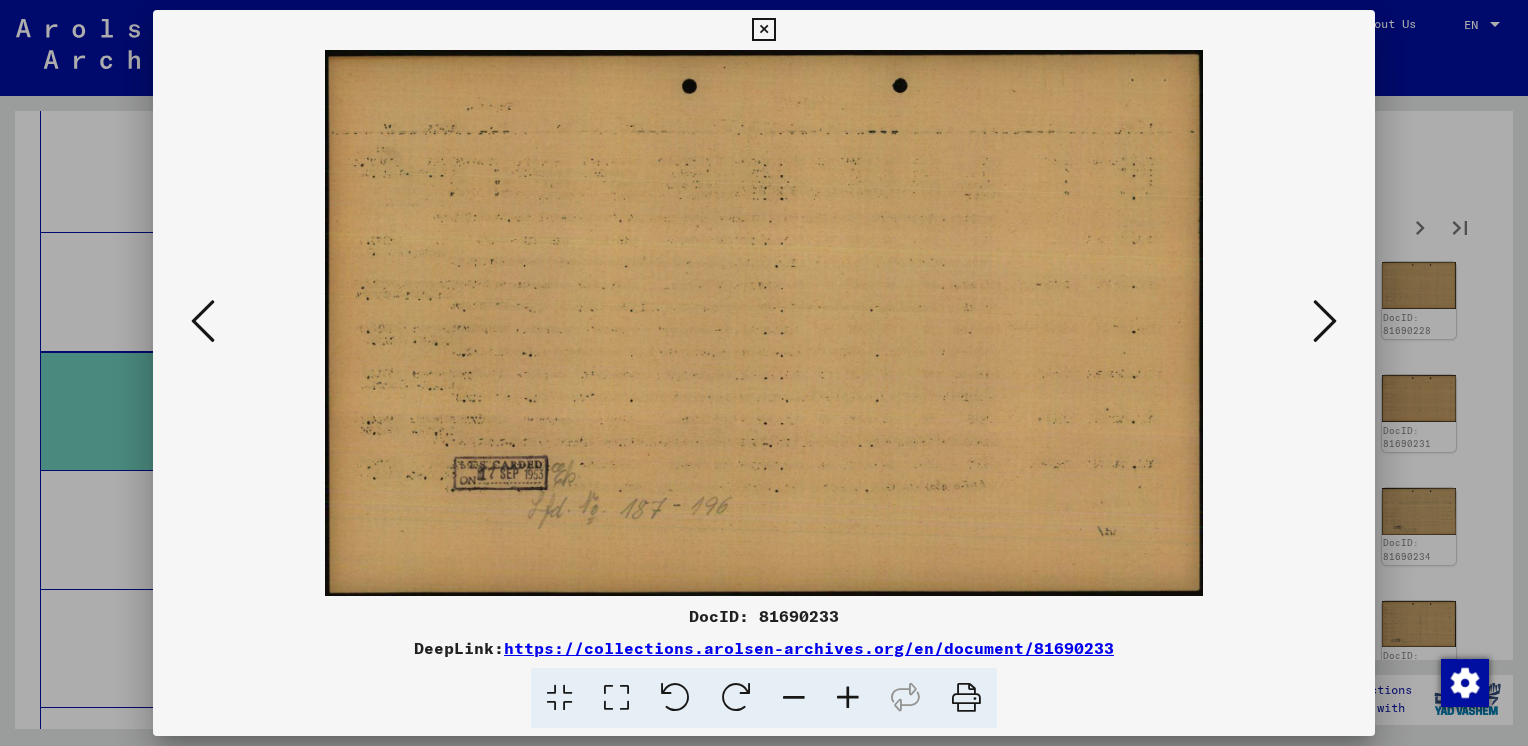 click at bounding box center [1325, 321] 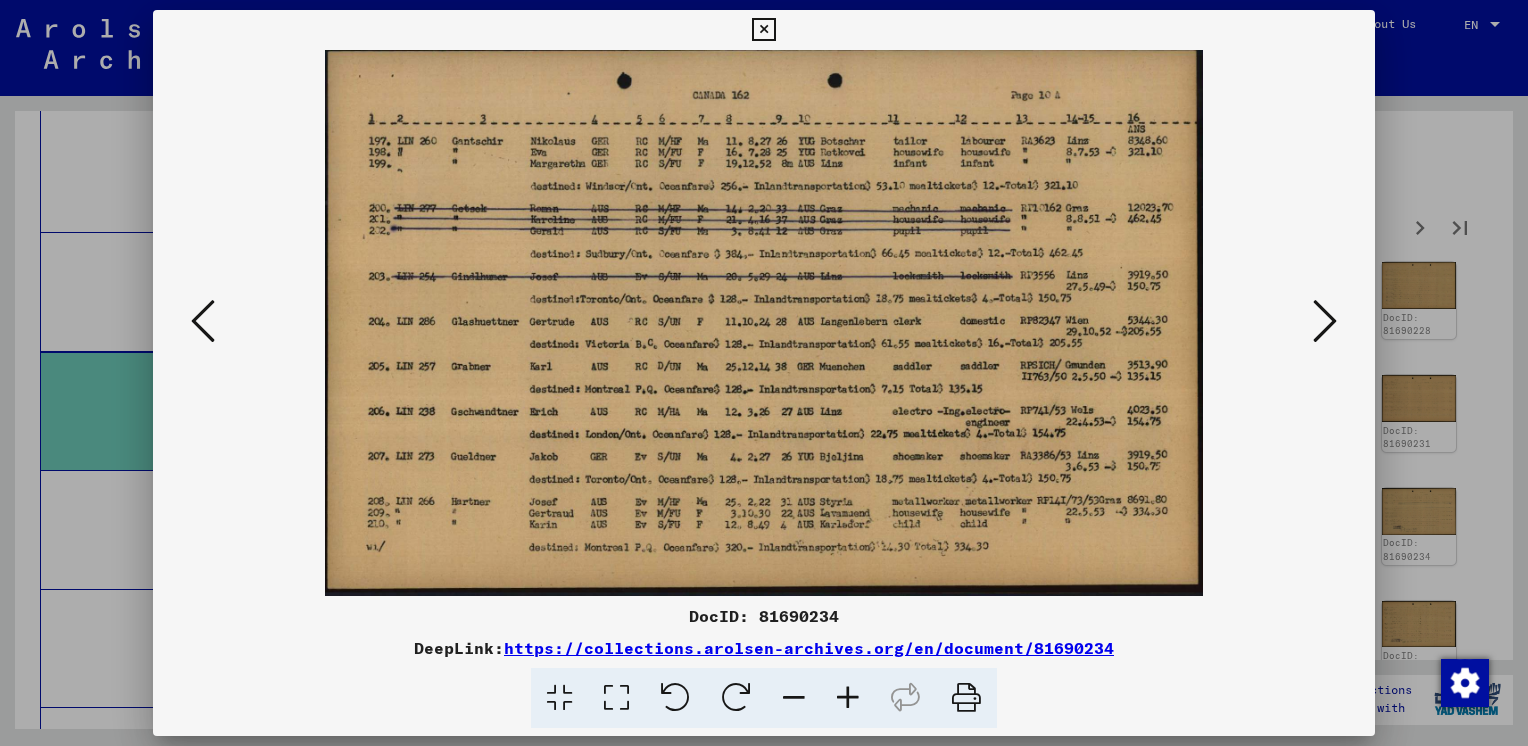 click at bounding box center (1325, 321) 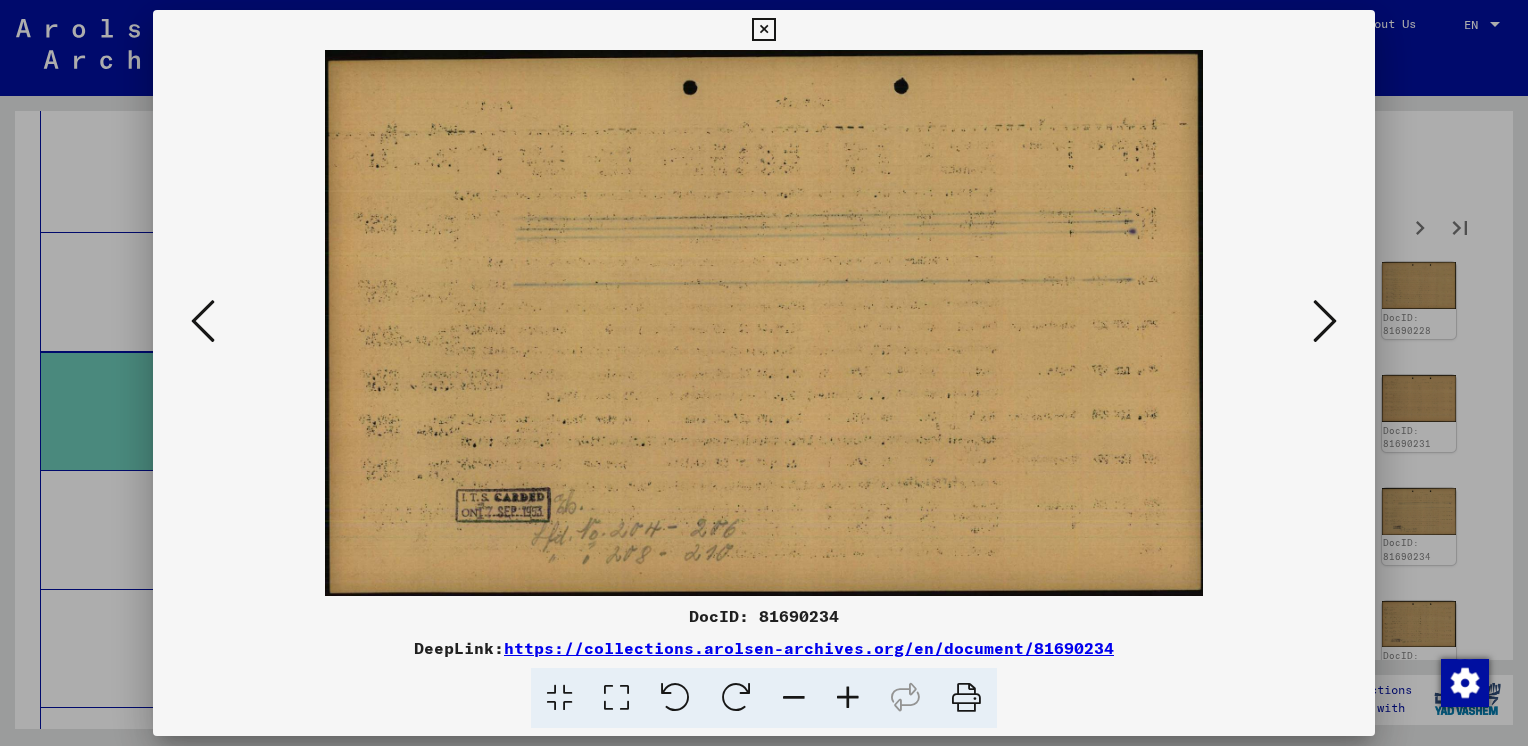 click at bounding box center (1325, 321) 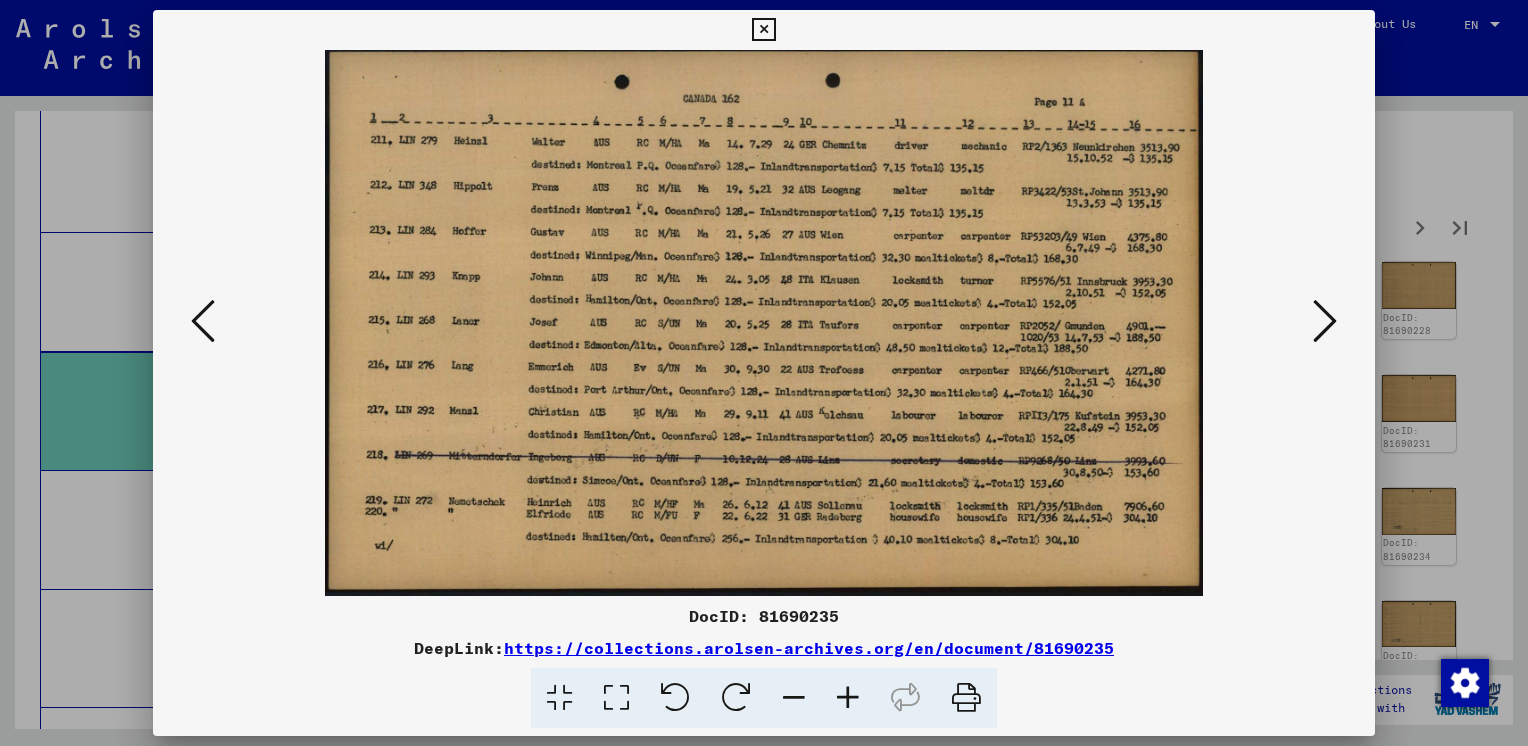 click at bounding box center (1325, 321) 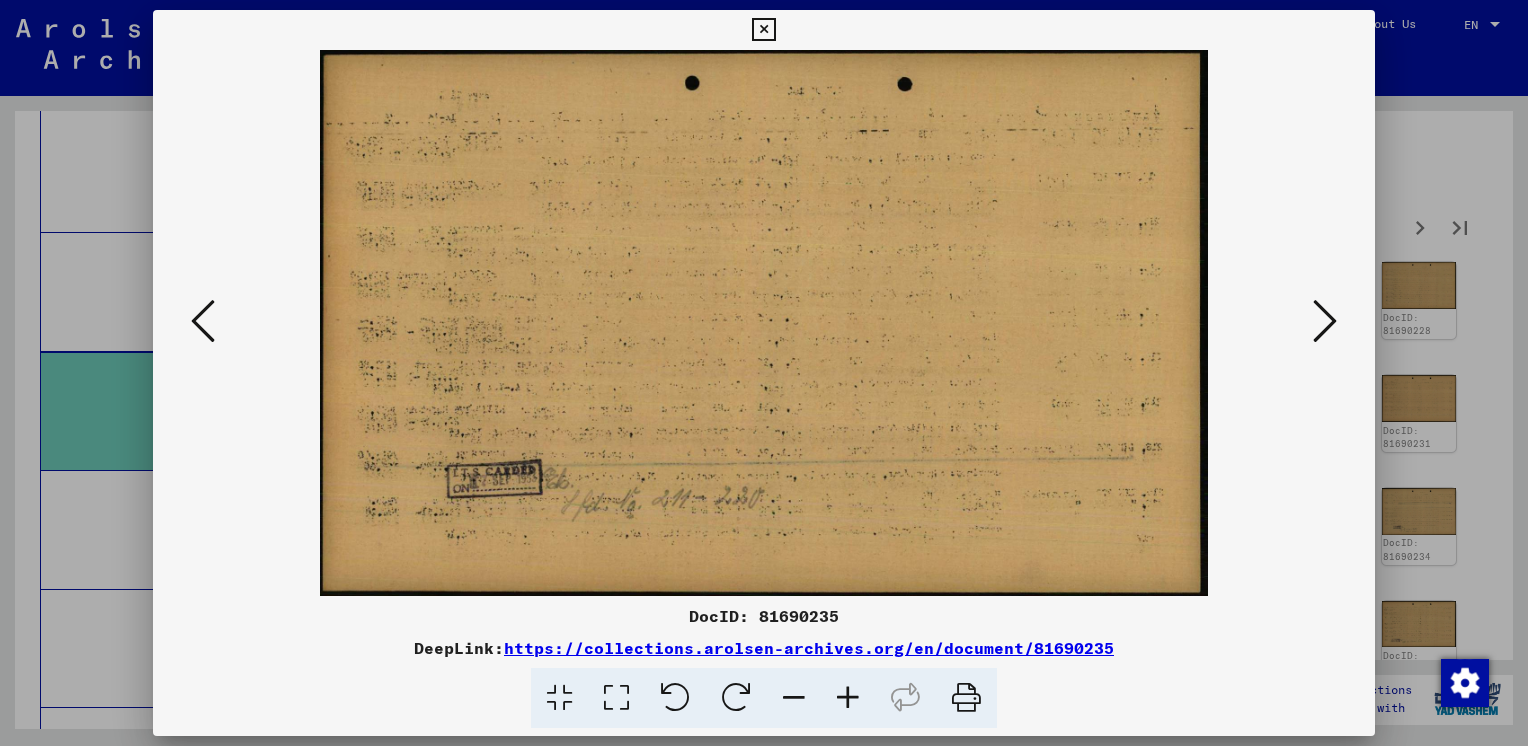 click at bounding box center [1325, 321] 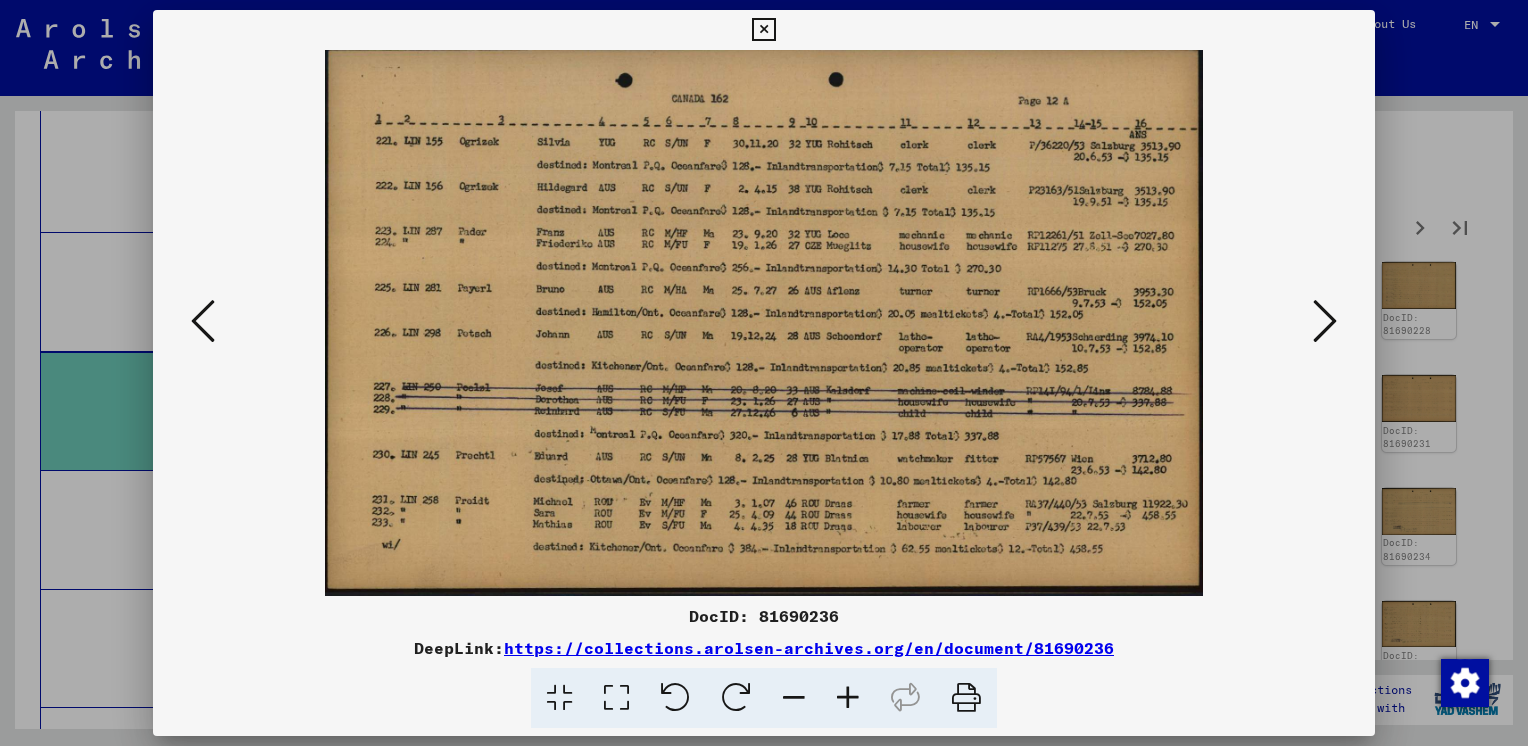 click at bounding box center [1325, 321] 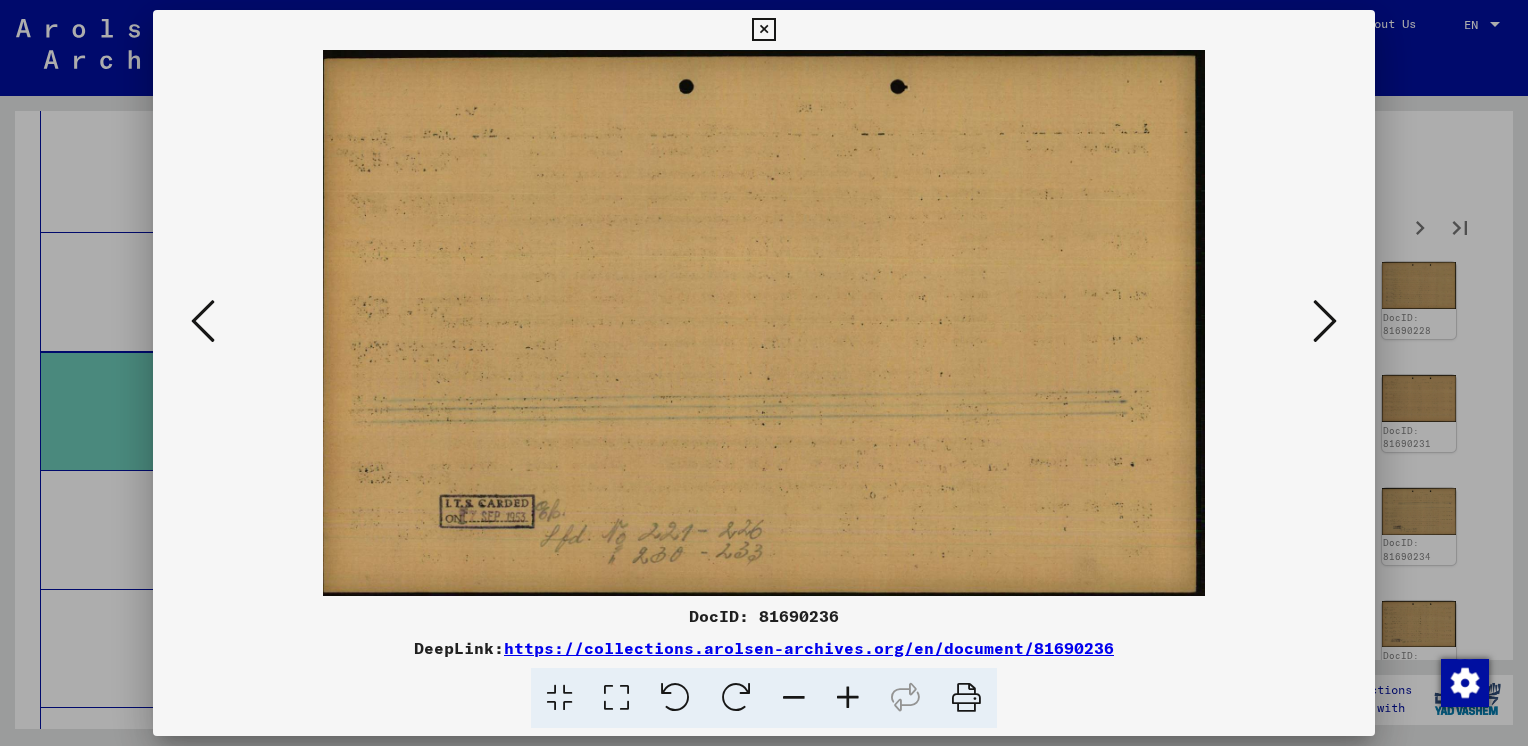 click at bounding box center (1325, 321) 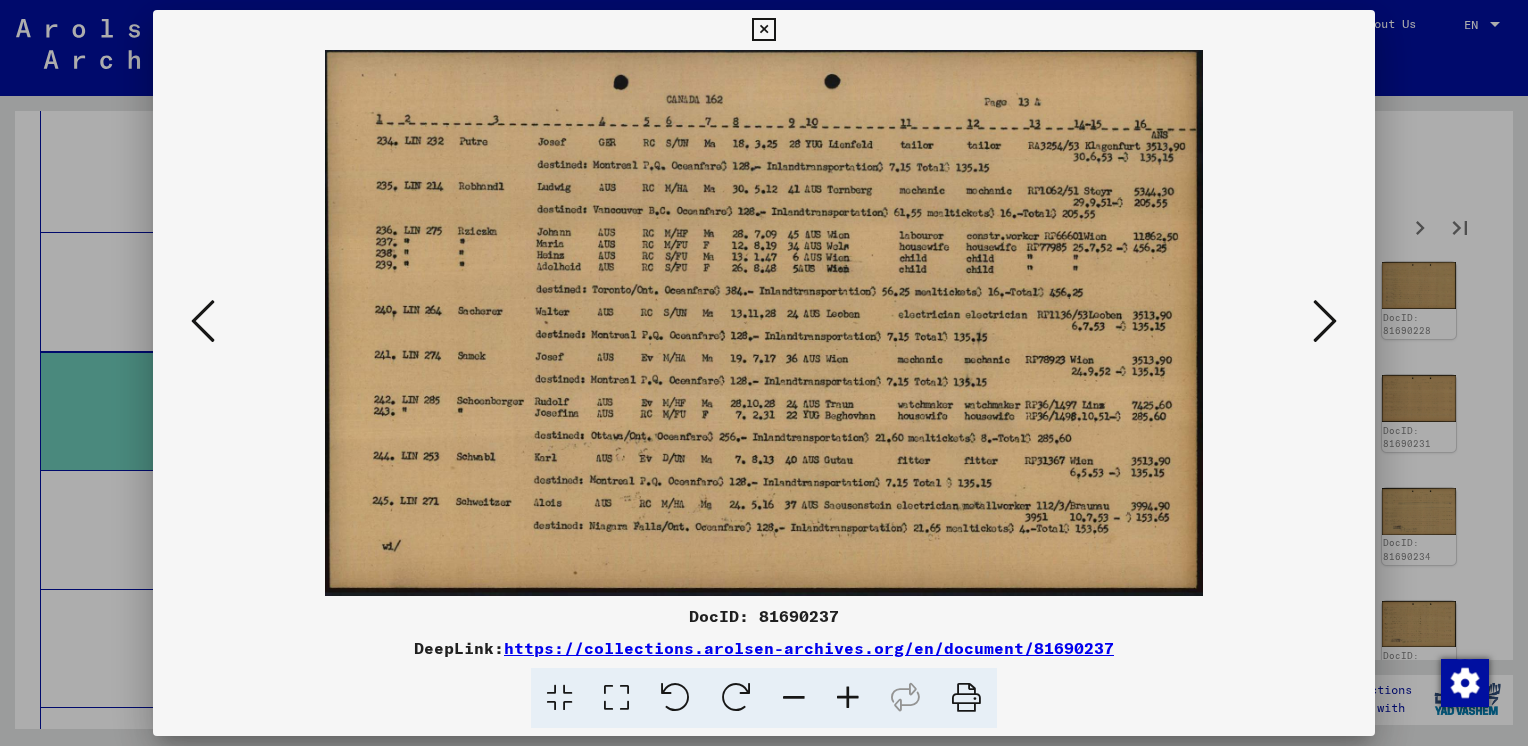 click at bounding box center [1325, 321] 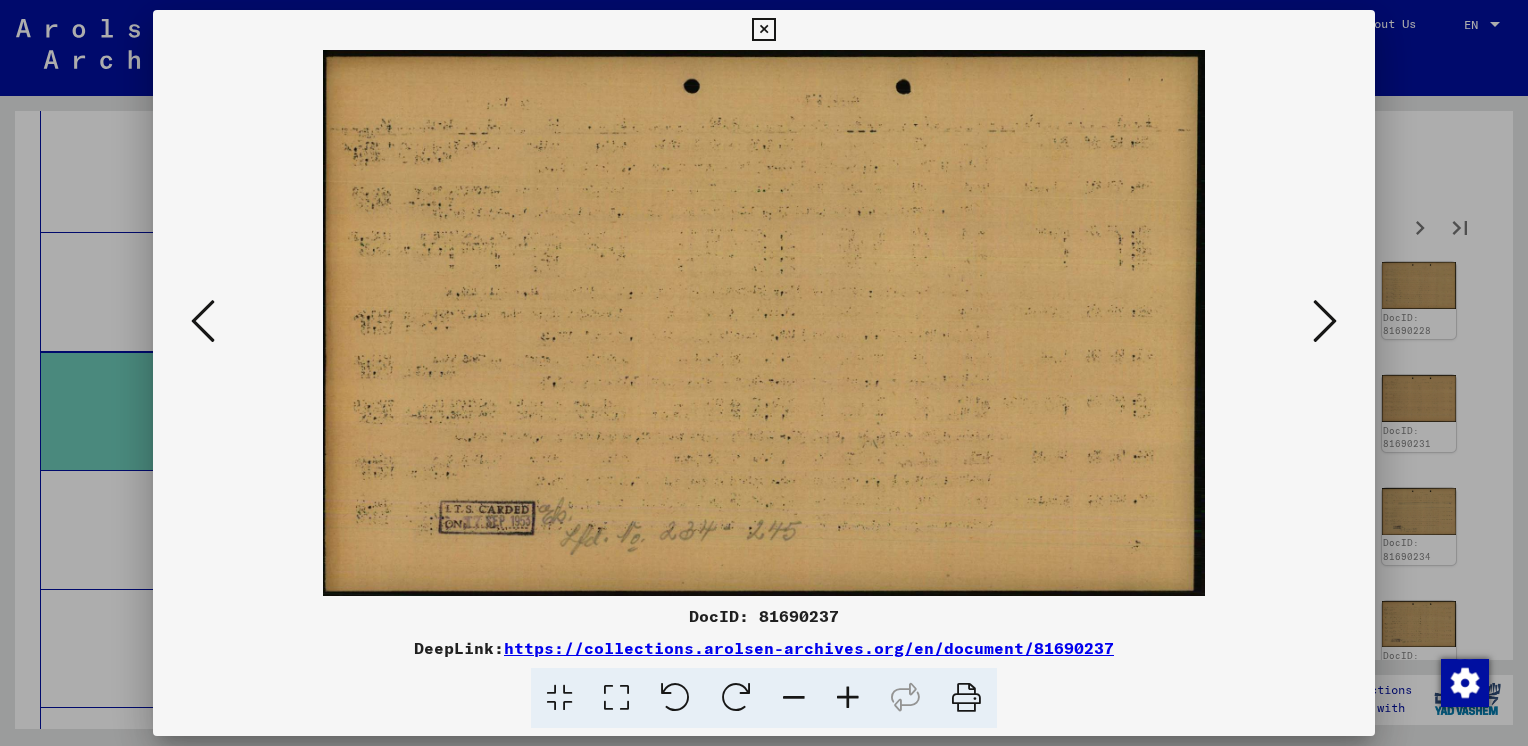 click at bounding box center [1325, 321] 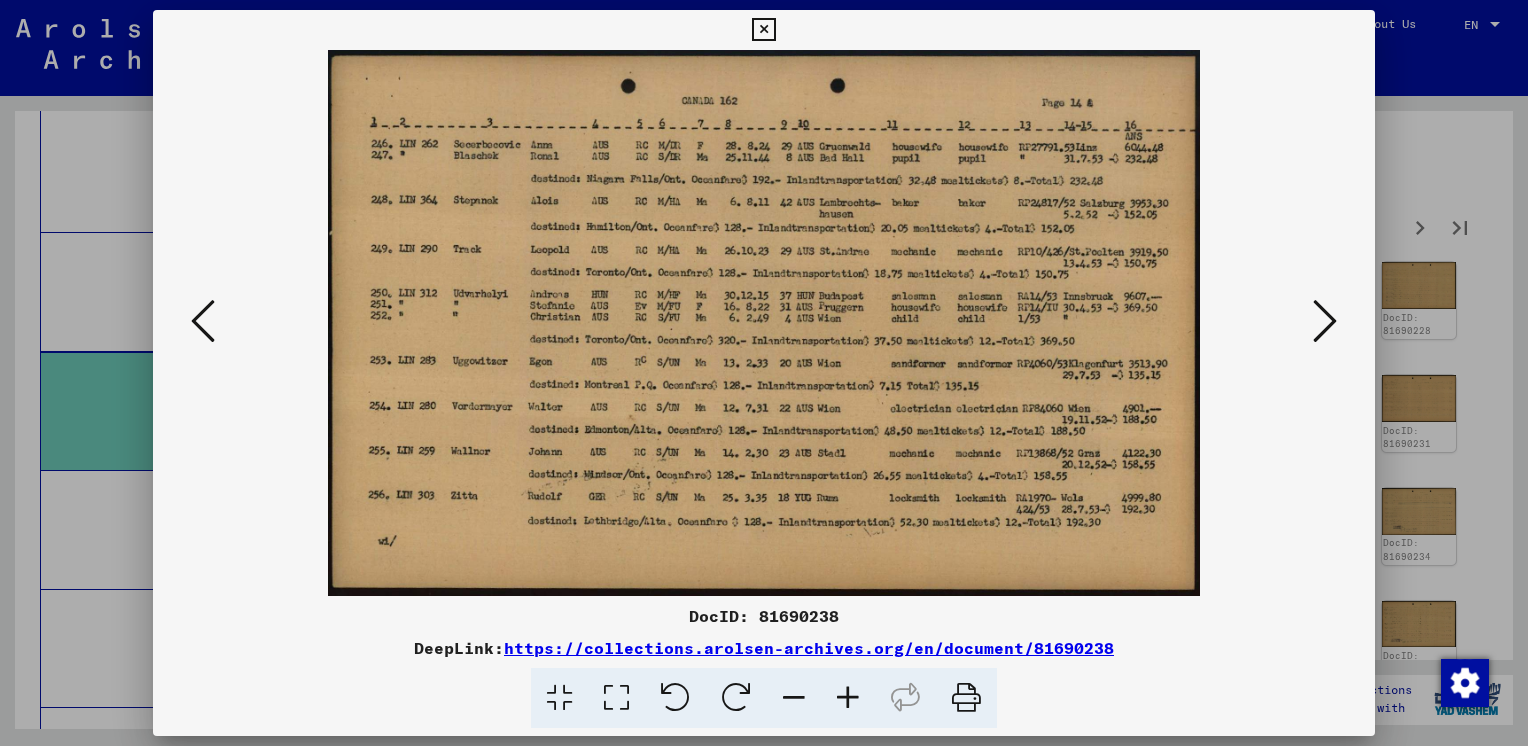 click at bounding box center (1325, 321) 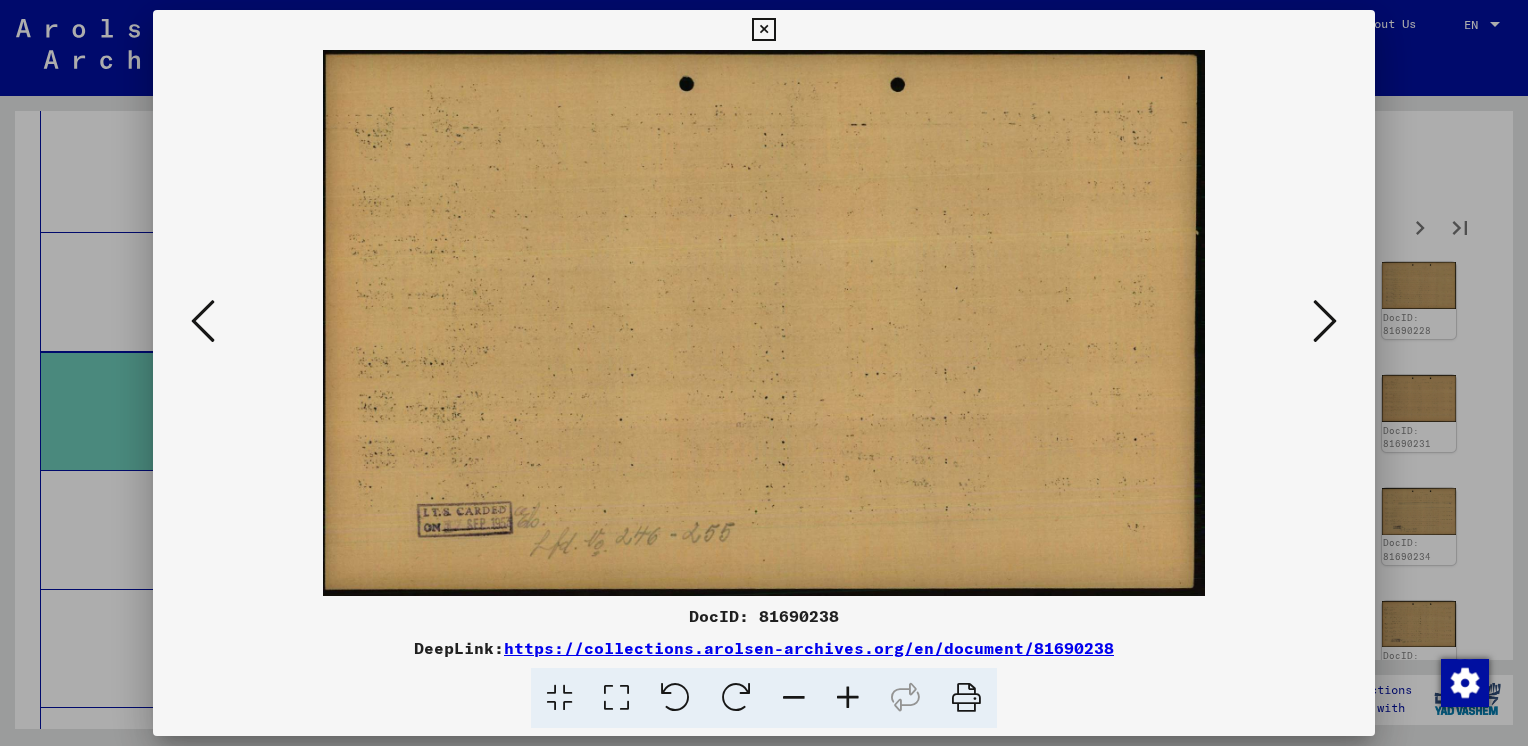 click at bounding box center [1325, 321] 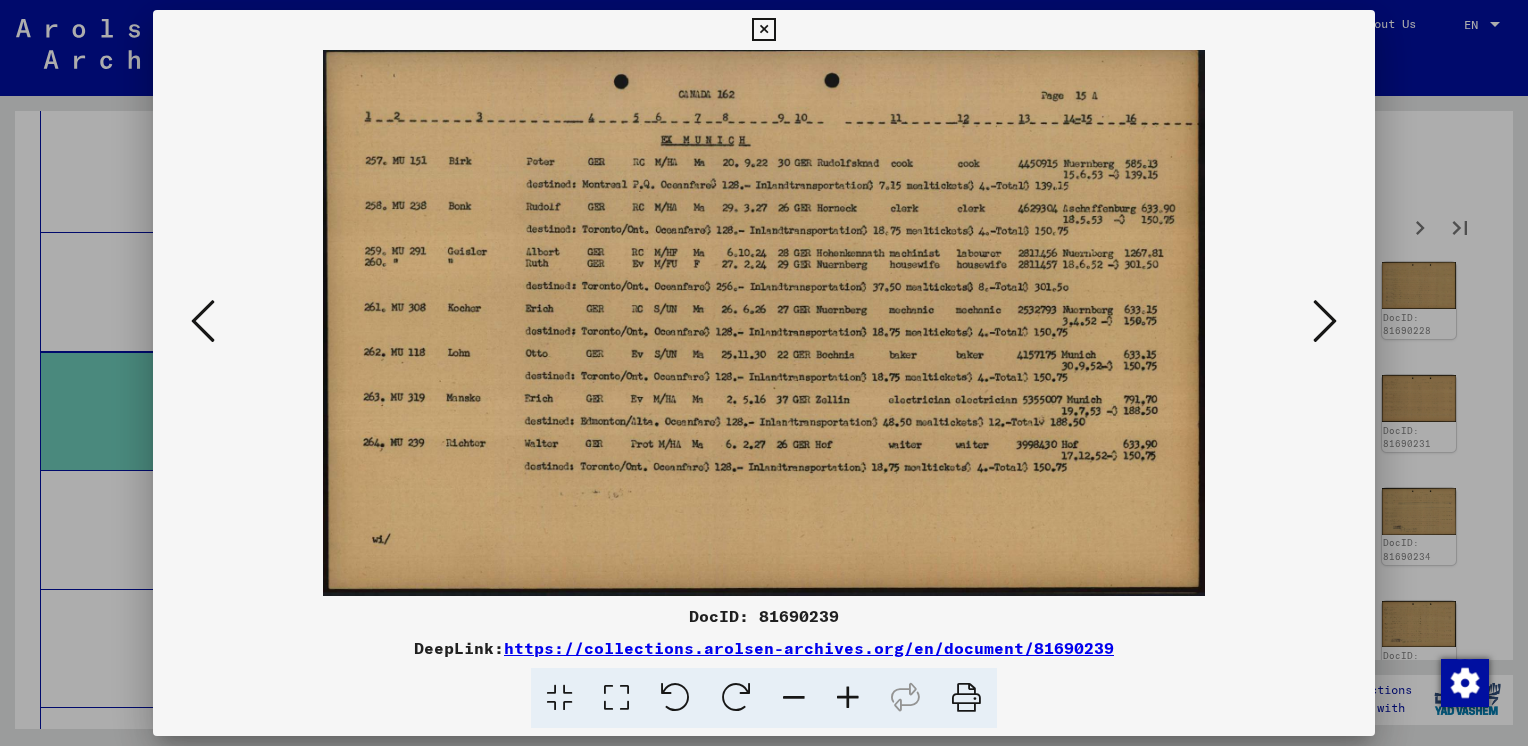 click at bounding box center [1325, 321] 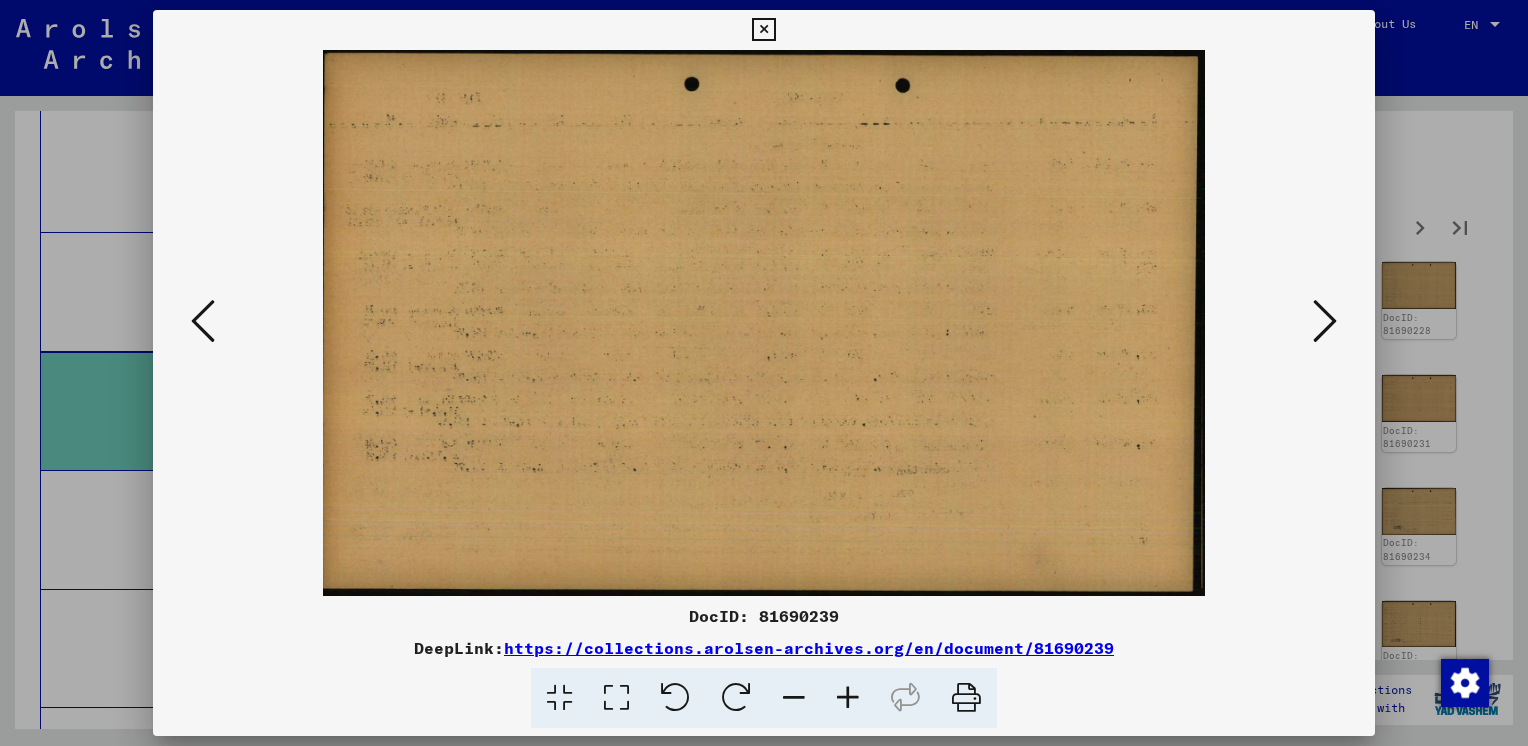 click at bounding box center (1325, 321) 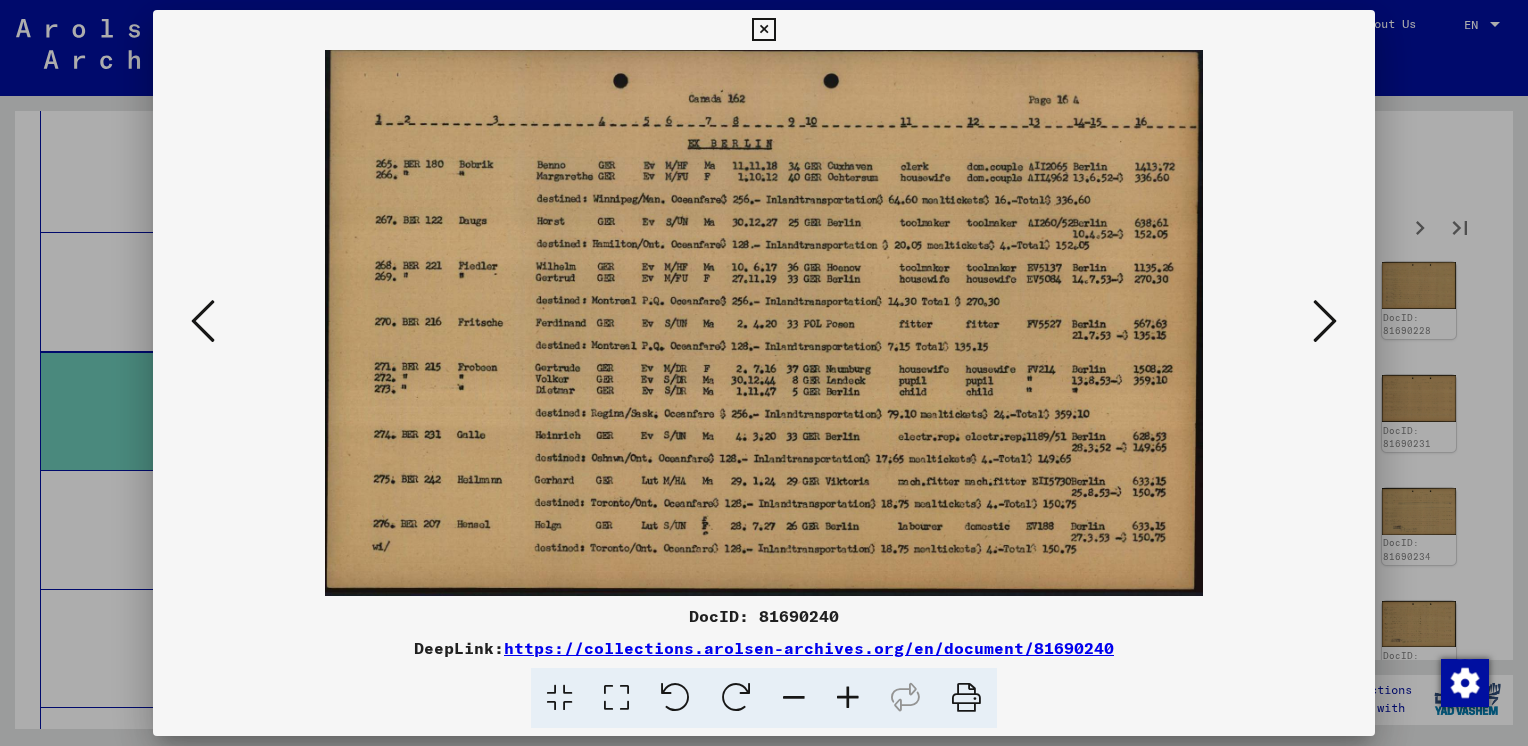 click at bounding box center (1325, 321) 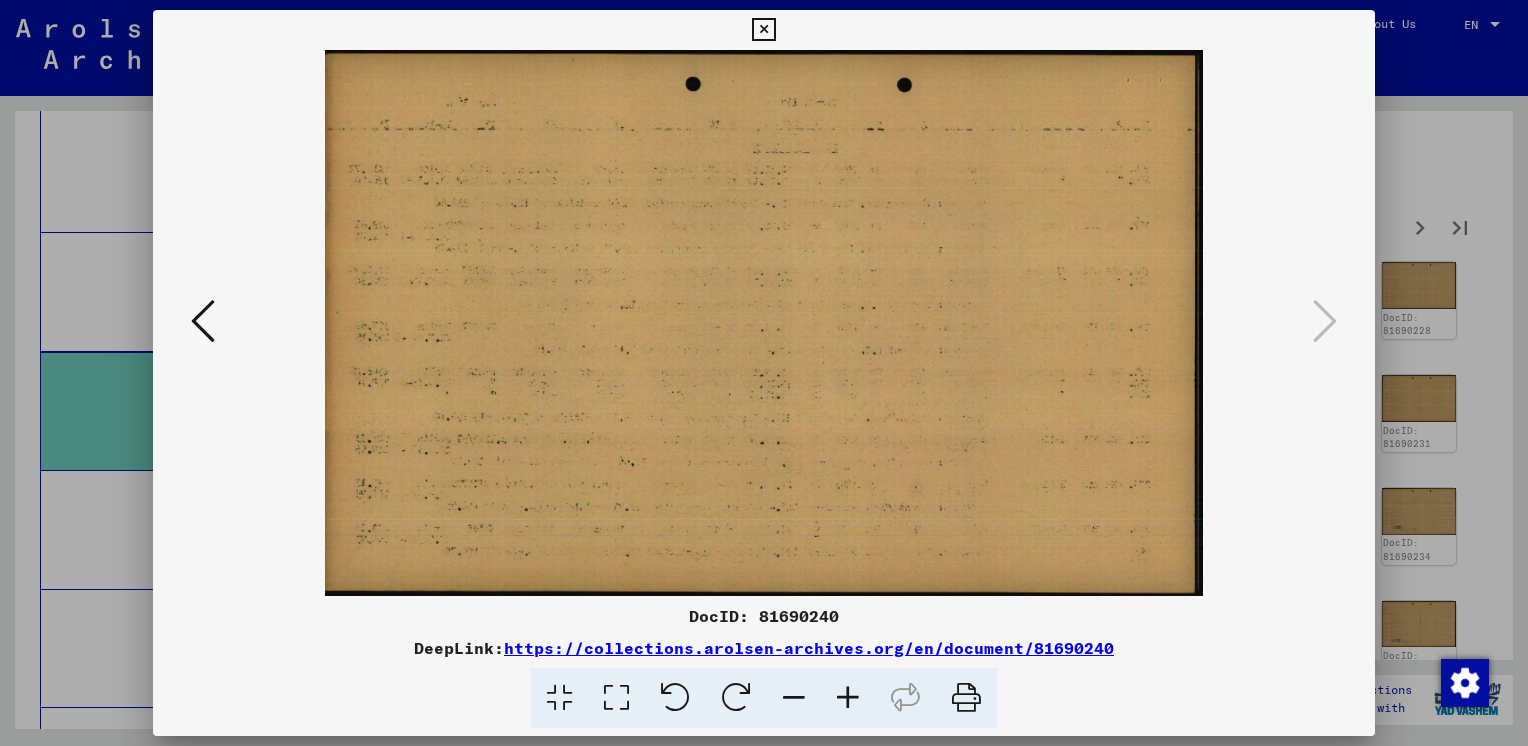click at bounding box center (763, 30) 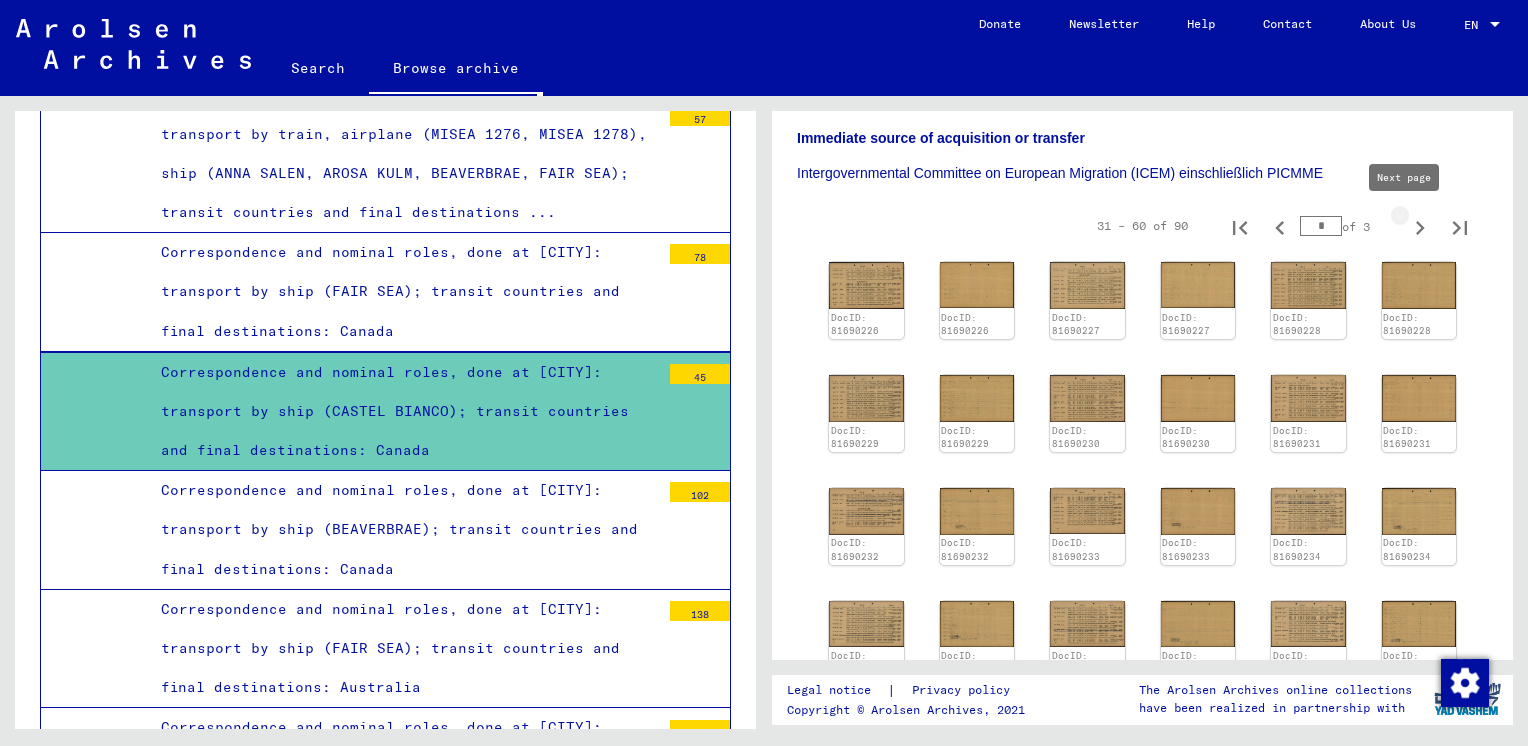 click 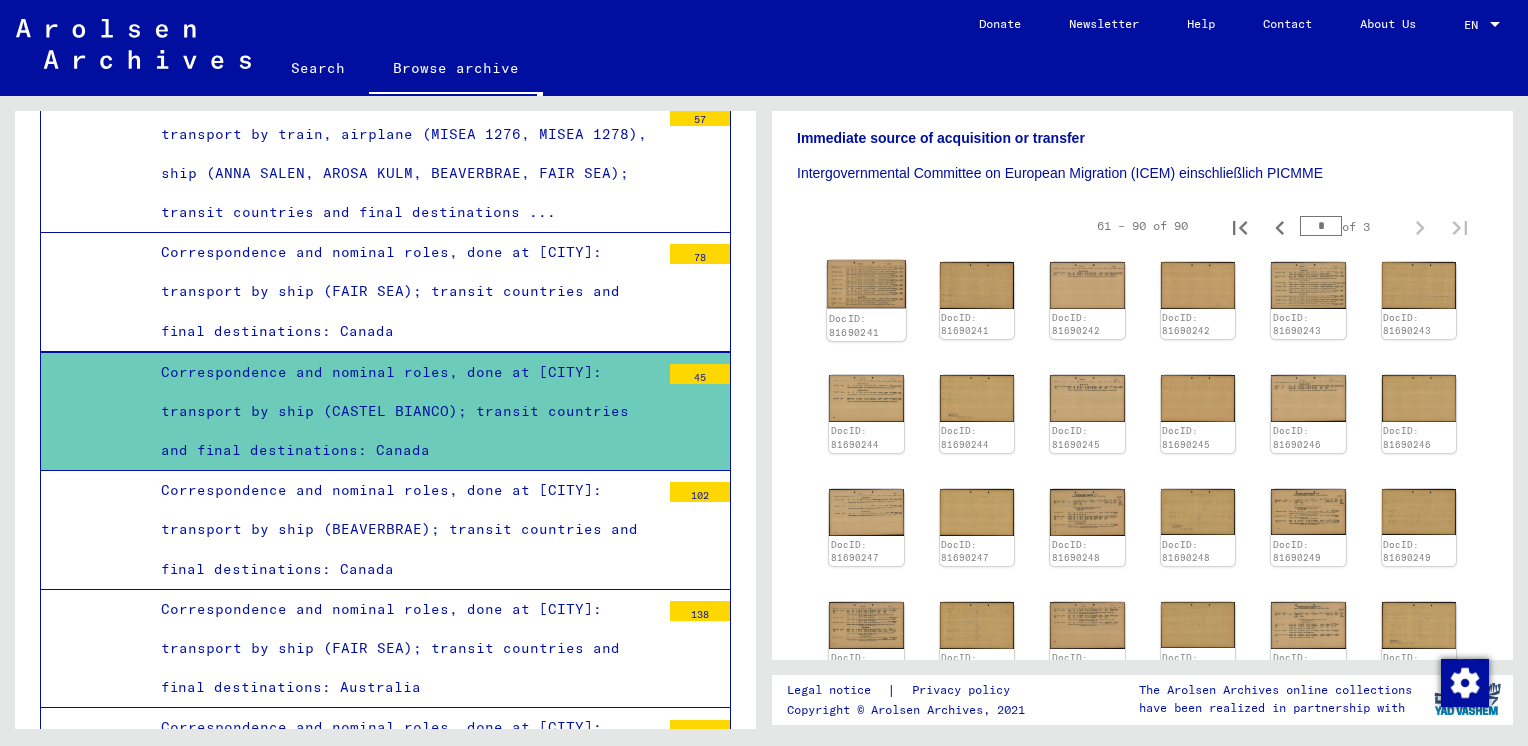 click 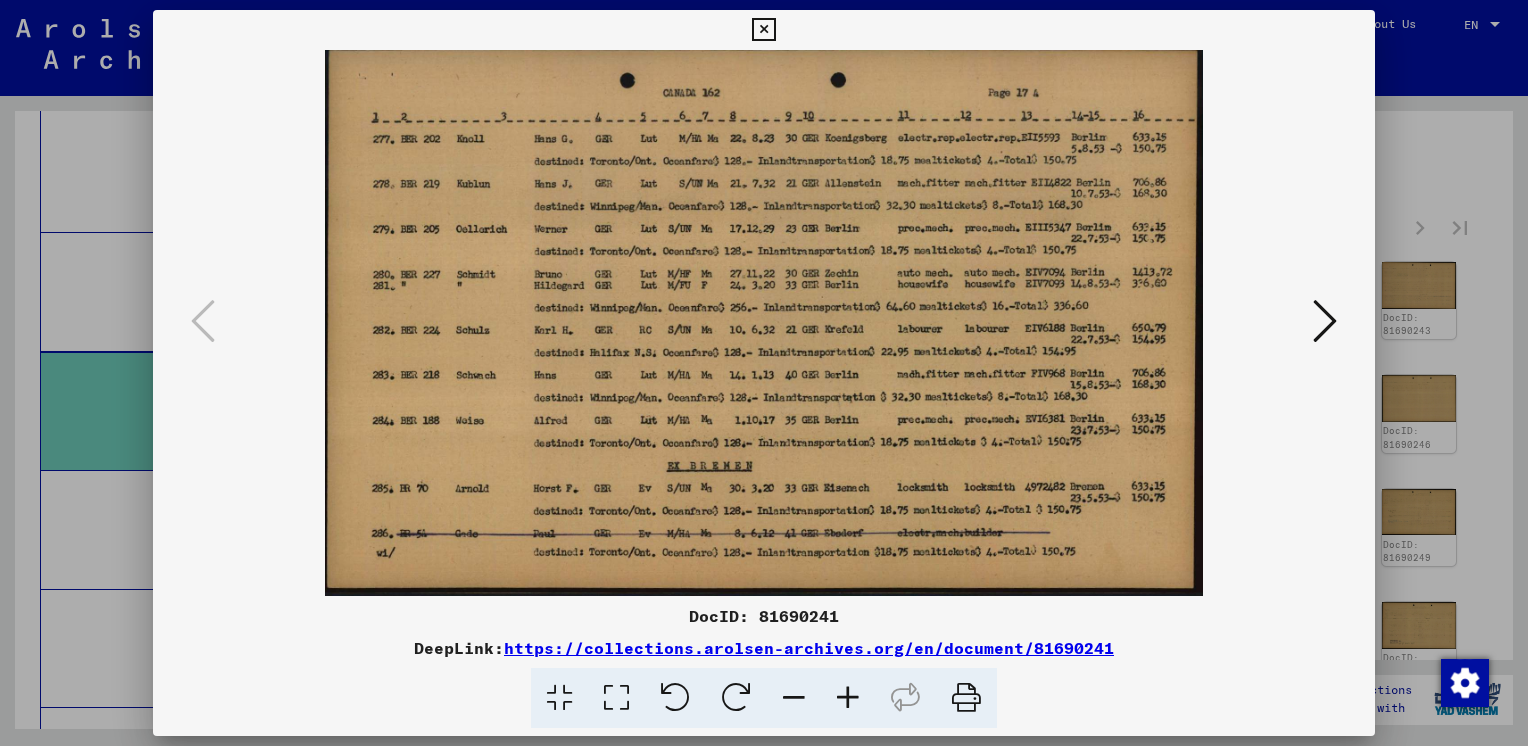 click at bounding box center [1325, 321] 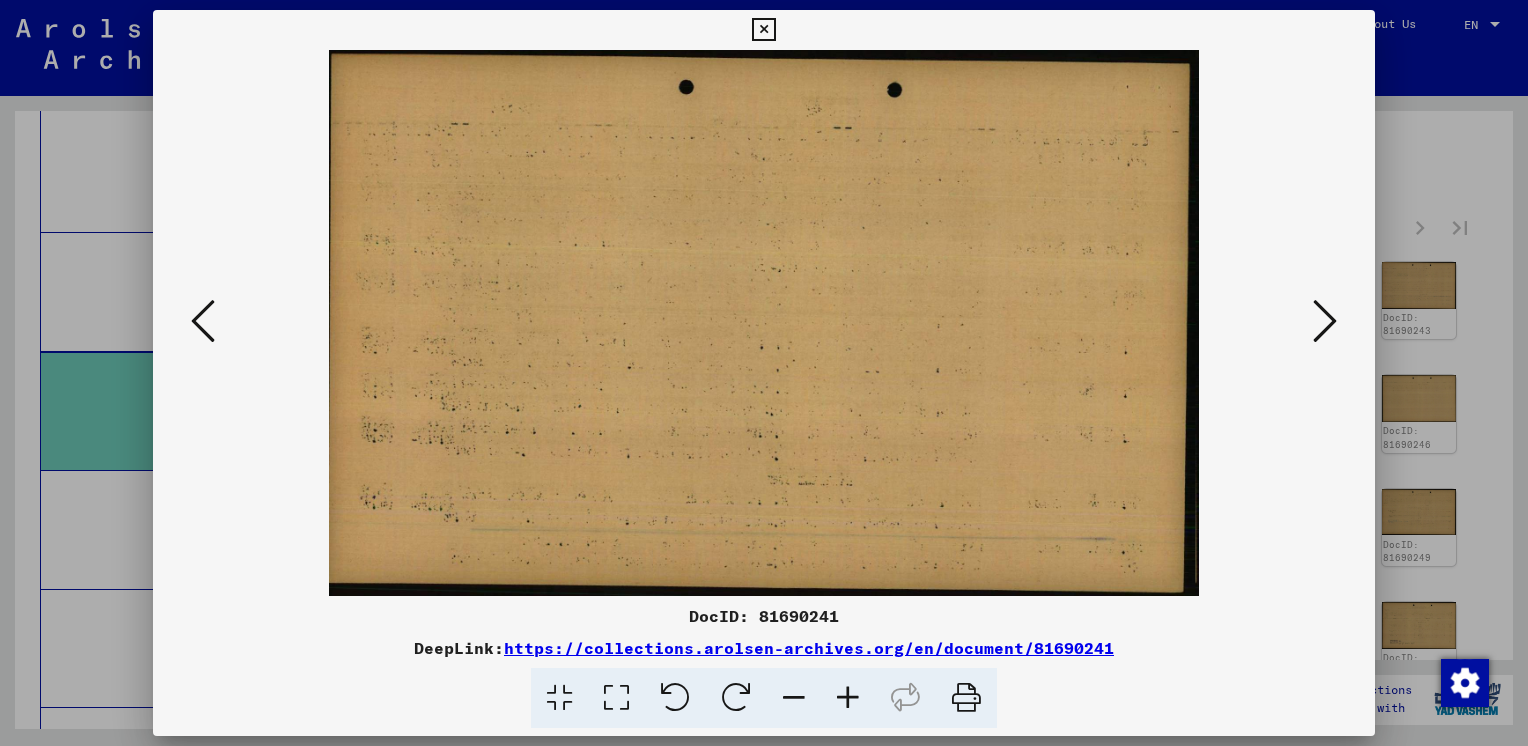 click at bounding box center [1325, 321] 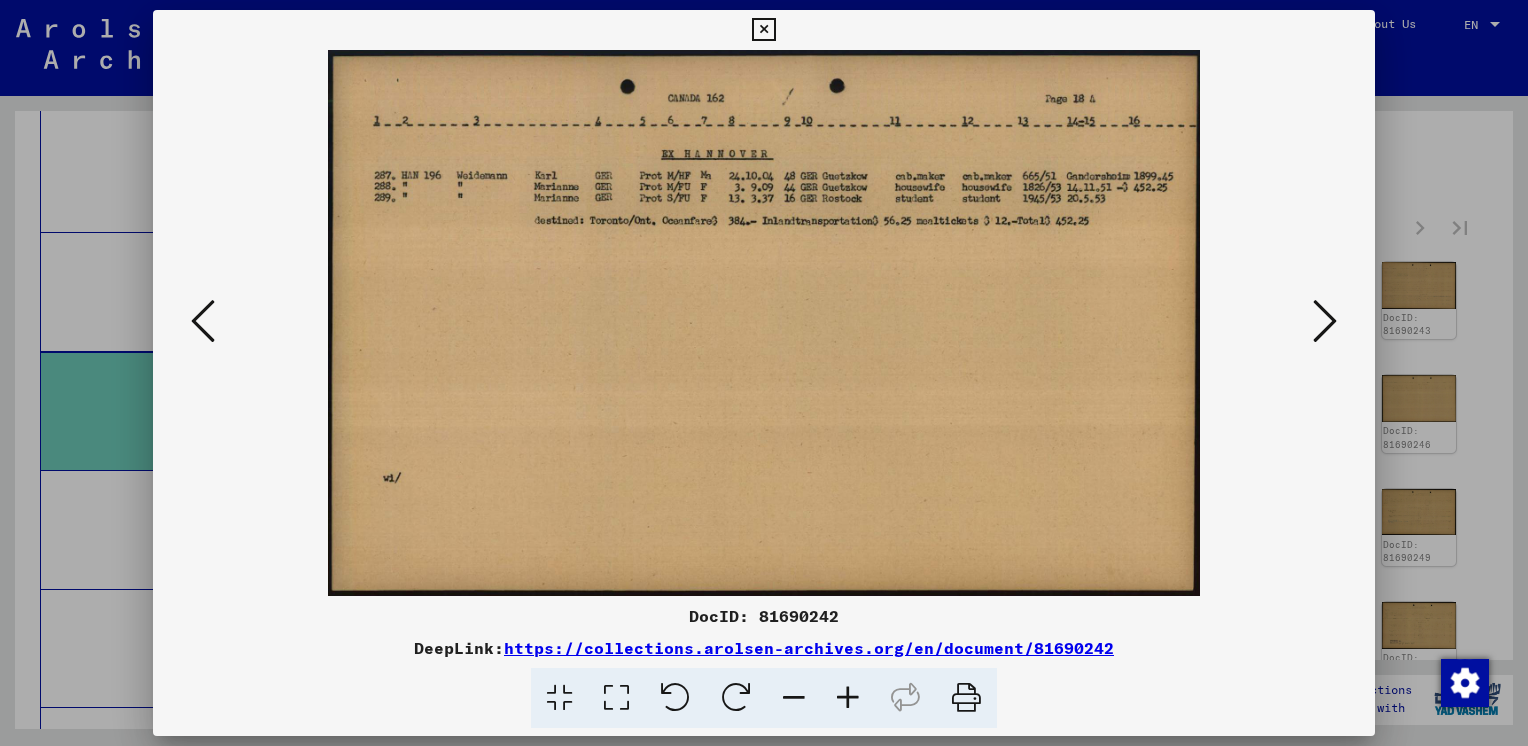 click at bounding box center (1325, 321) 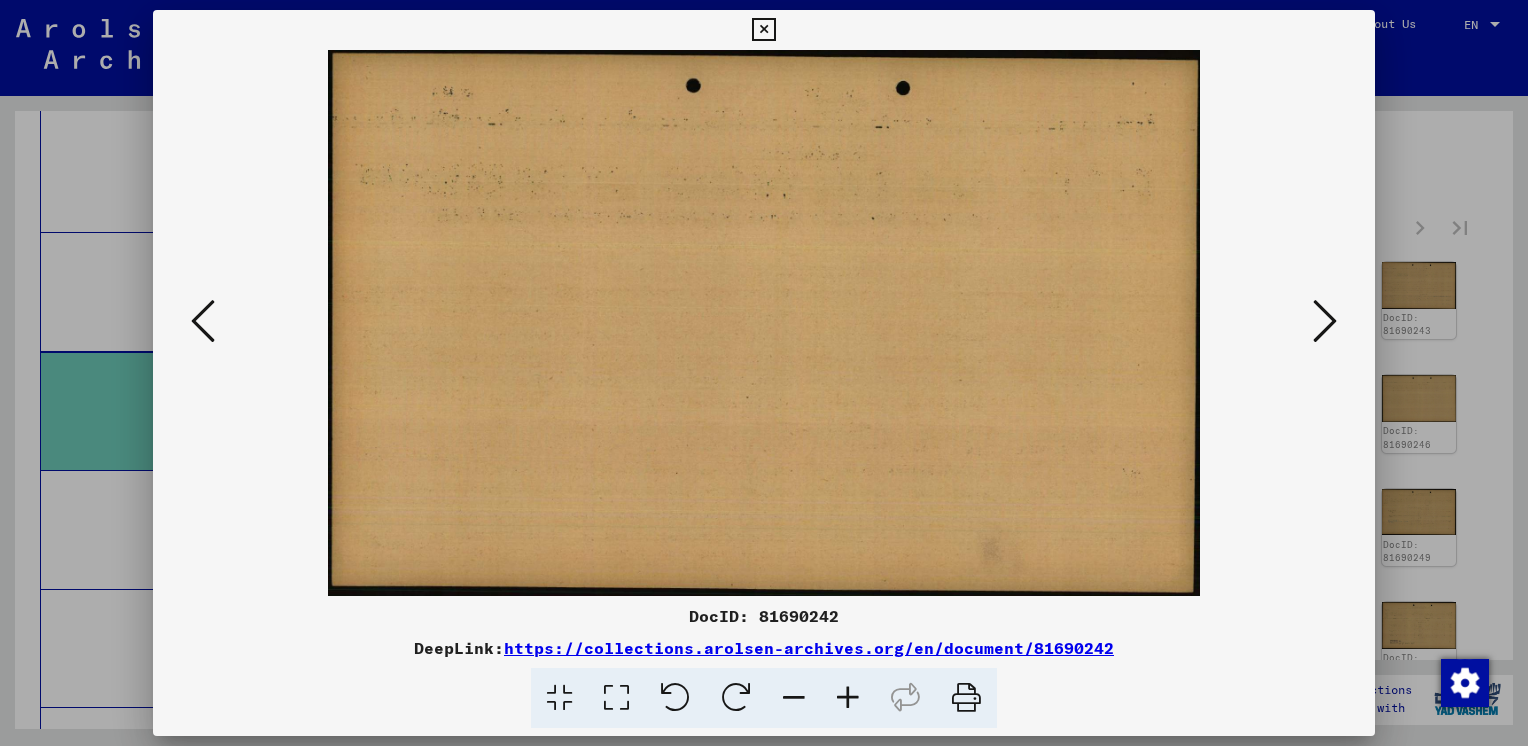 click at bounding box center (1325, 321) 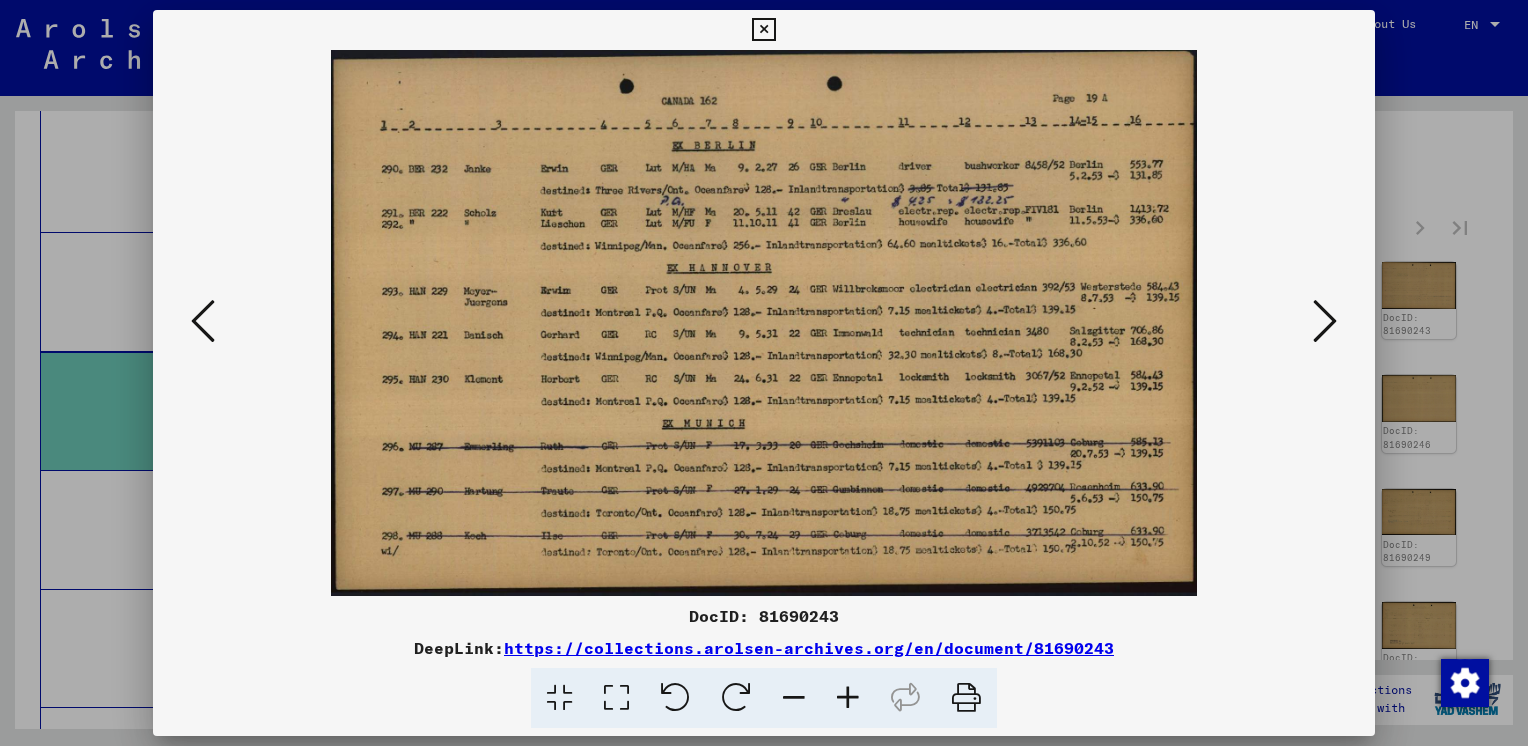 click at bounding box center (1325, 321) 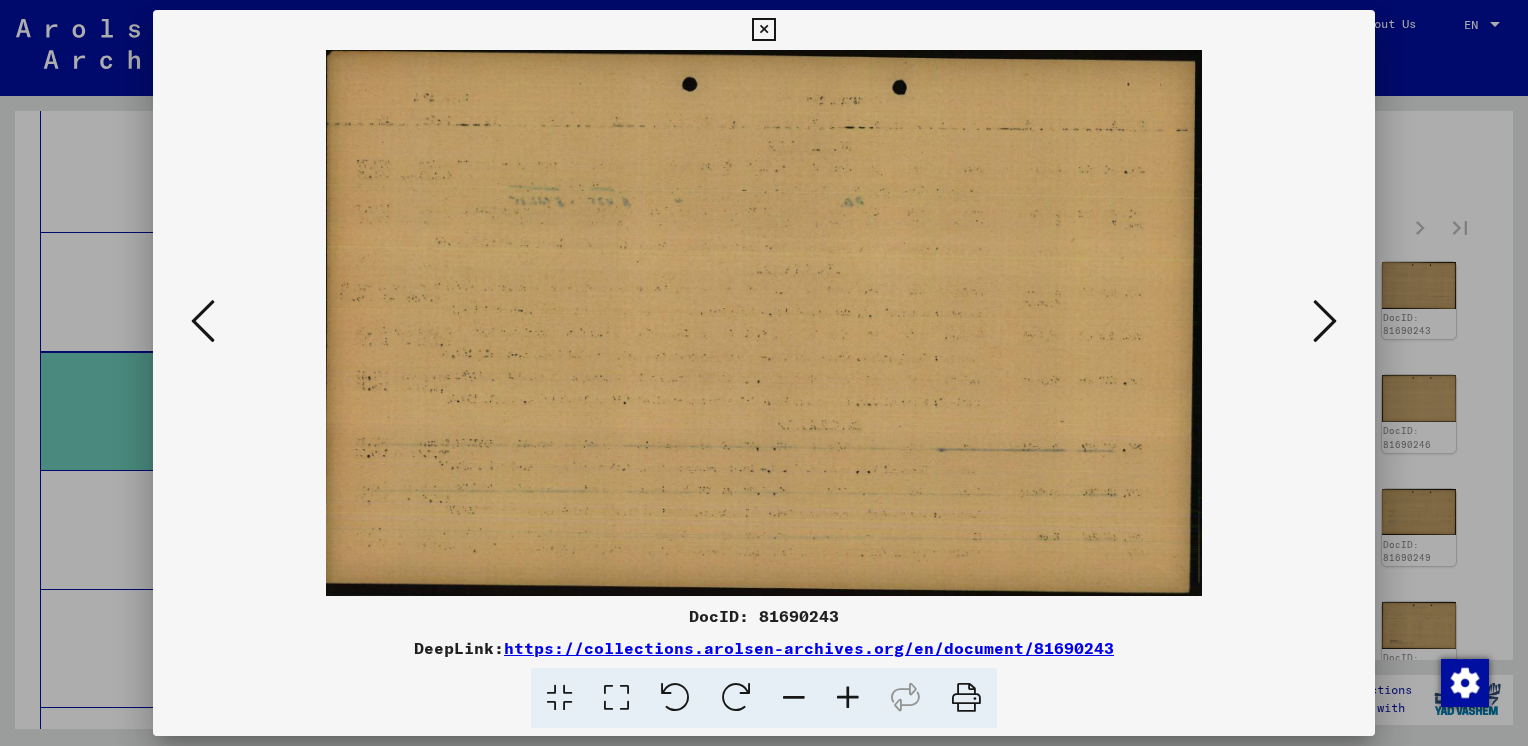 click at bounding box center (1325, 321) 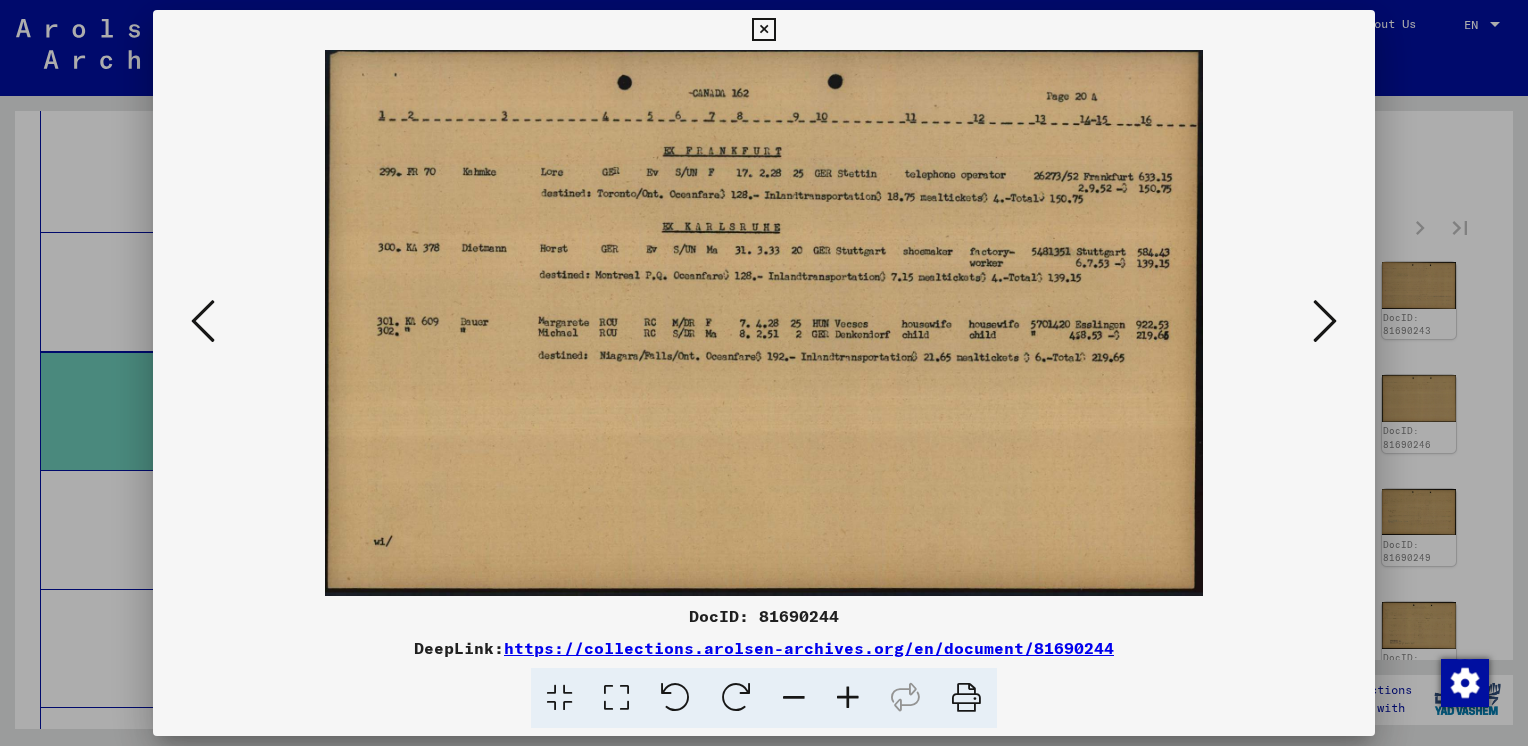 click at bounding box center [1325, 321] 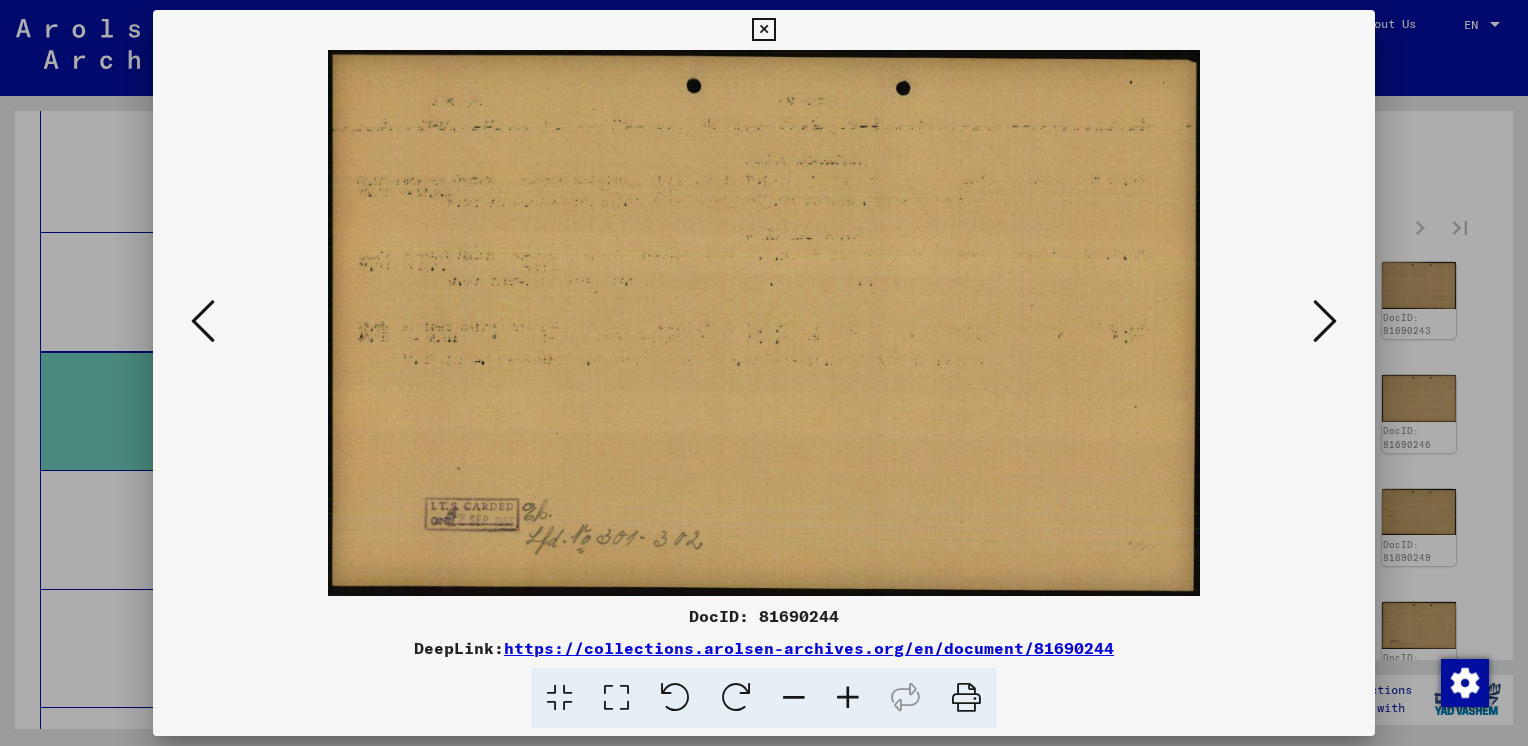 click at bounding box center (1325, 321) 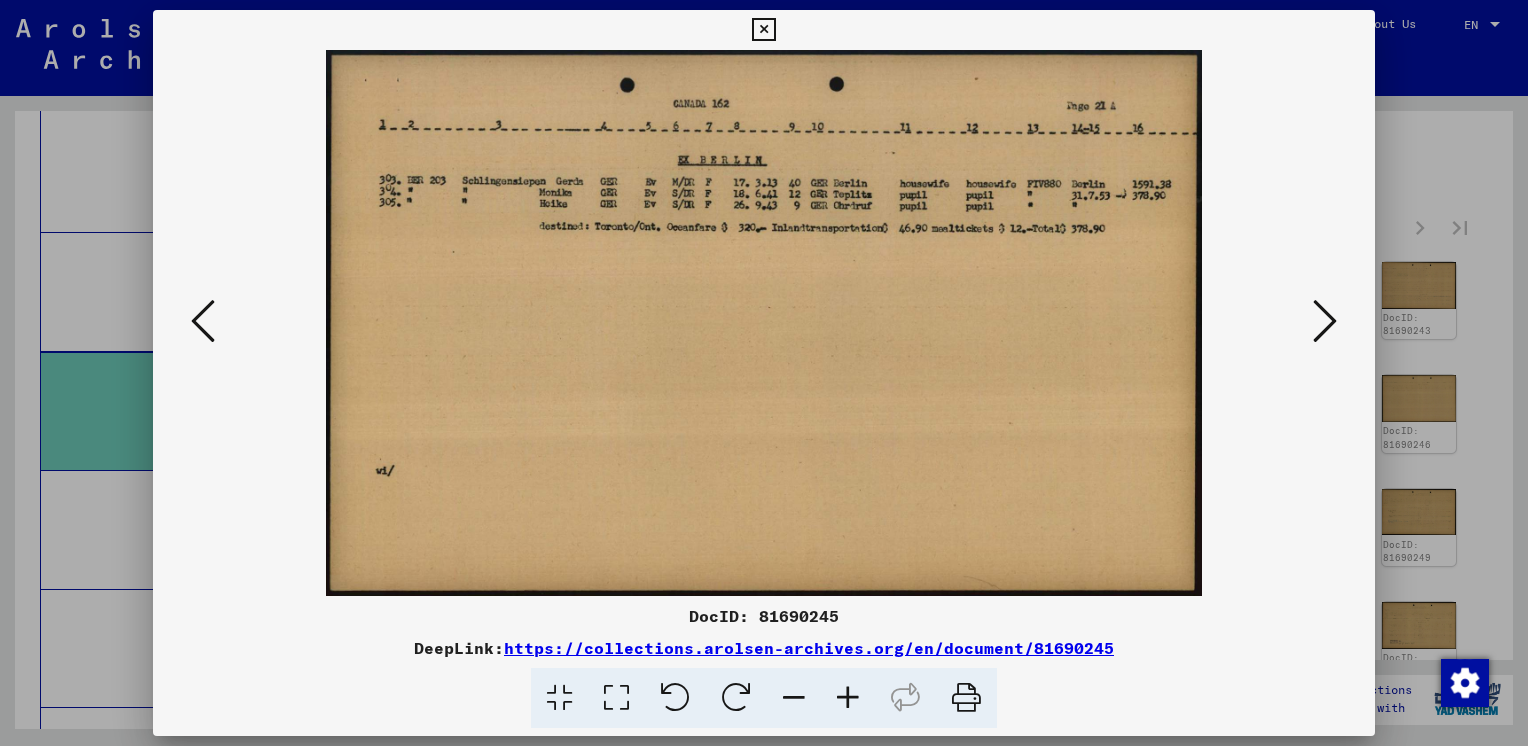 click at bounding box center (1325, 321) 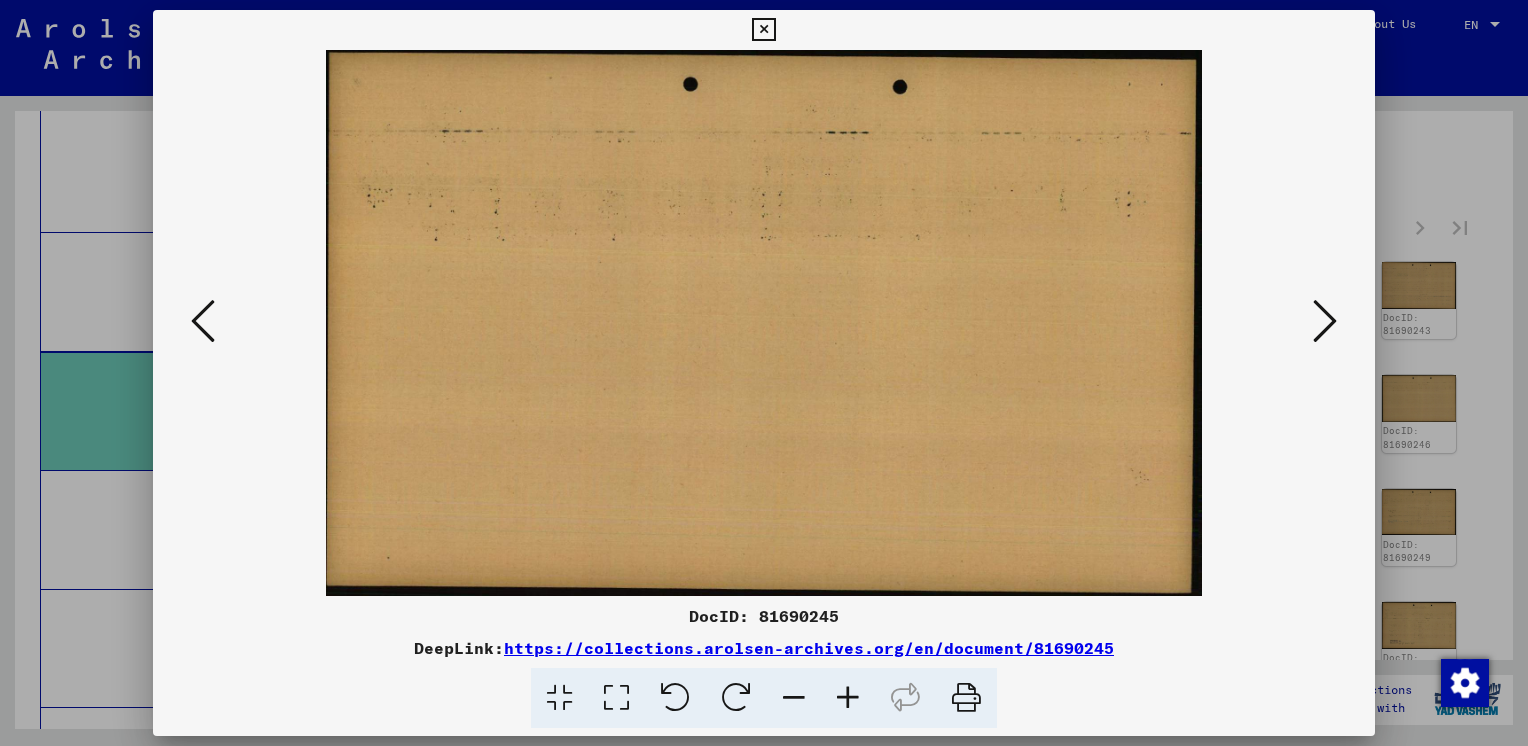 click at bounding box center (1325, 321) 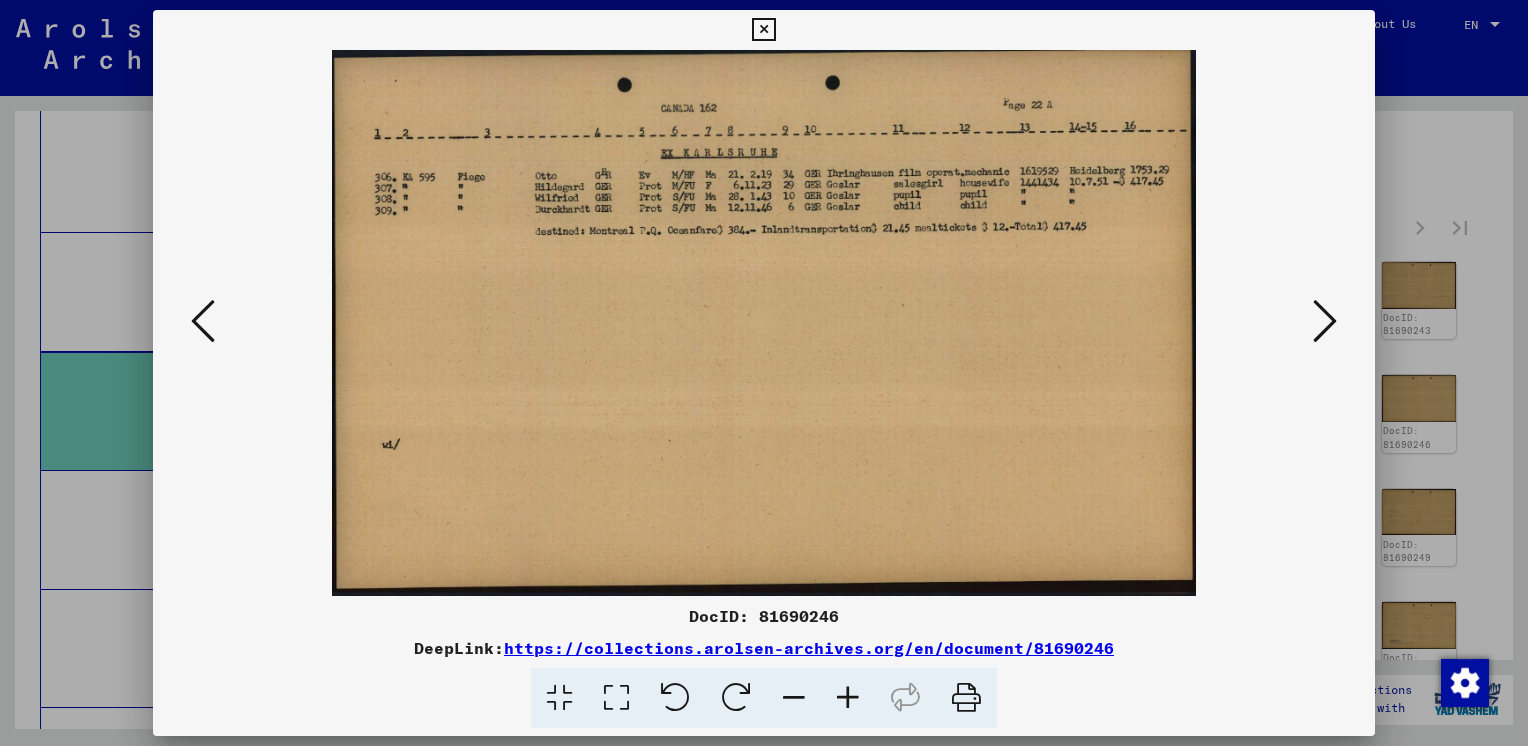 click at bounding box center (1325, 321) 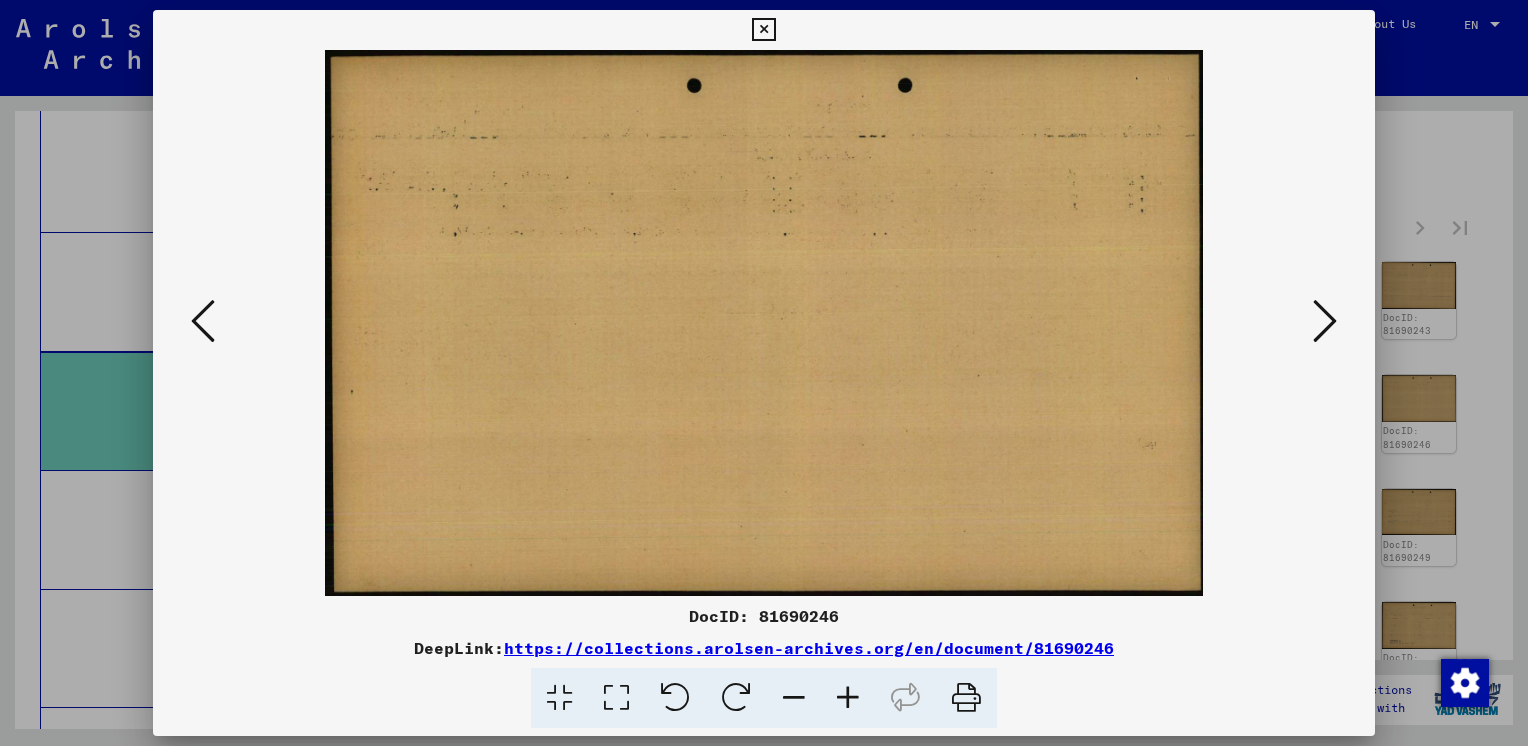 click at bounding box center (1325, 321) 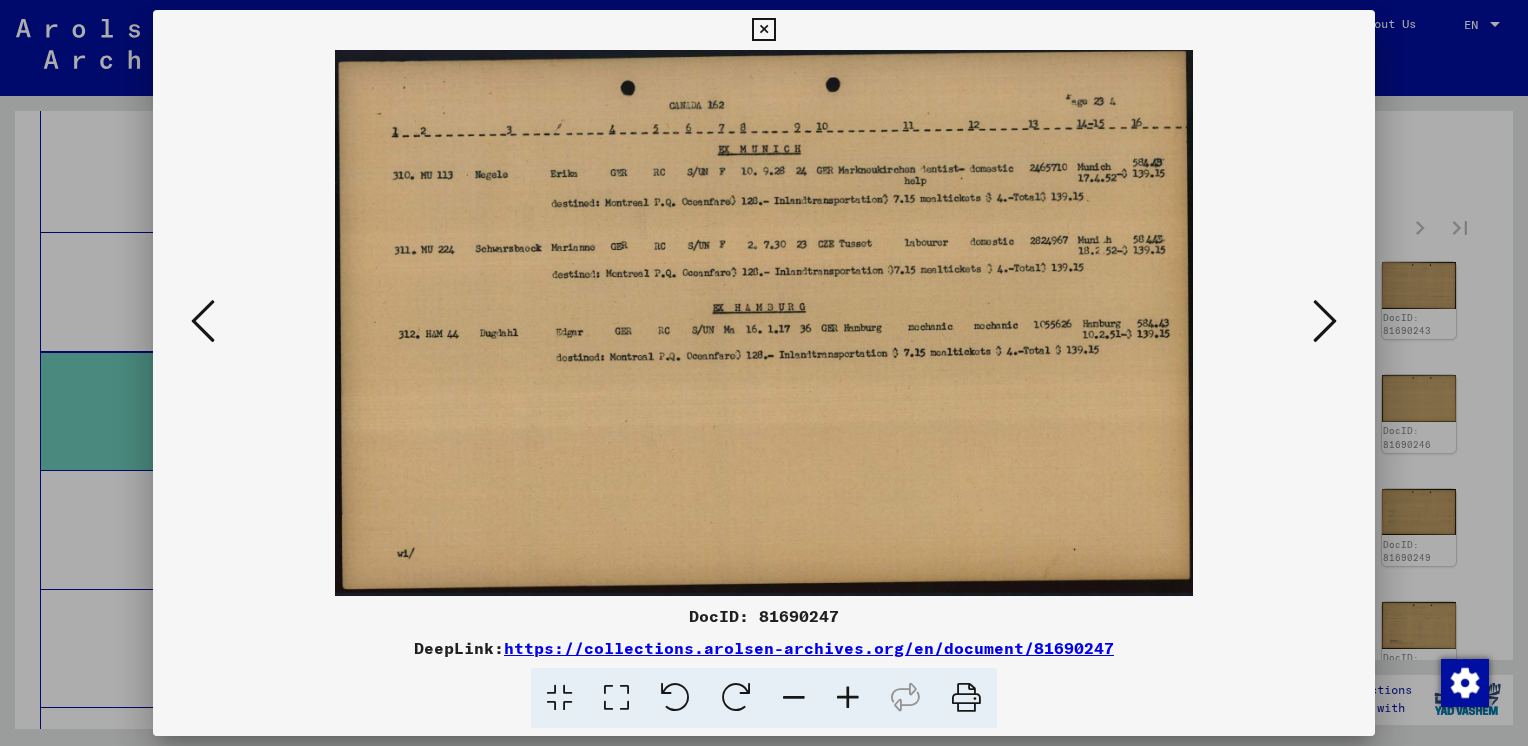 click at bounding box center [1325, 321] 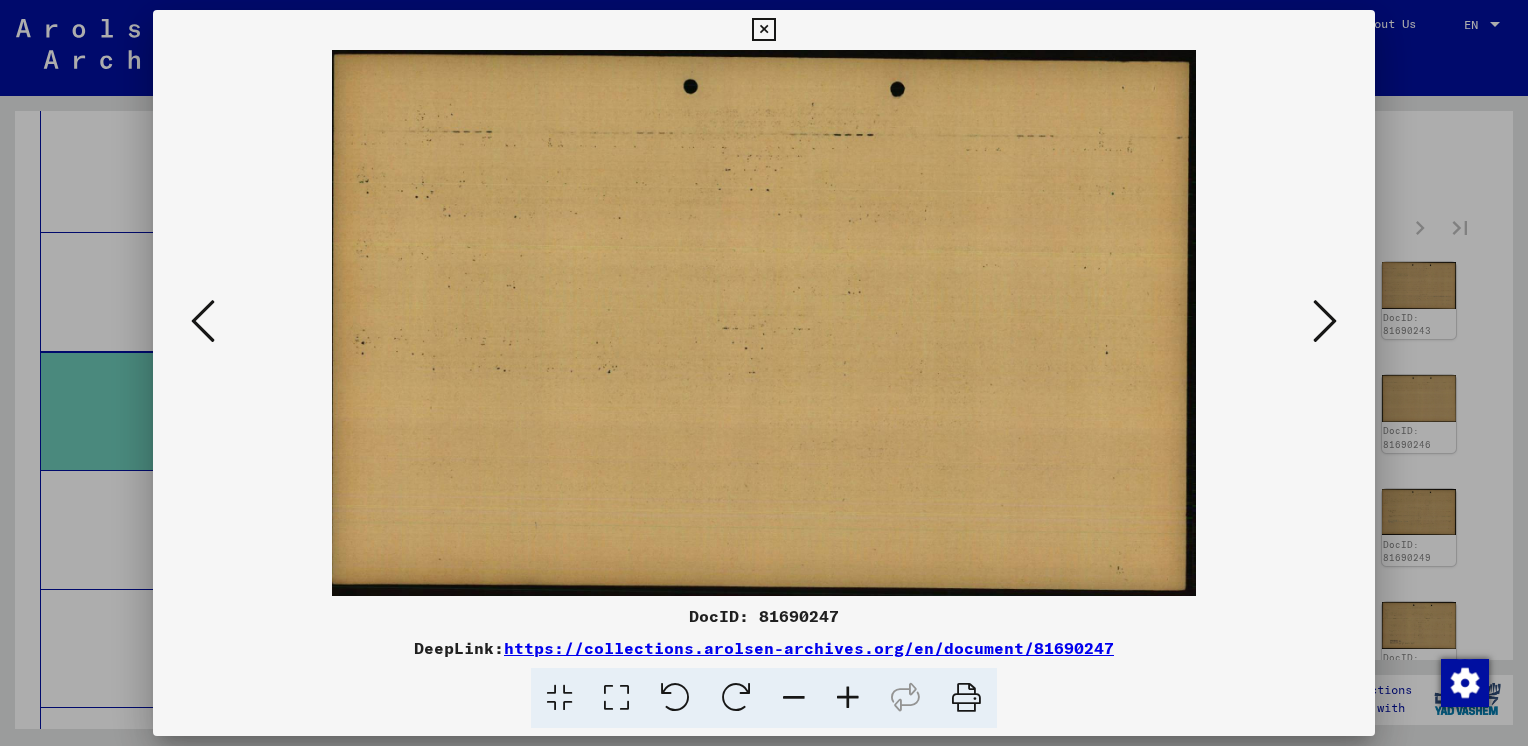 click at bounding box center (1325, 321) 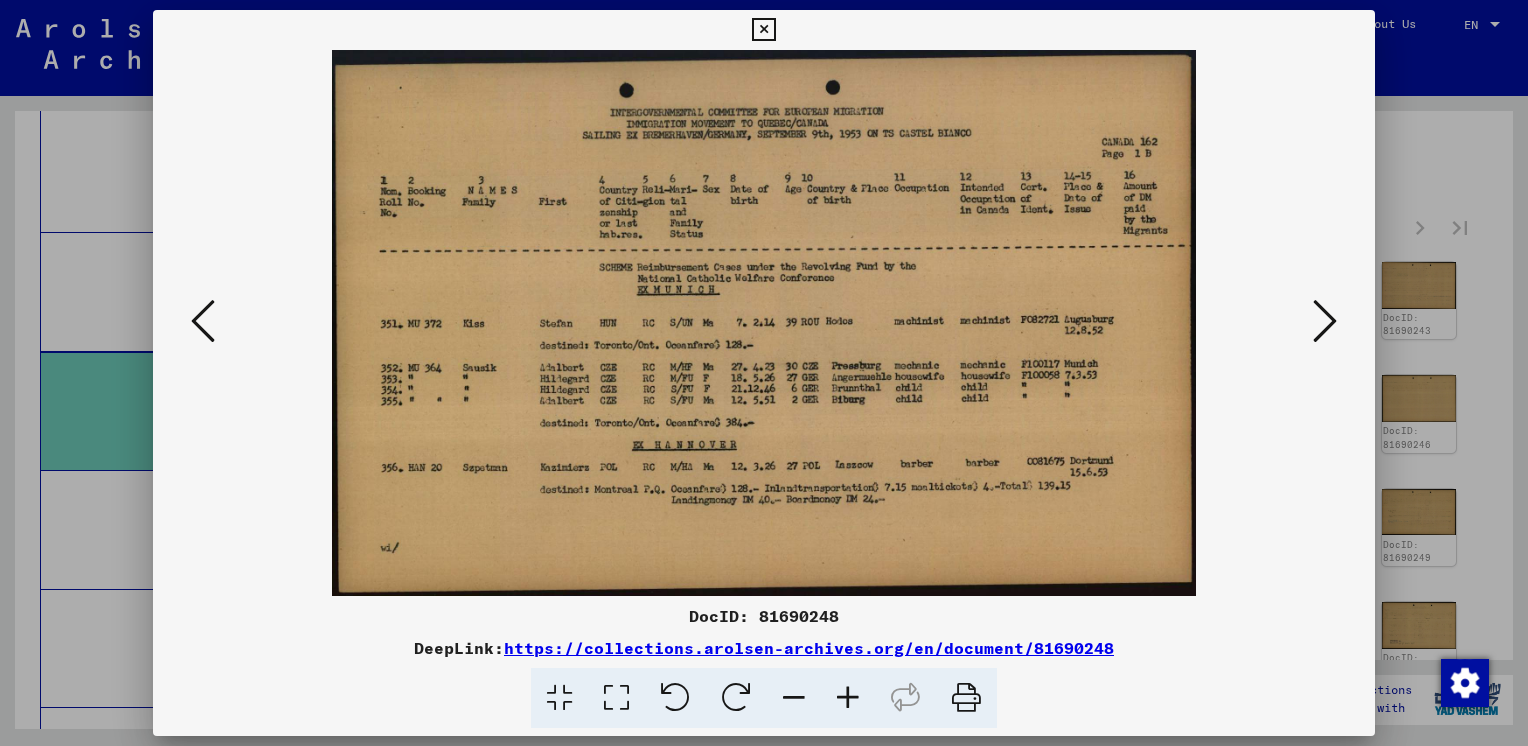 click at bounding box center [1325, 321] 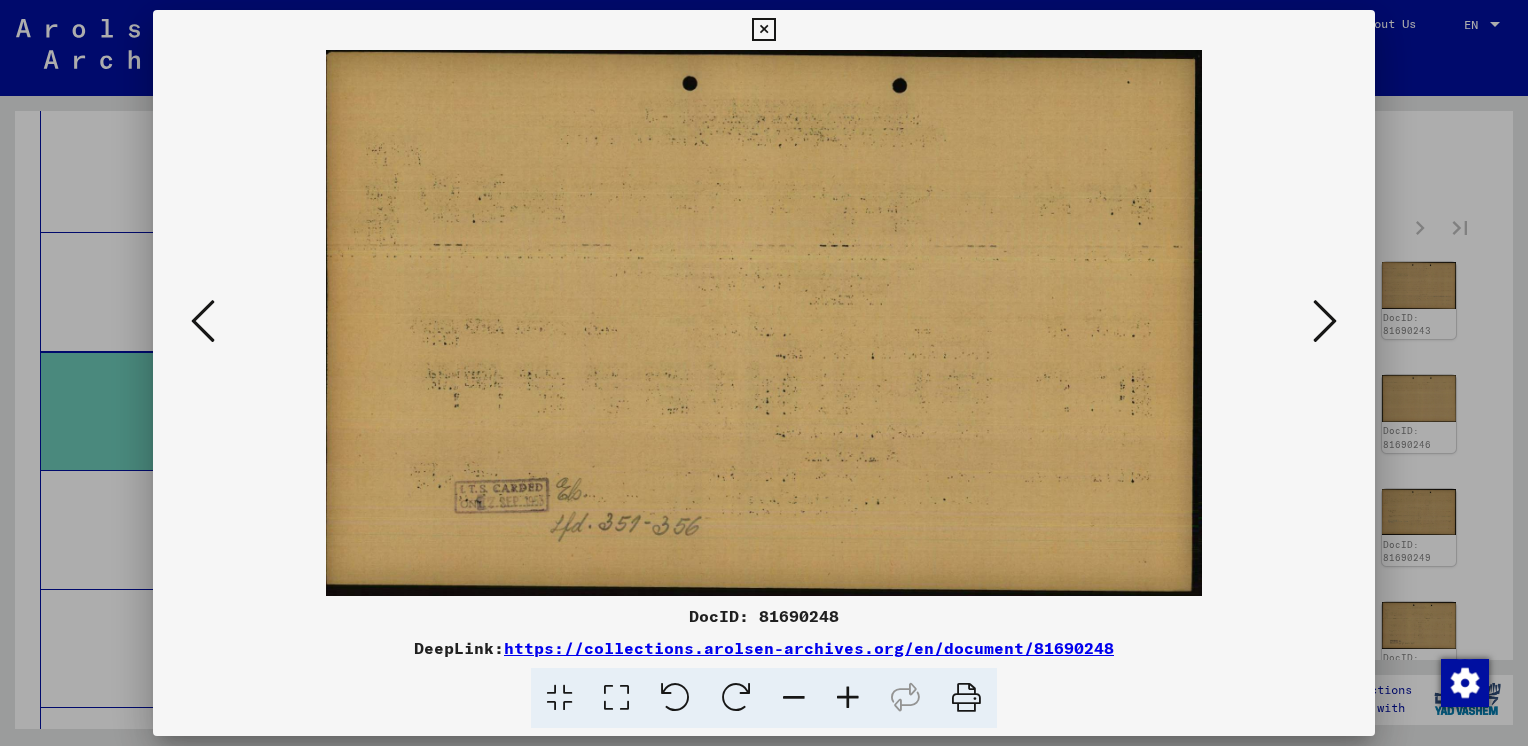 click at bounding box center (1325, 321) 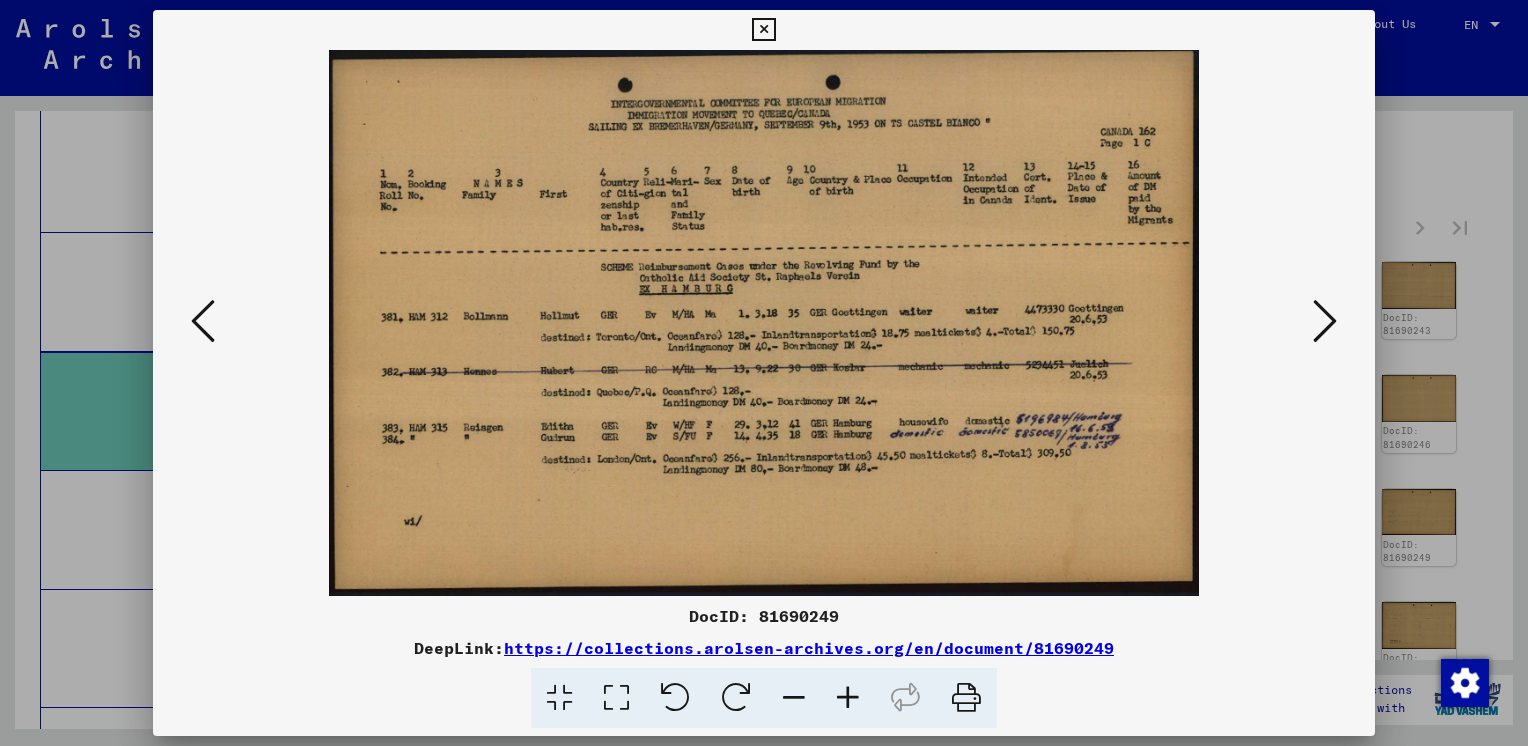 click at bounding box center [1325, 321] 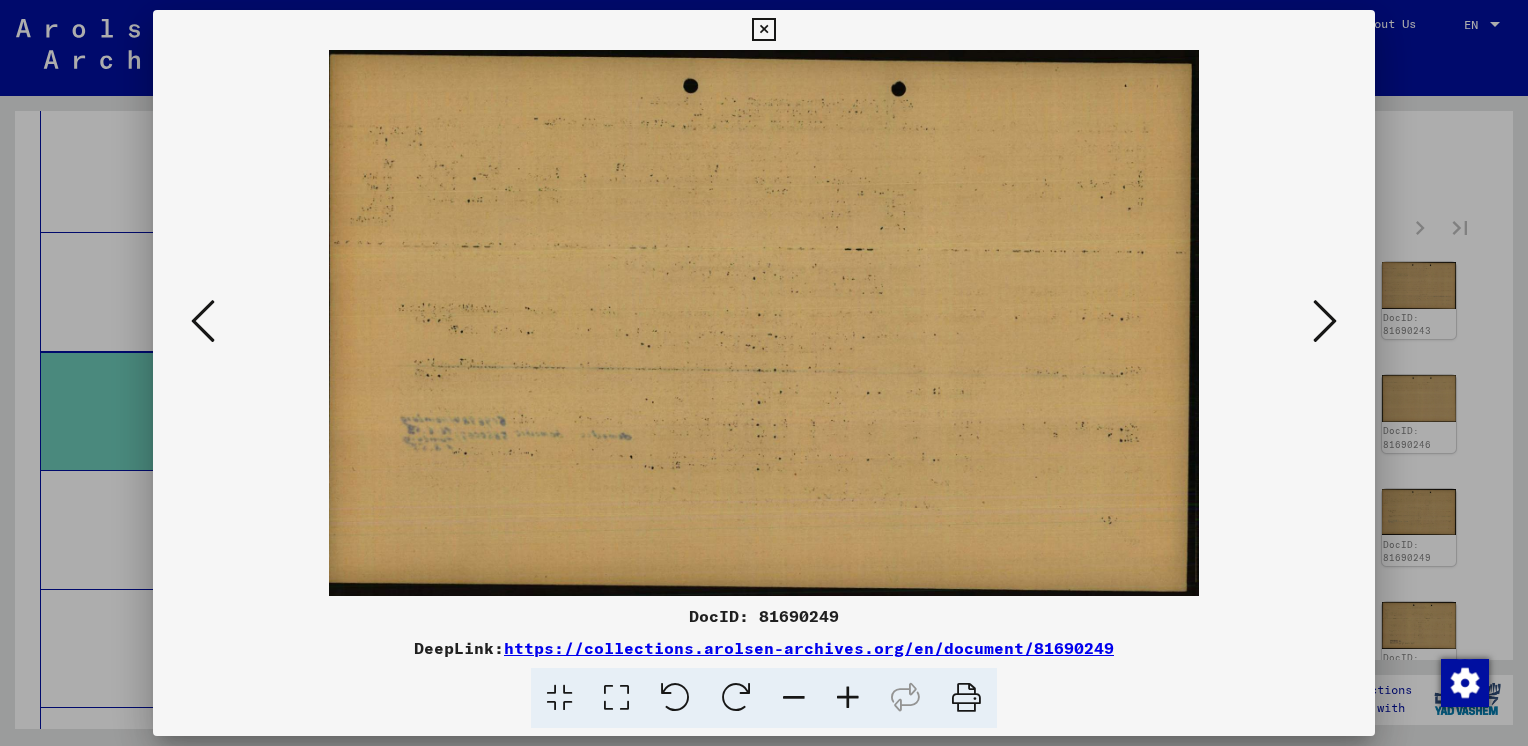 click at bounding box center [1325, 321] 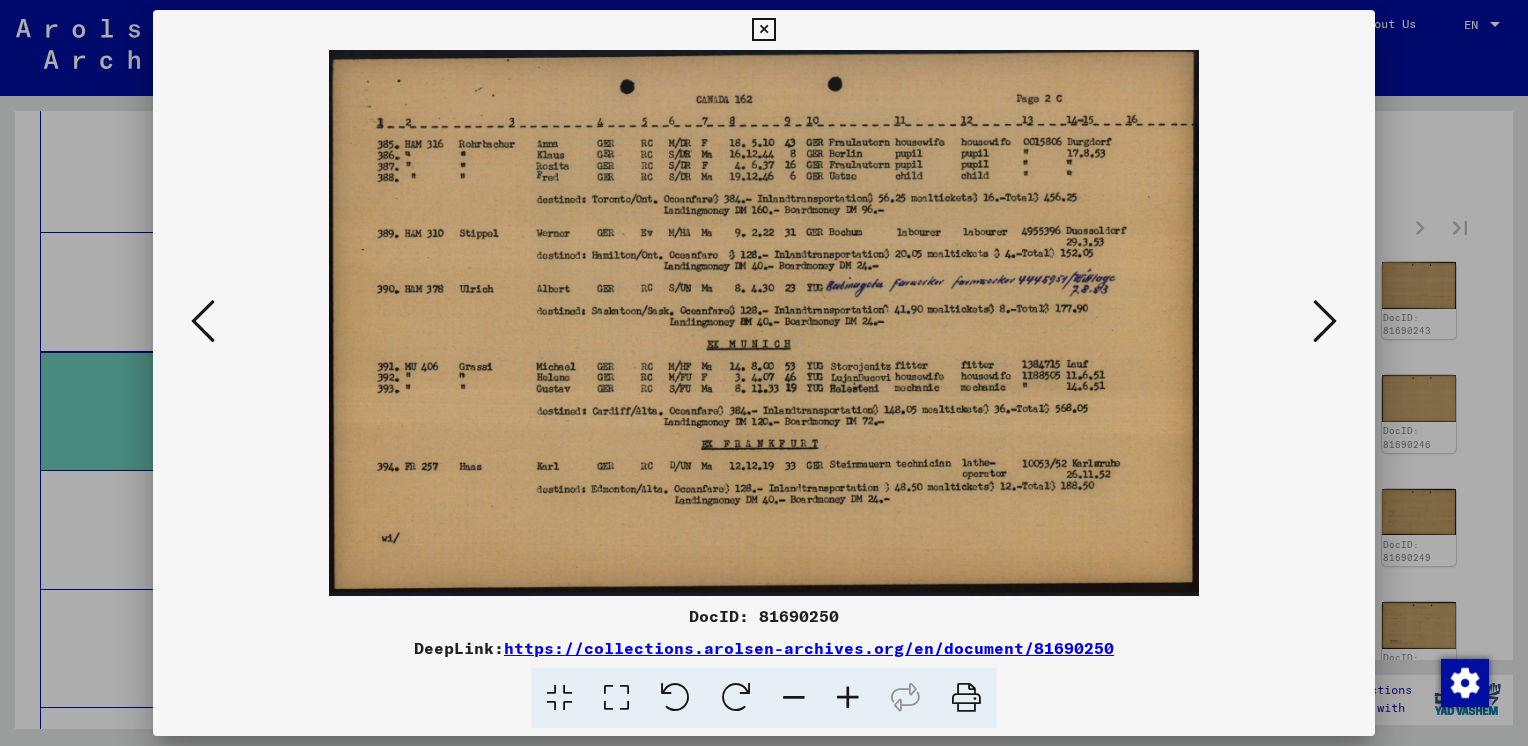 click at bounding box center (1325, 321) 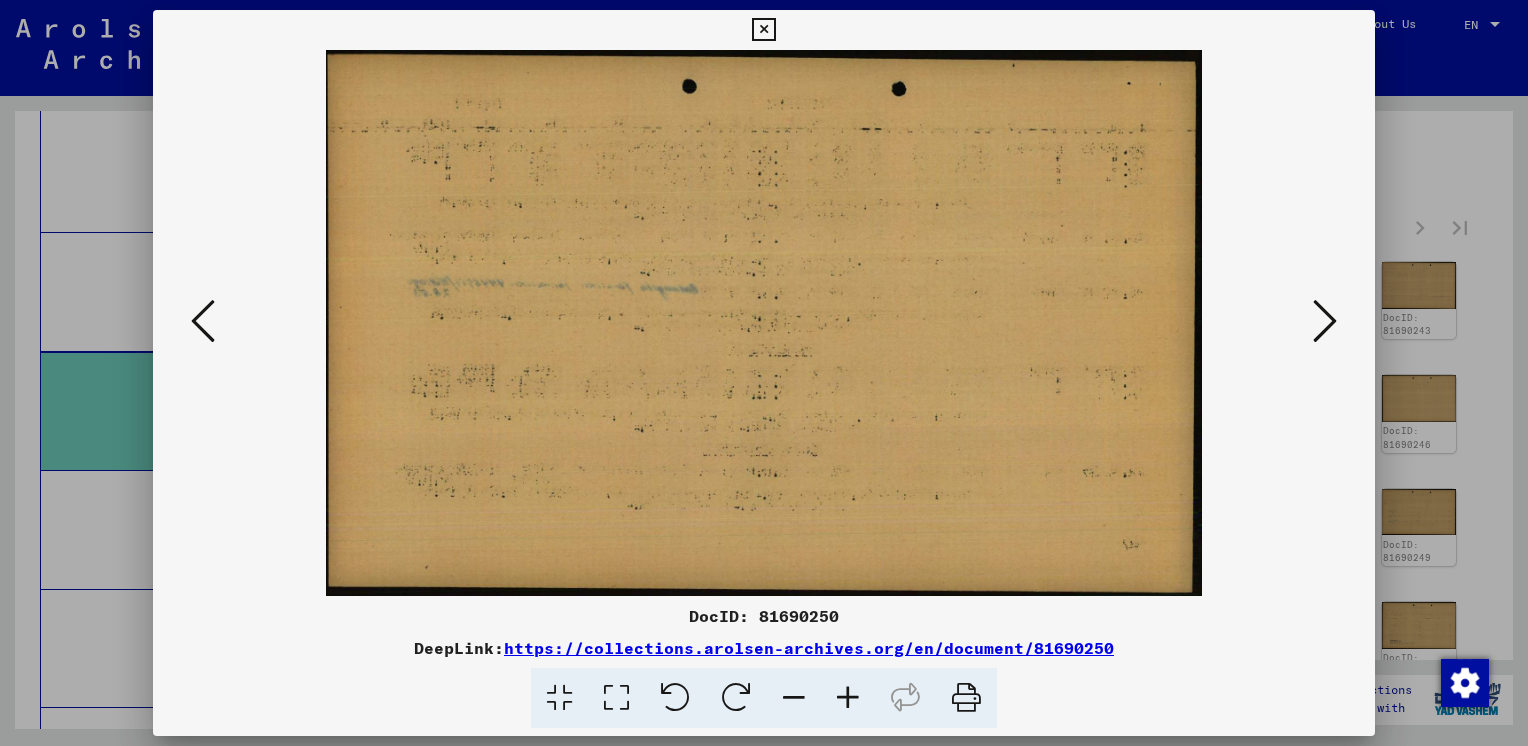click at bounding box center (1325, 321) 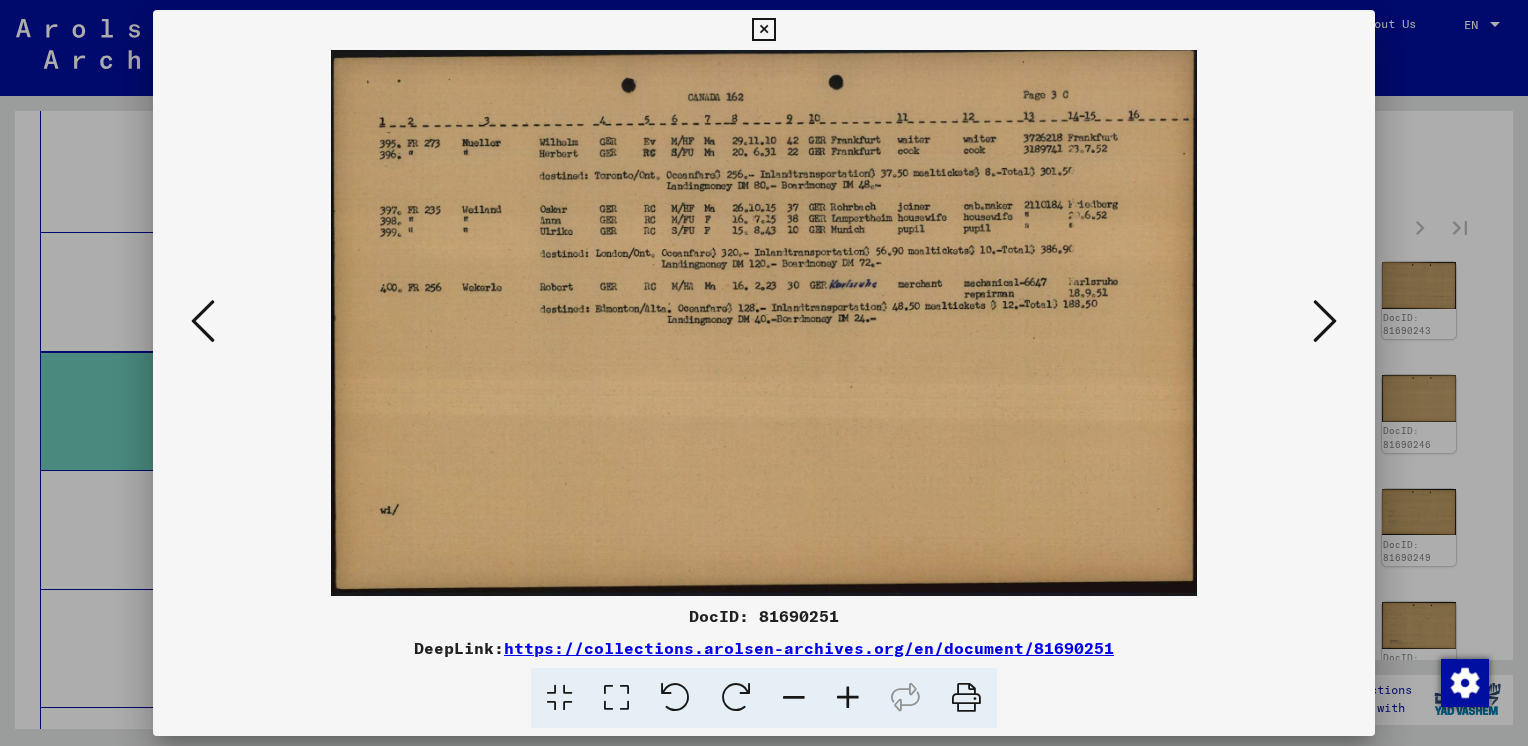 click at bounding box center [1325, 321] 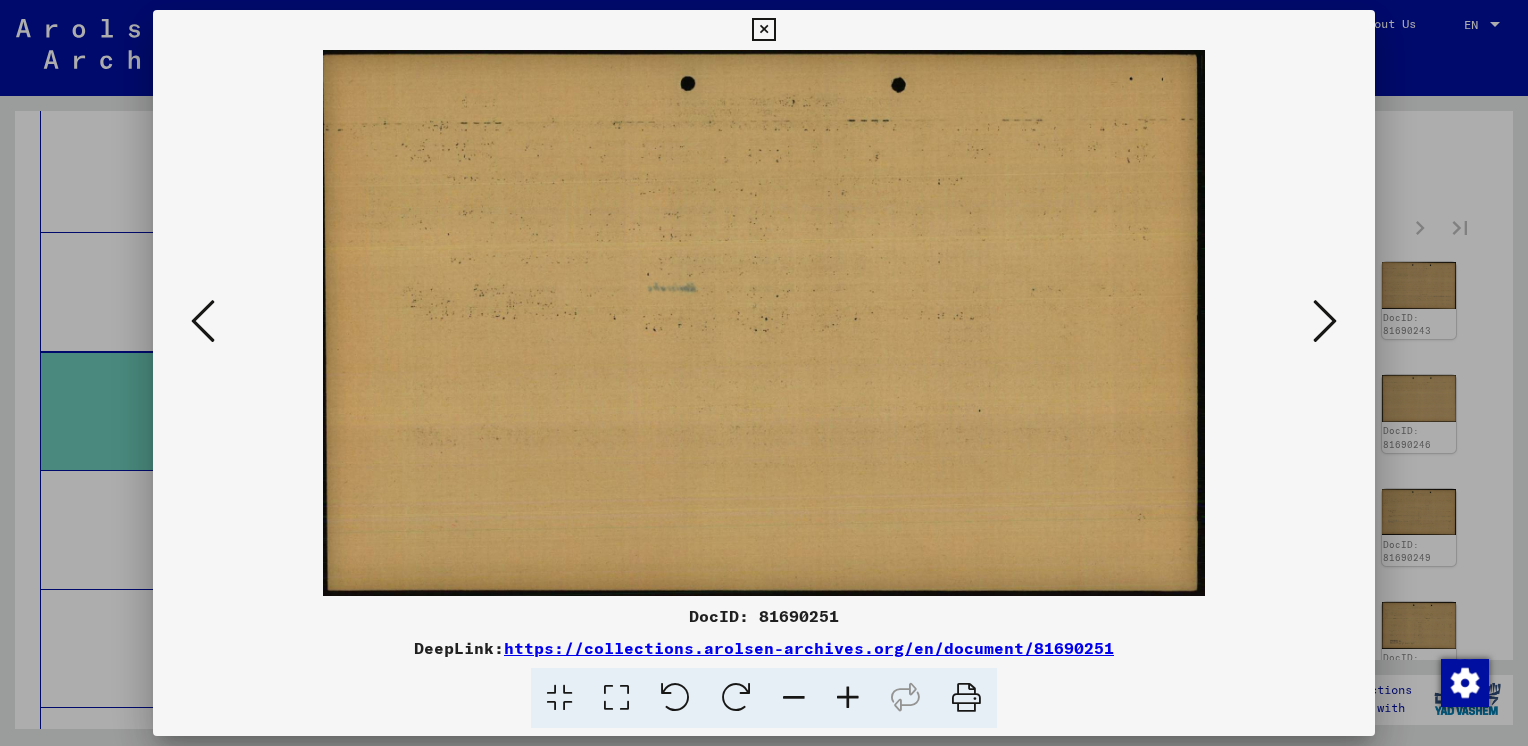 click at bounding box center (1325, 321) 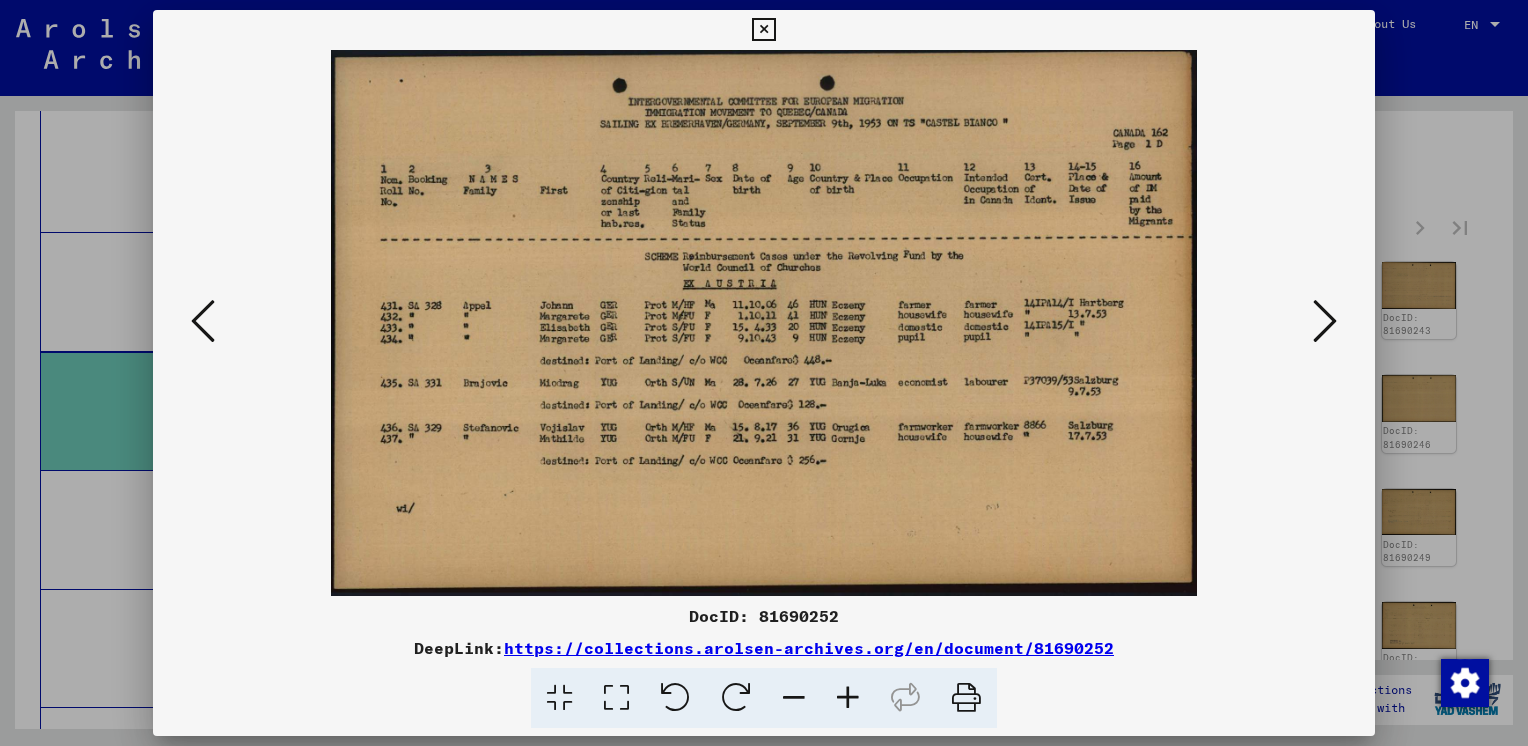 click at bounding box center [1325, 321] 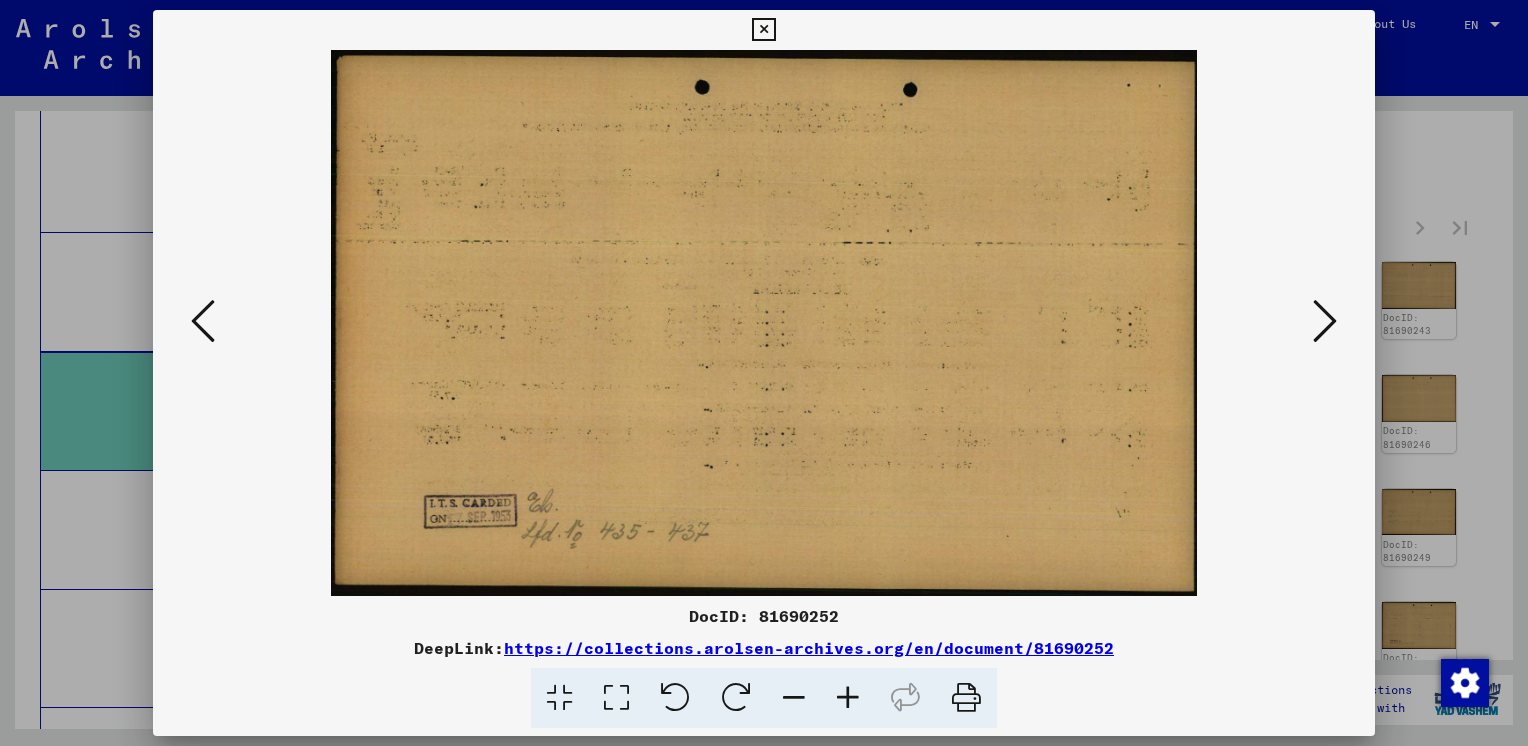 click at bounding box center (1325, 321) 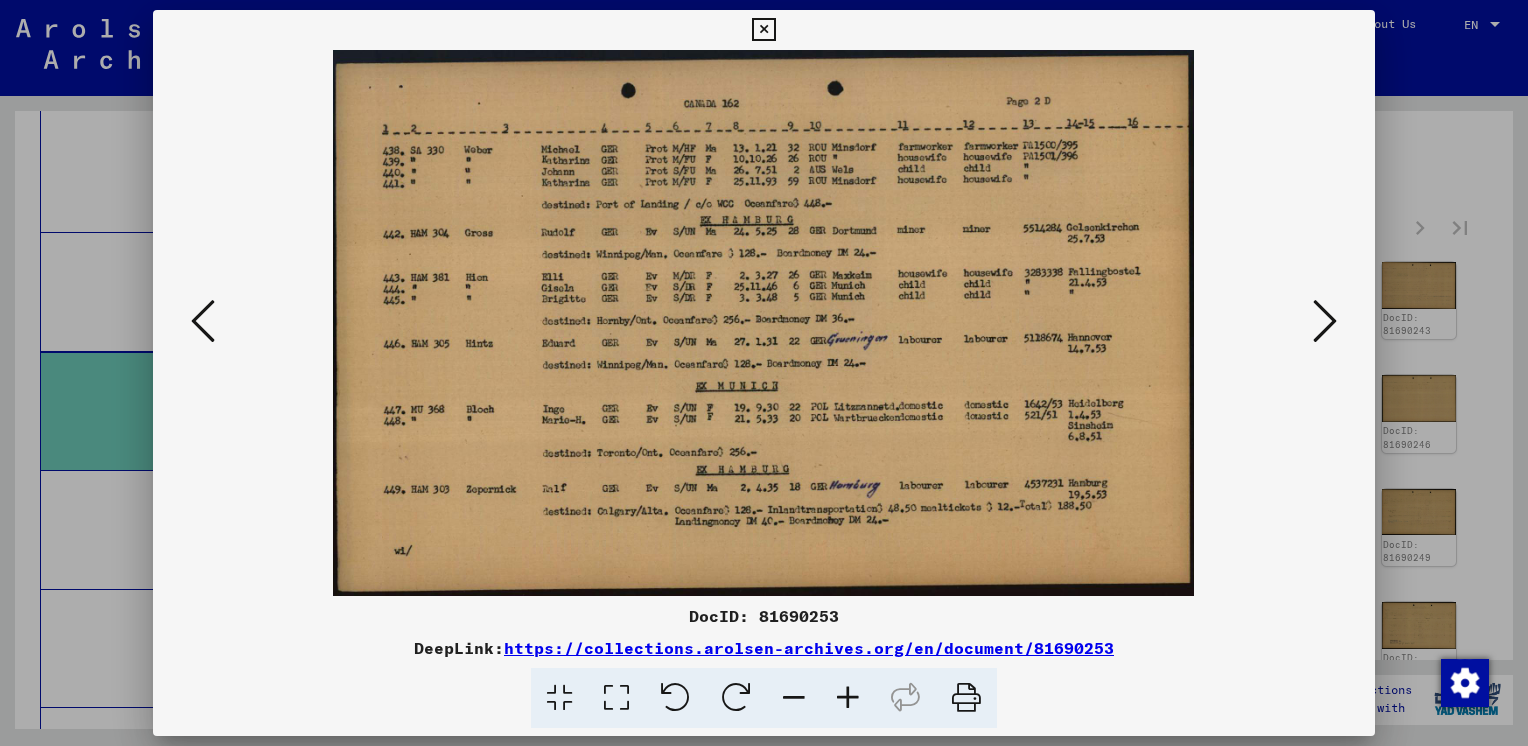 click at bounding box center (1325, 321) 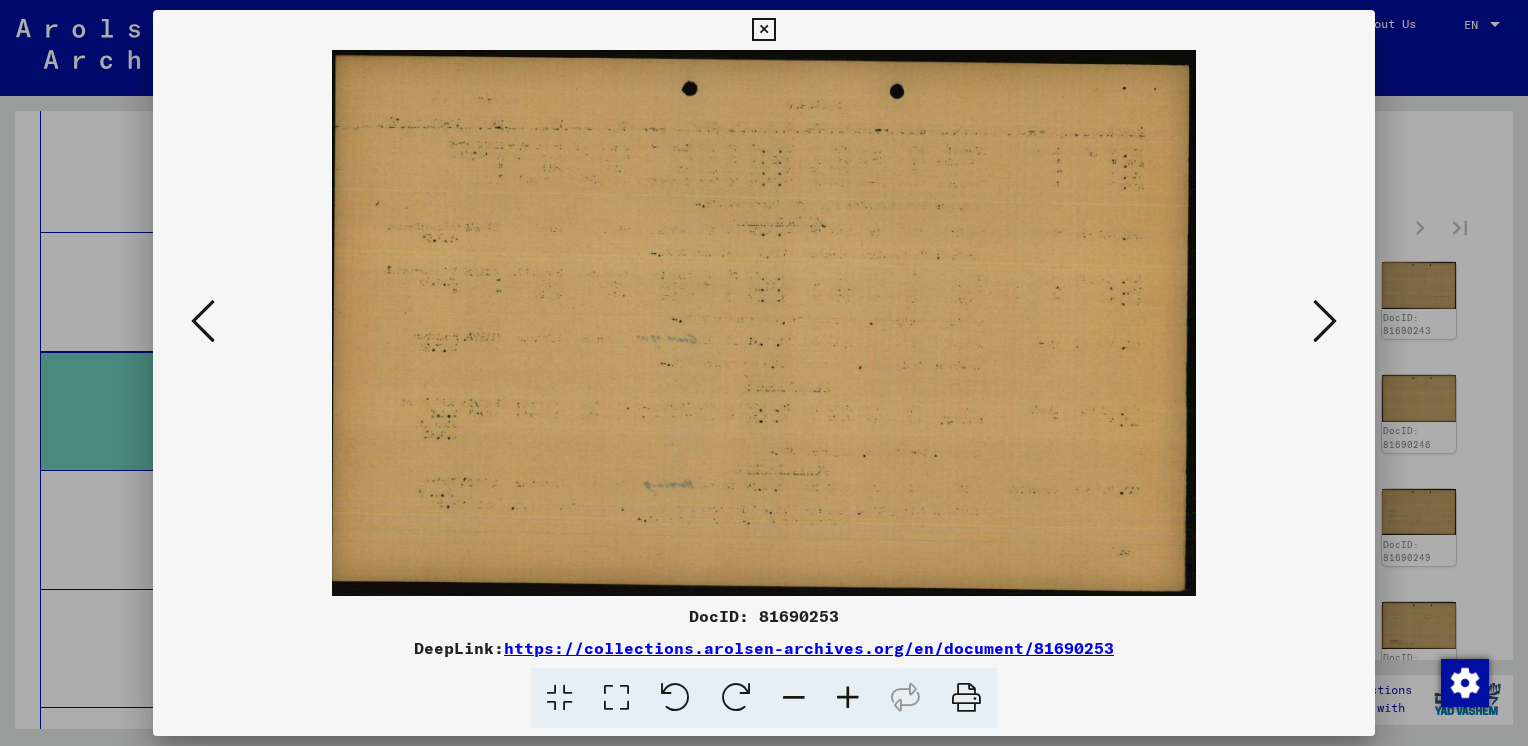 click at bounding box center (1325, 321) 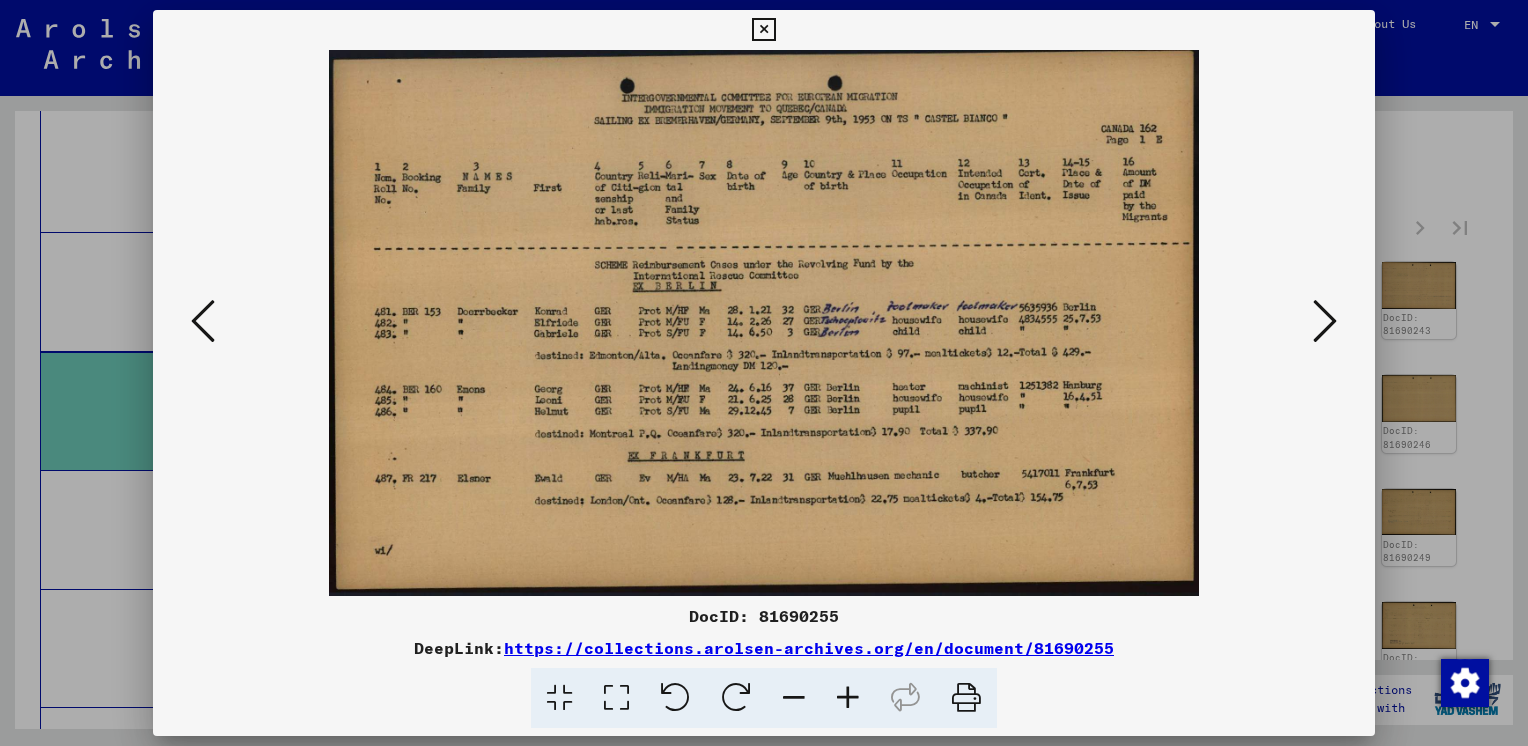 click at bounding box center (1325, 321) 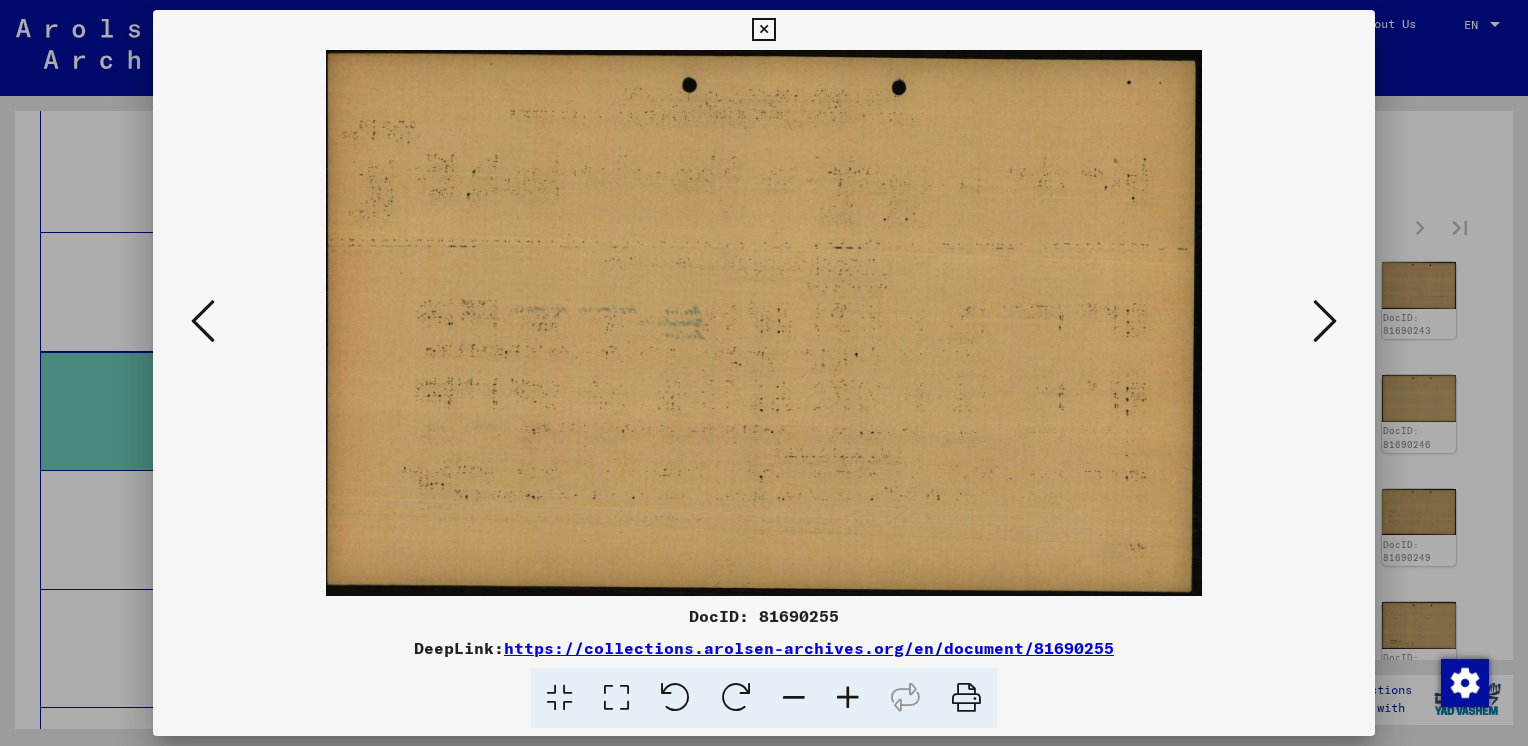 click at bounding box center [1325, 321] 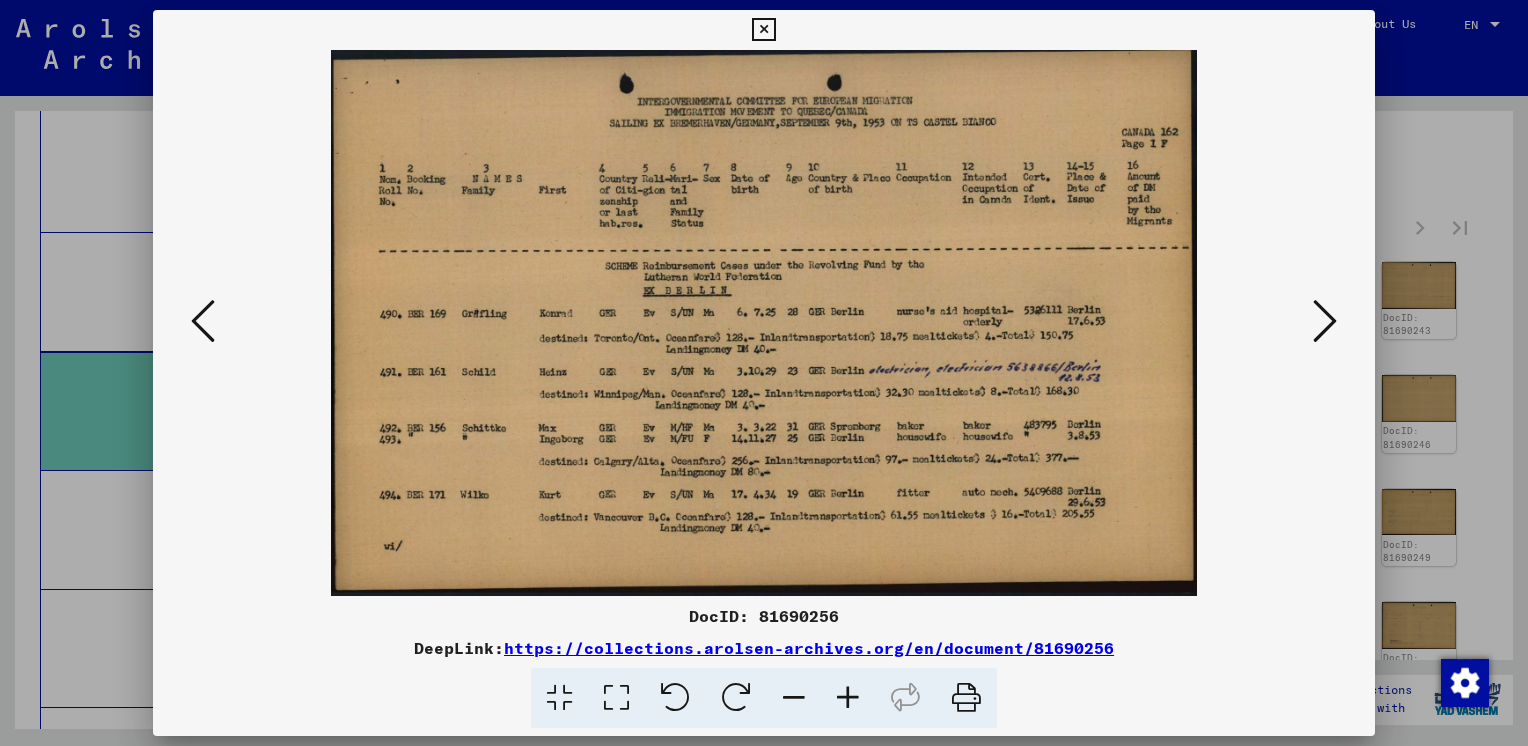 click at bounding box center (1325, 321) 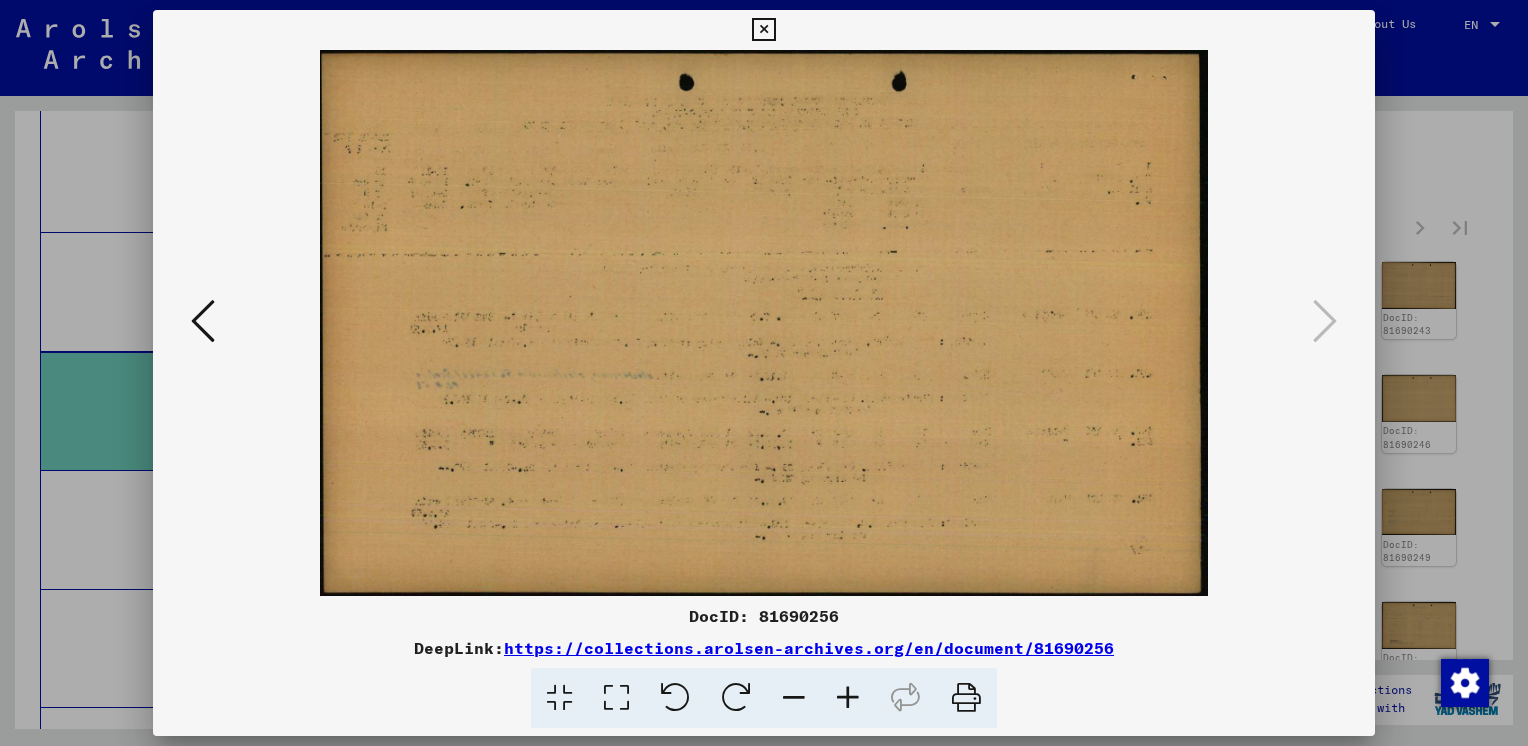 click at bounding box center [763, 30] 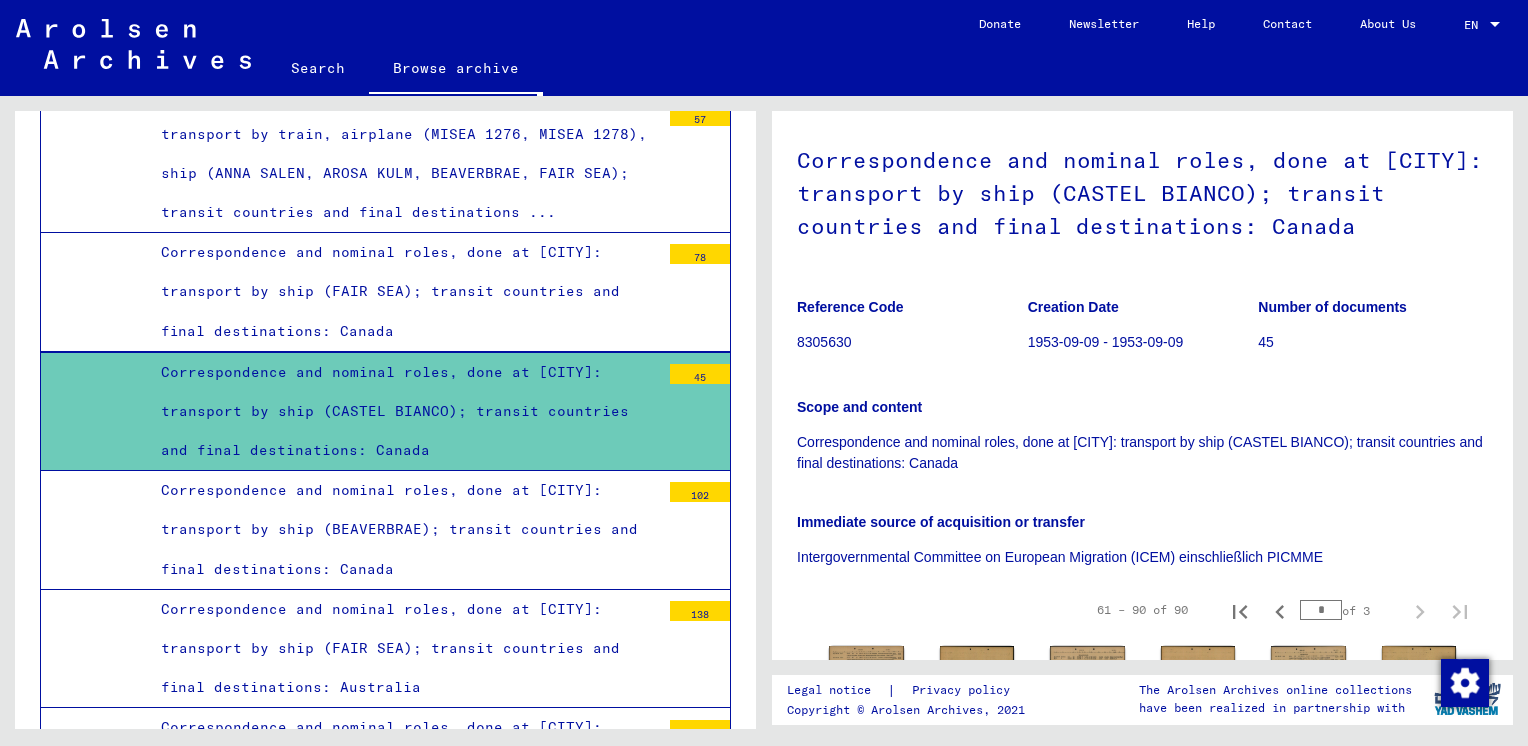 scroll, scrollTop: 0, scrollLeft: 0, axis: both 